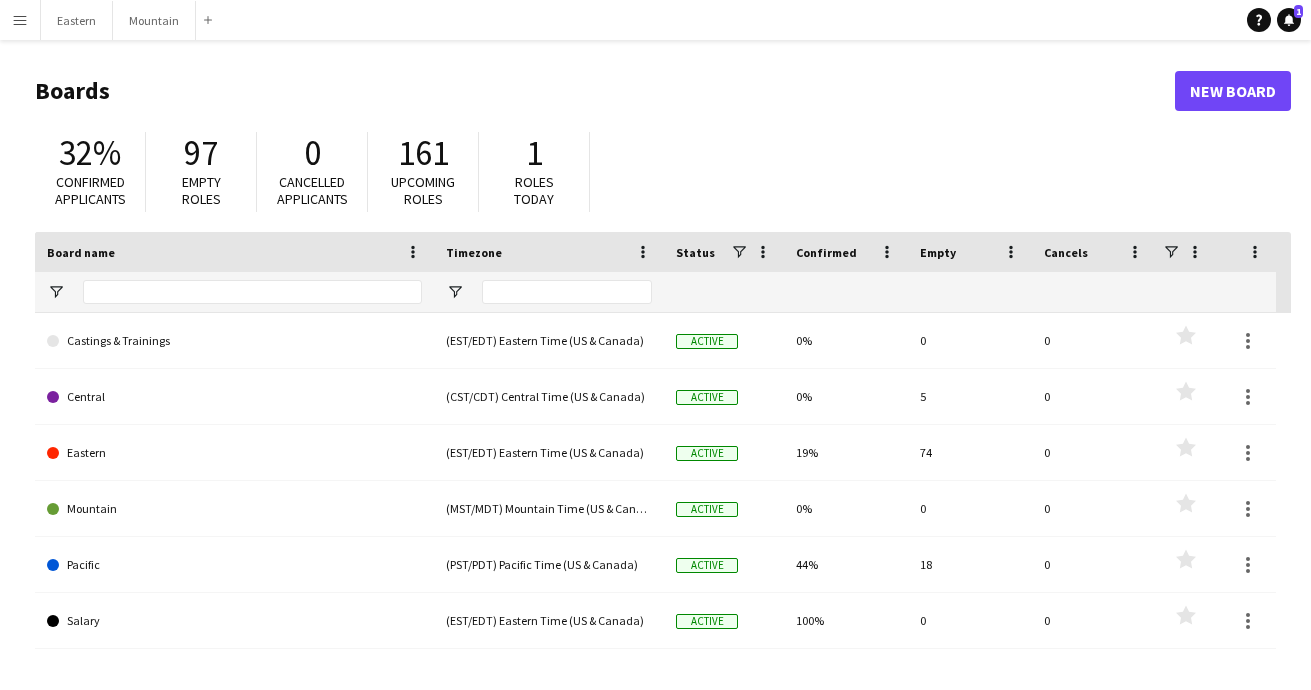 scroll, scrollTop: 0, scrollLeft: 0, axis: both 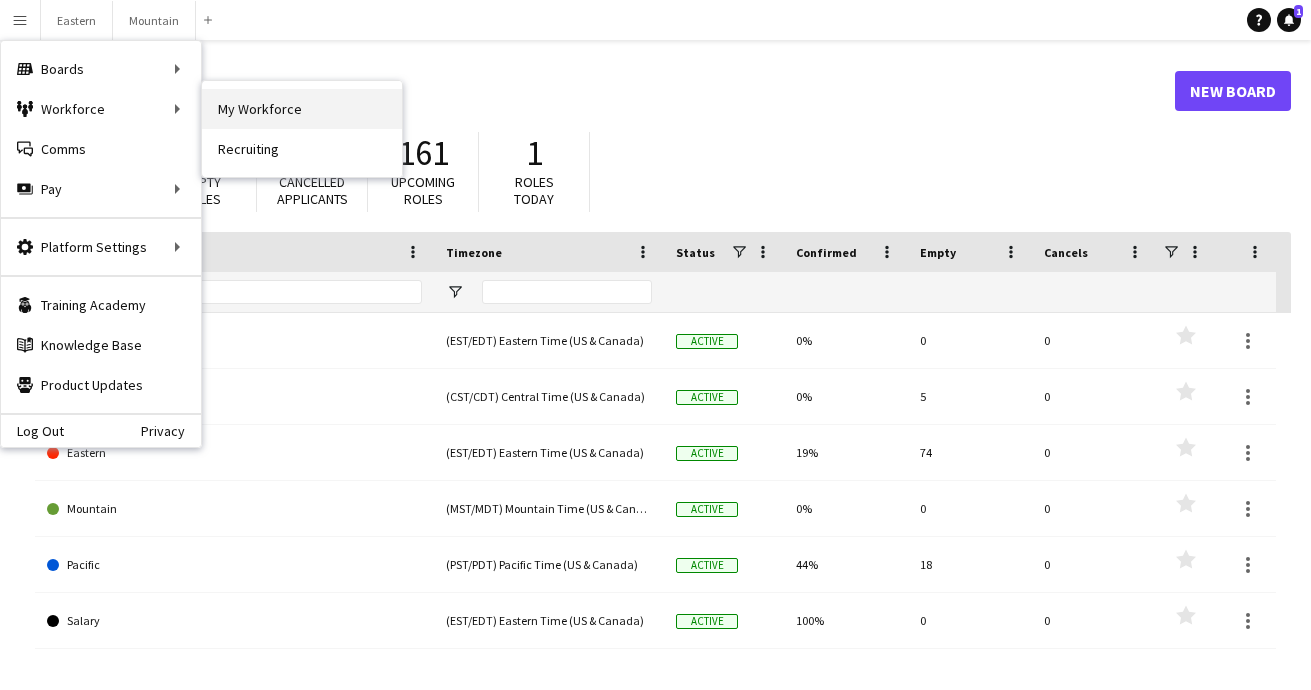 click on "My Workforce" at bounding box center [302, 109] 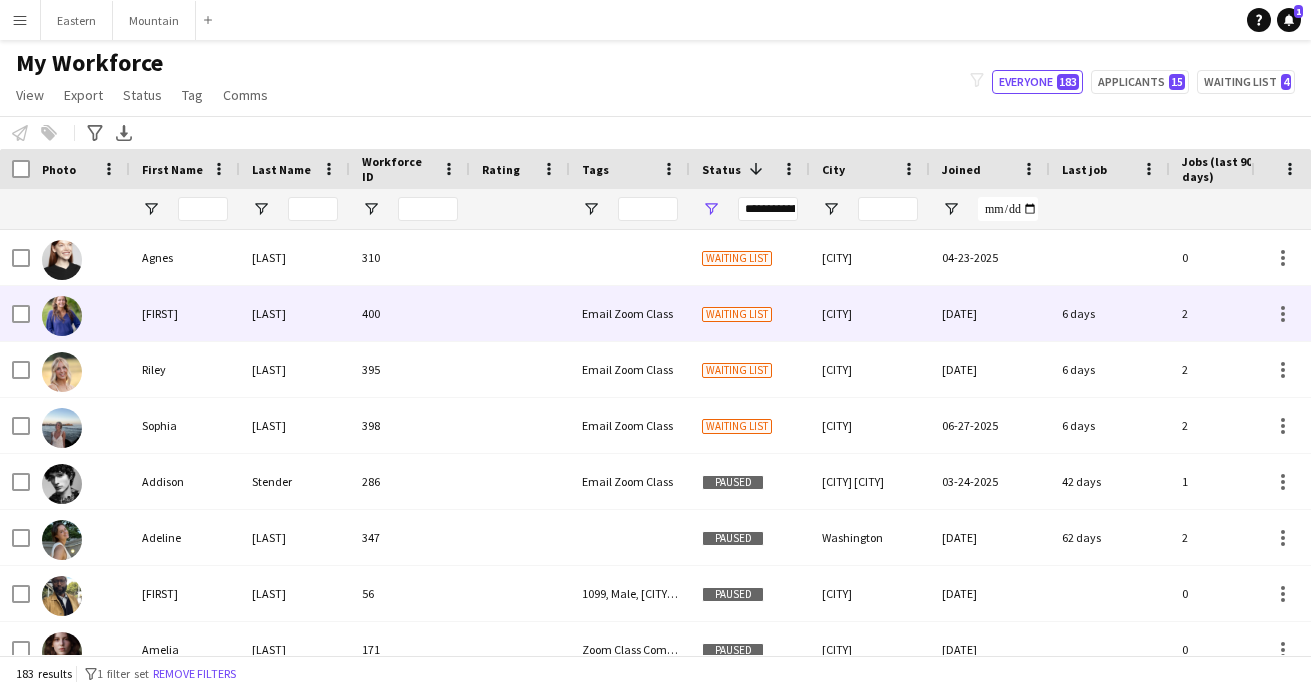 click on "[FIRST] [LAST] [NUMBER] Paused [CITY] [DATE] [NUMBER] days [NUMBER] [EMAIL] [EVENT]
[FIRST] [LAST] [NUMBER] Paused [CITY] [DATE] [NUMBER] days [NUMBER] [EMAIL]
[FIRST] [LAST] [NUMBER] Waiting list [CITY]  [DATE] [NUMBER] [EMAIL]
[FIRST] [LAST] [NUMBER] Paused [CITY]  [DATE] [NUMBER] [EMAIL] [EVENT] 1099, Male, [CITY], Travel Team
171" at bounding box center (1084, 5354) 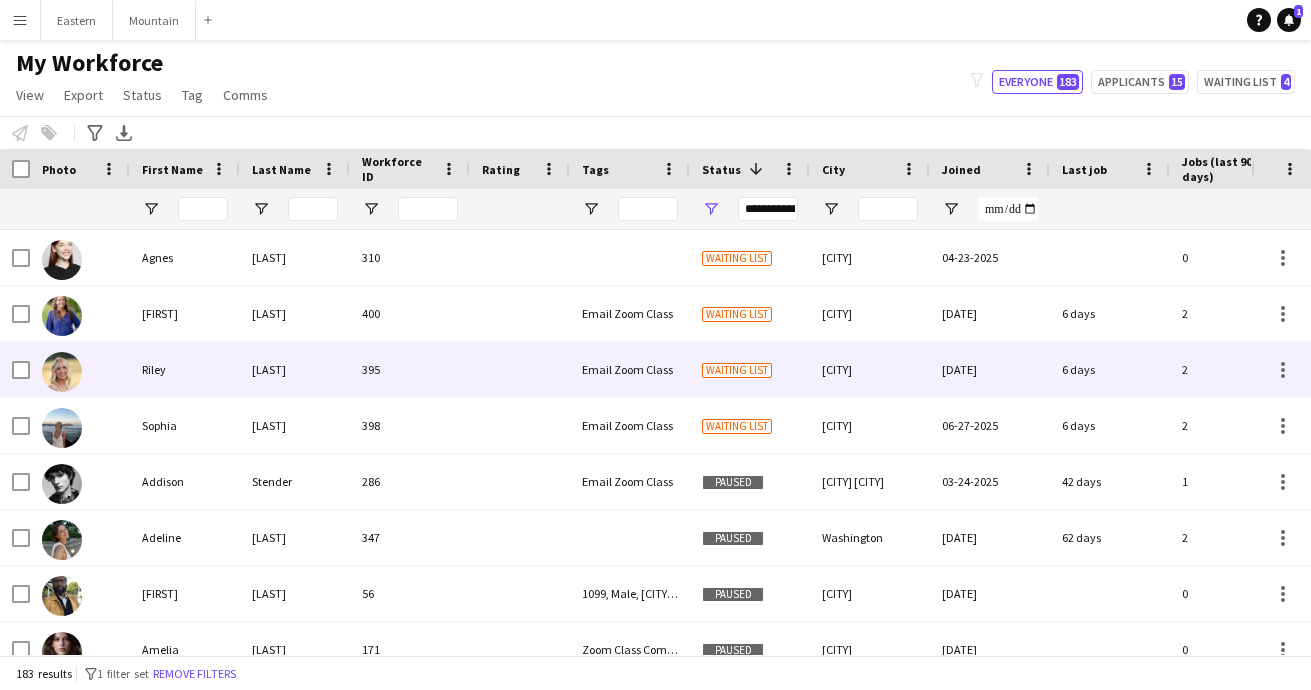 scroll, scrollTop: 22, scrollLeft: 0, axis: vertical 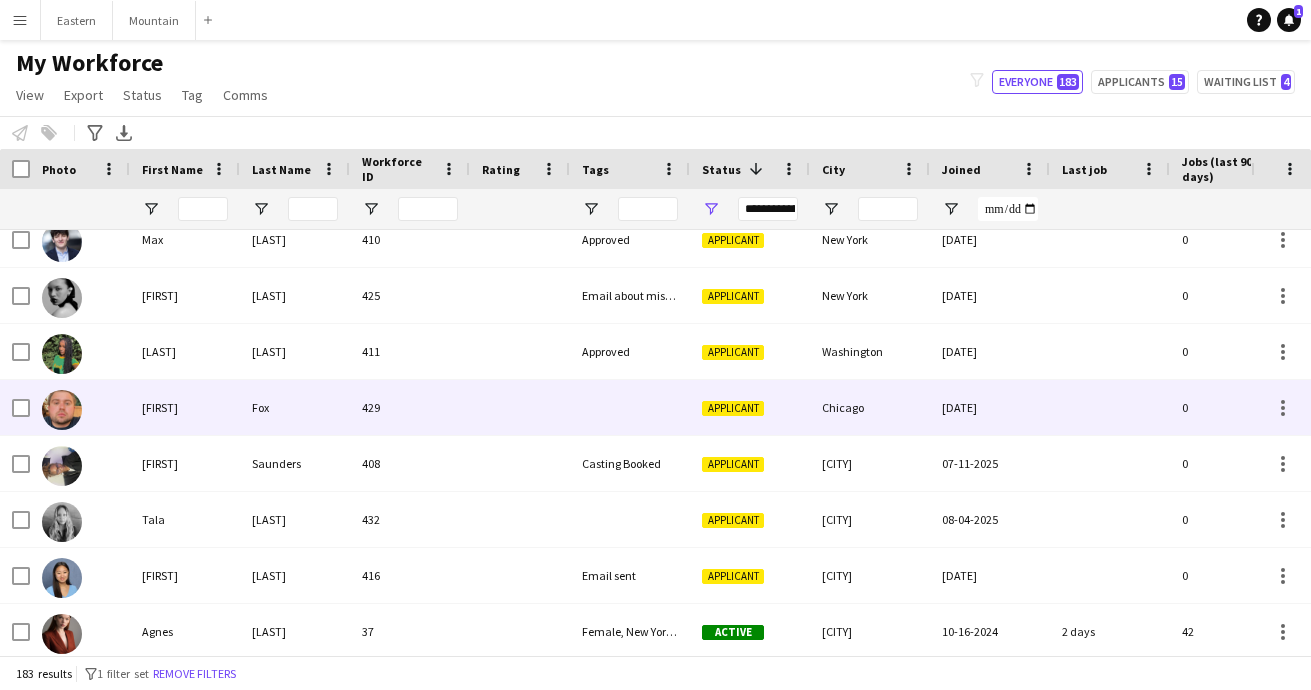 click on "429" at bounding box center (410, 407) 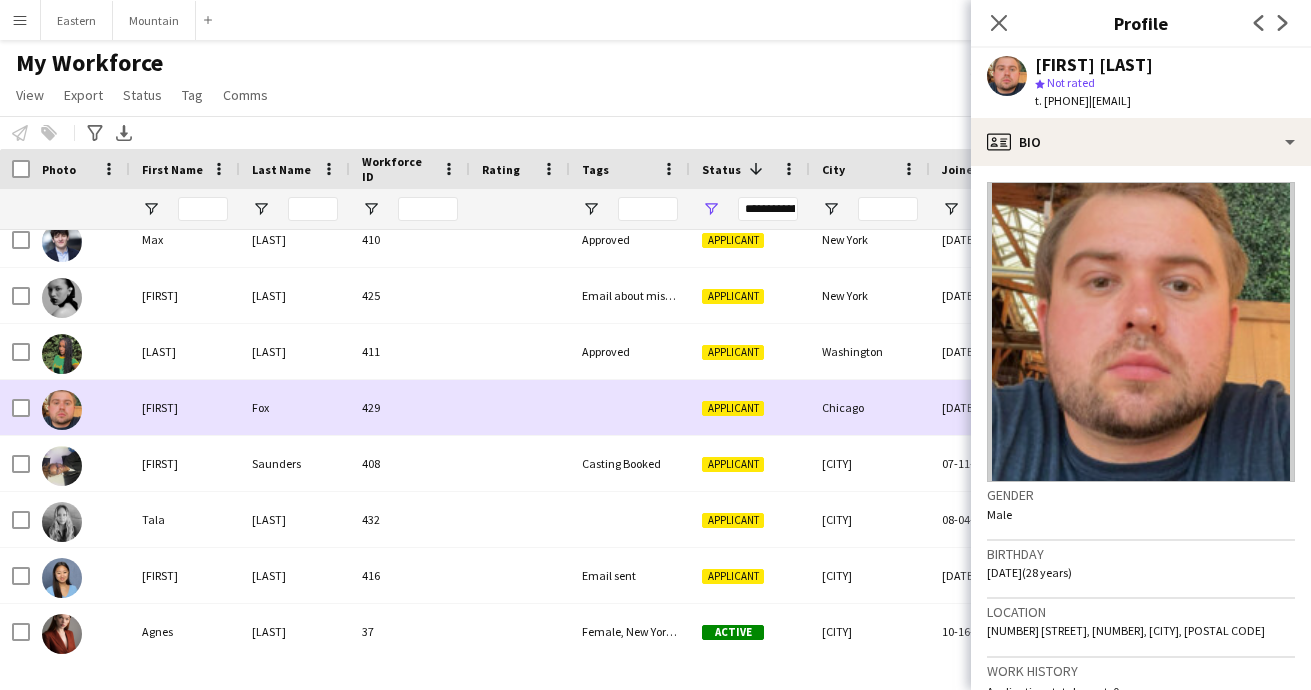click on "429" at bounding box center [410, 407] 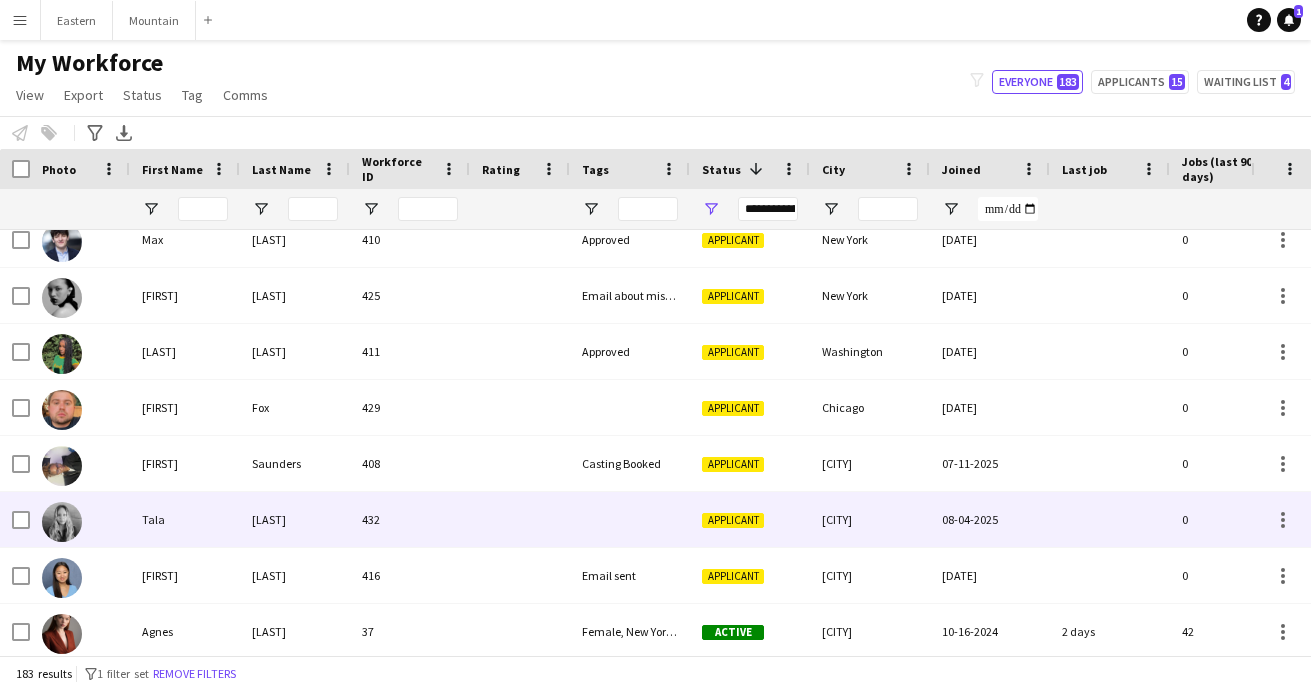 click on "432" at bounding box center (410, 519) 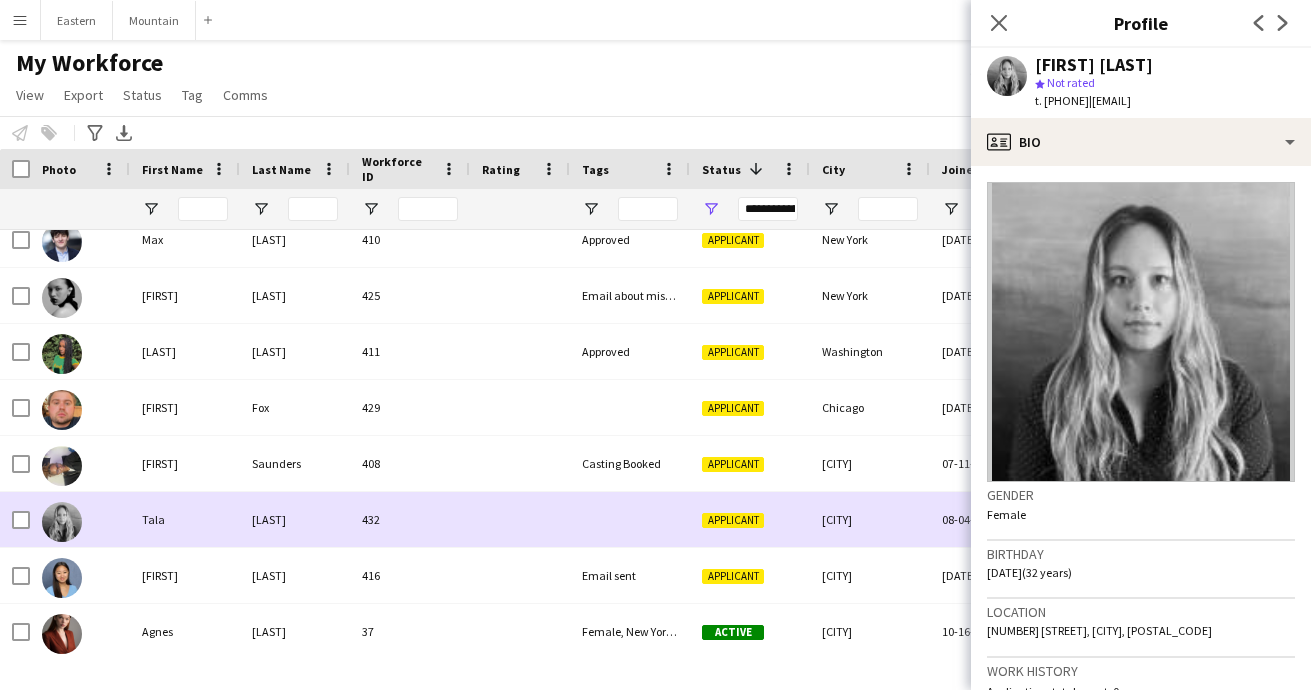 click on "432" at bounding box center (410, 519) 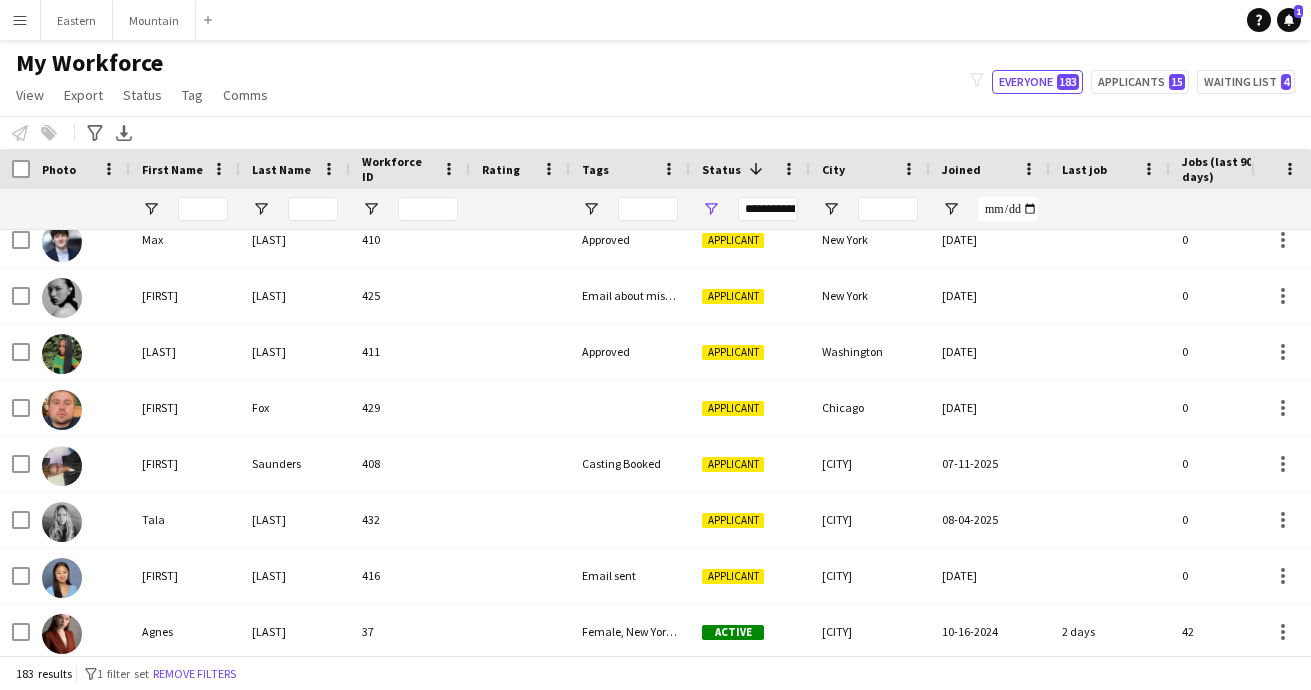 scroll, scrollTop: 0, scrollLeft: 177, axis: horizontal 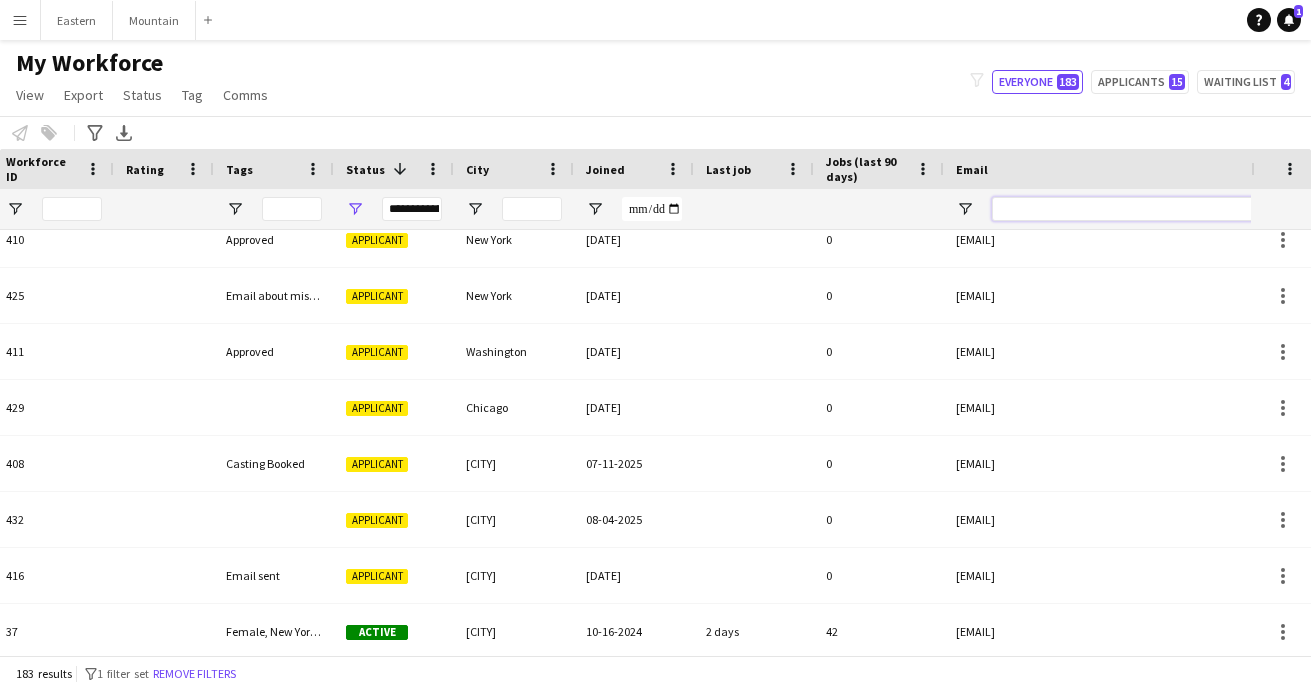 click at bounding box center (1162, 209) 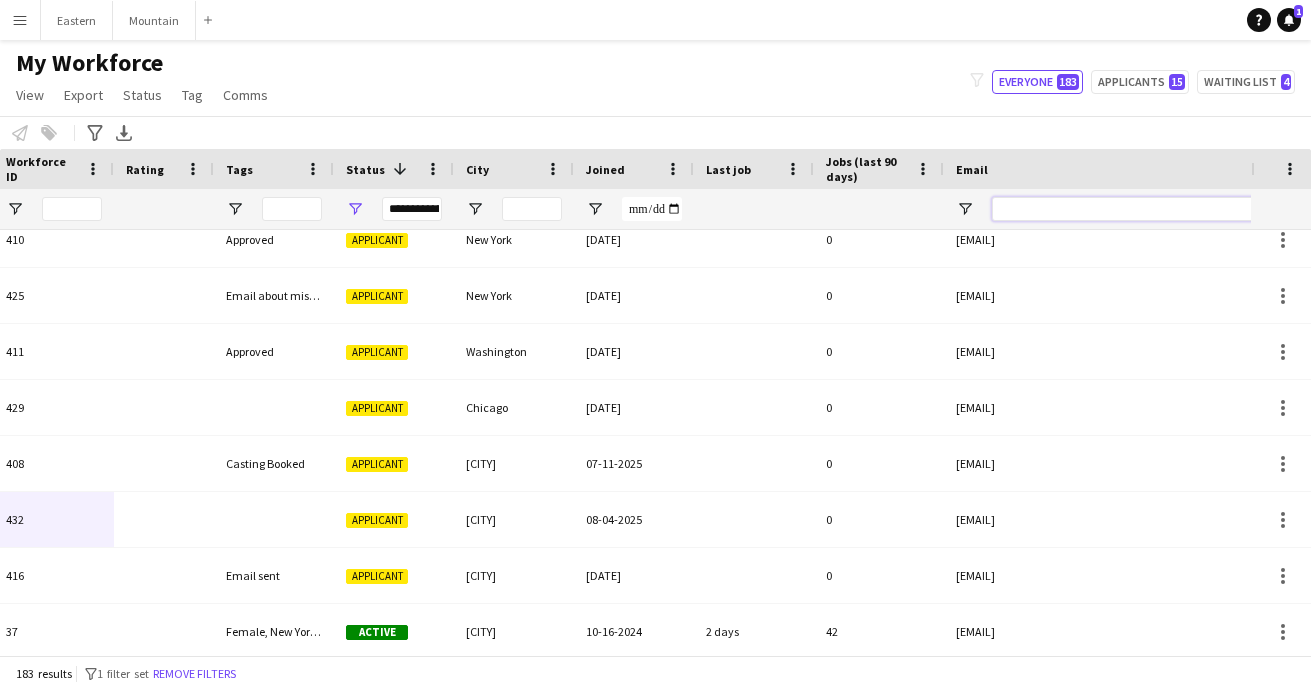 paste on "**********" 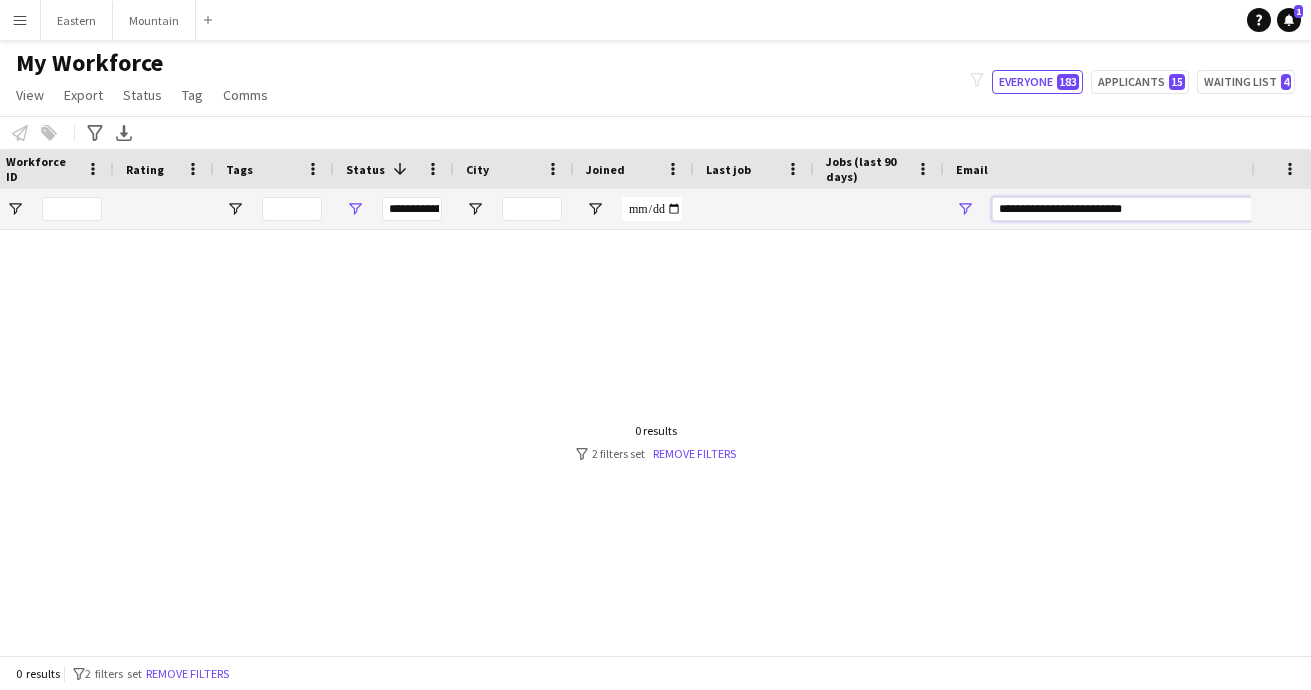 type on "**********" 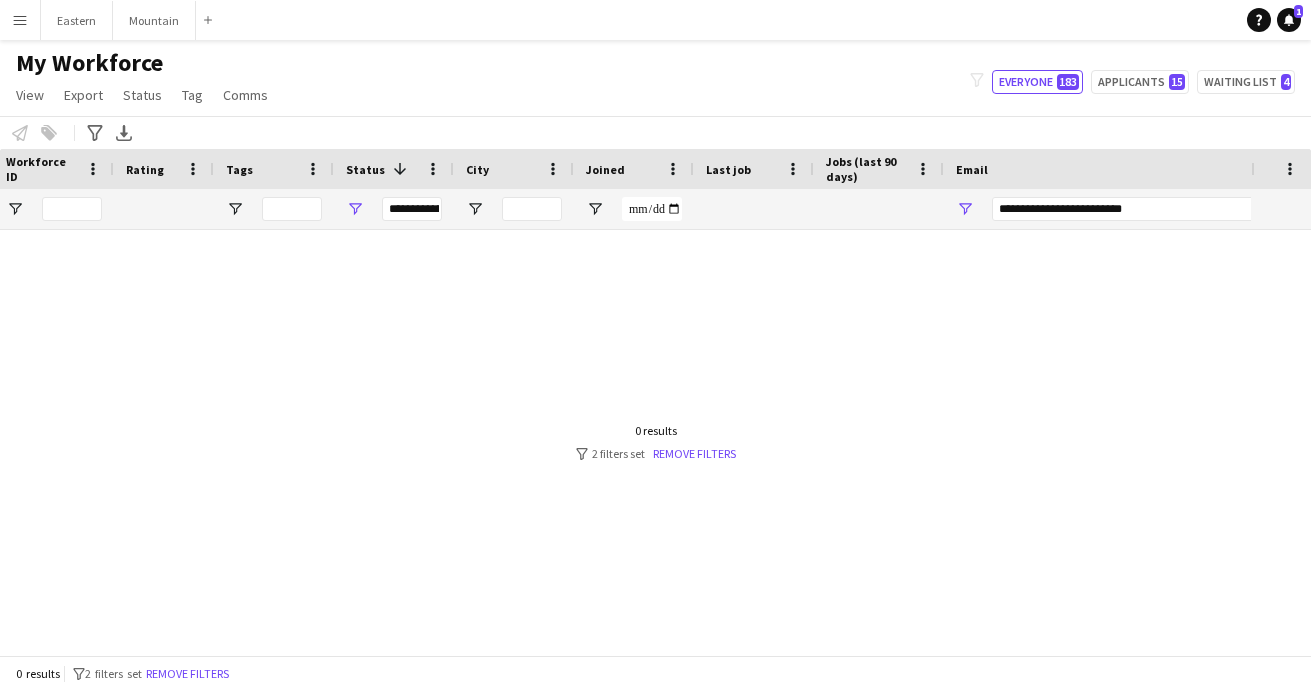 click on "Menu" at bounding box center [20, 20] 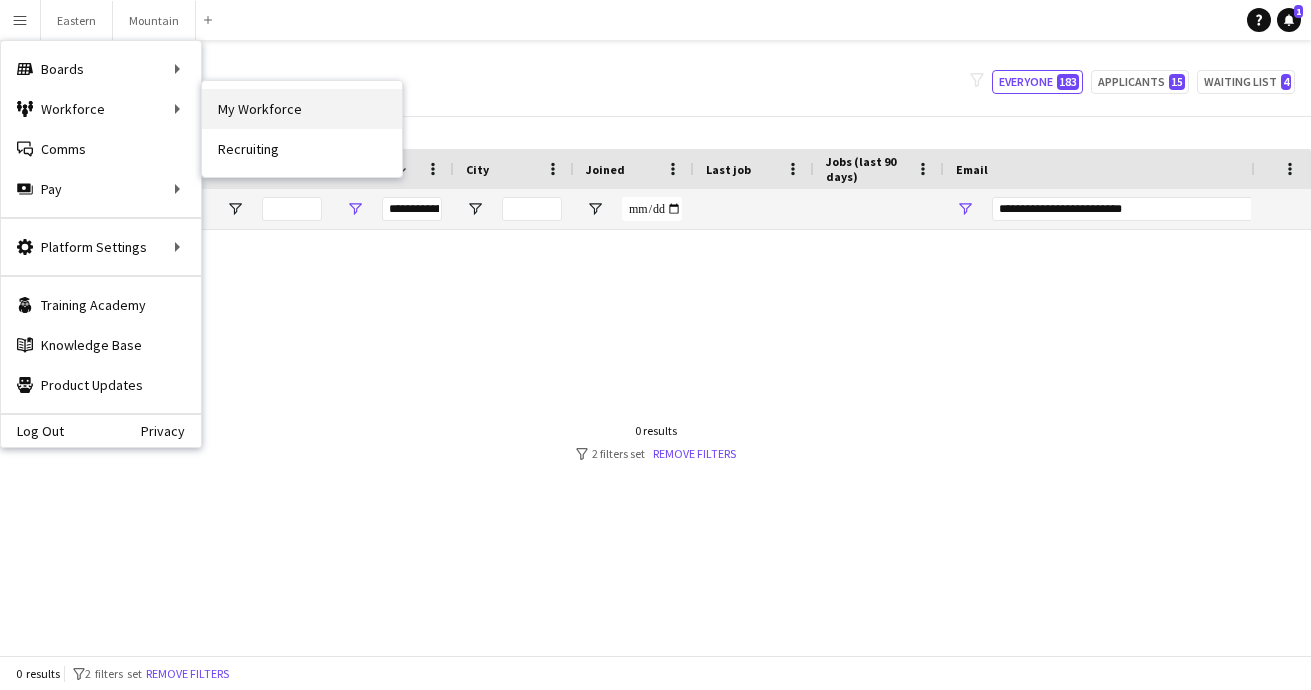 click on "My Workforce" at bounding box center [302, 109] 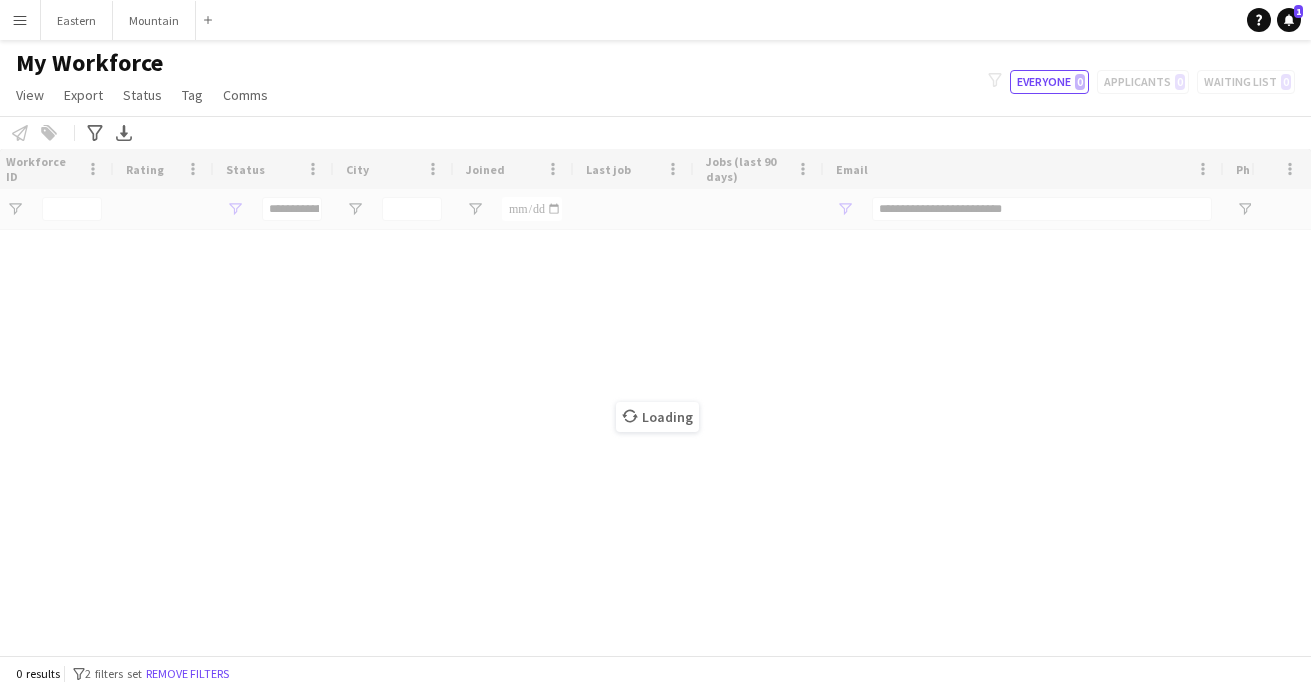 type on "**********" 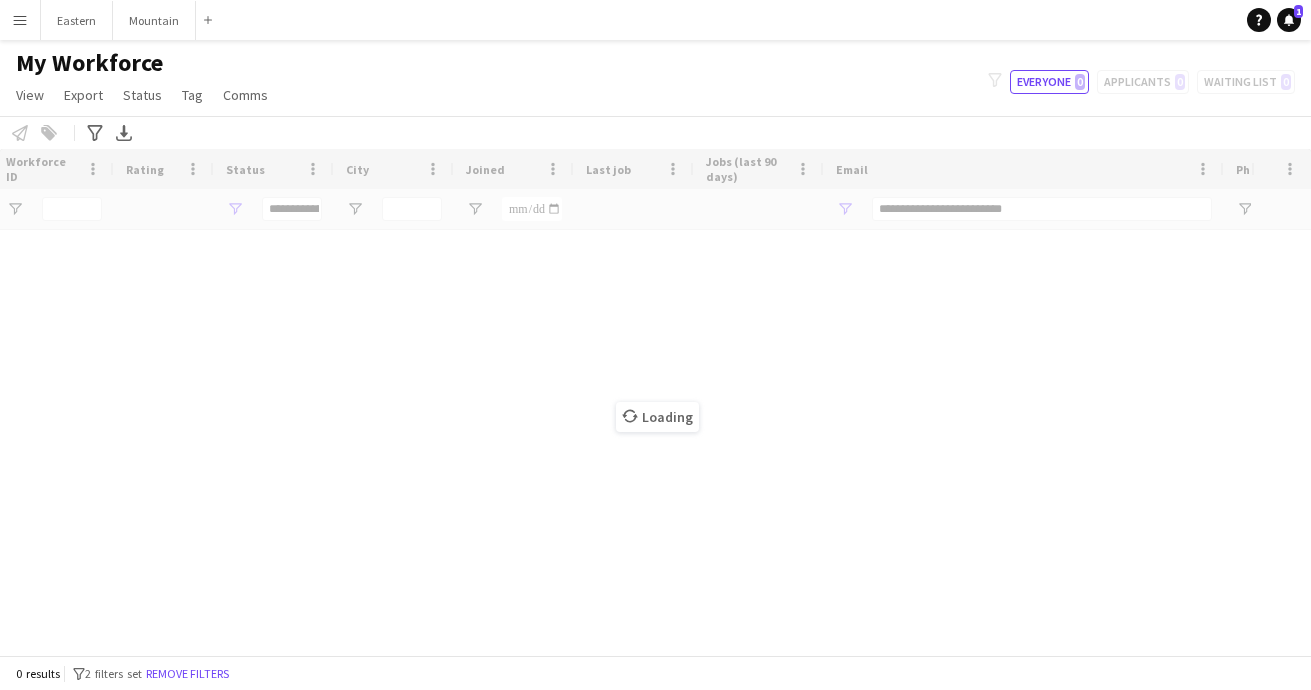type on "**********" 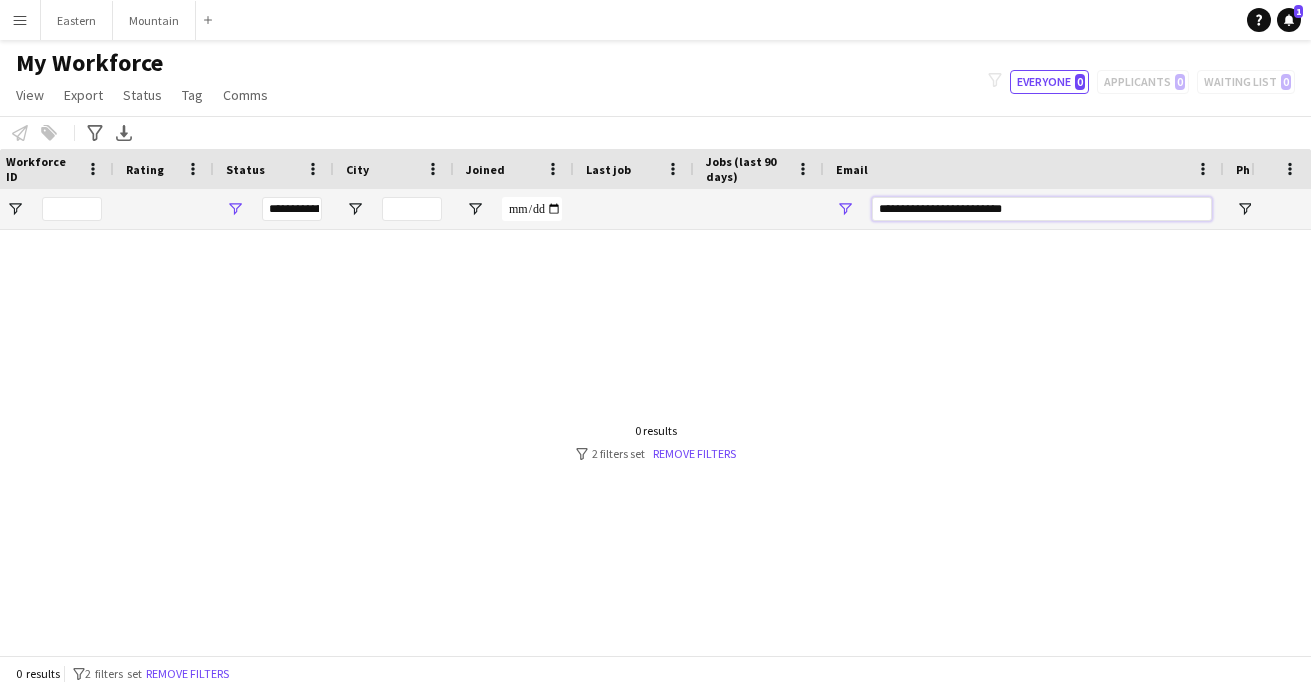 drag, startPoint x: 1058, startPoint y: 207, endPoint x: 703, endPoint y: 199, distance: 355.09012 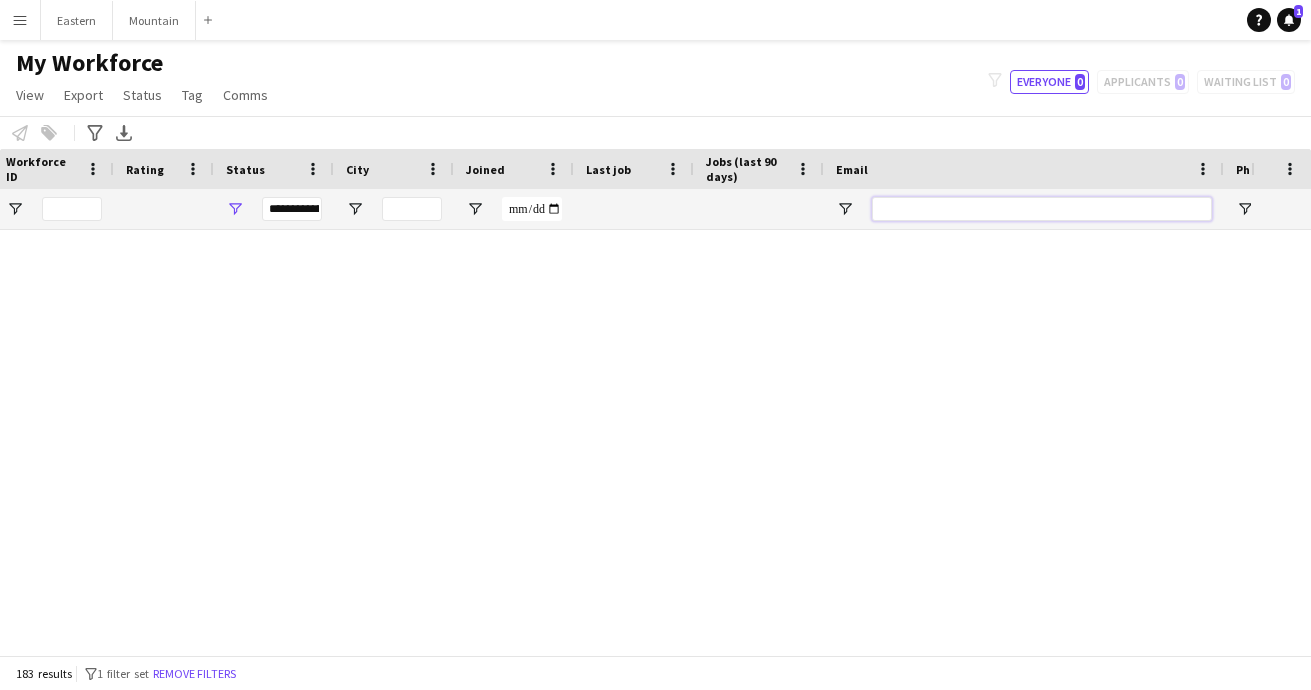 type 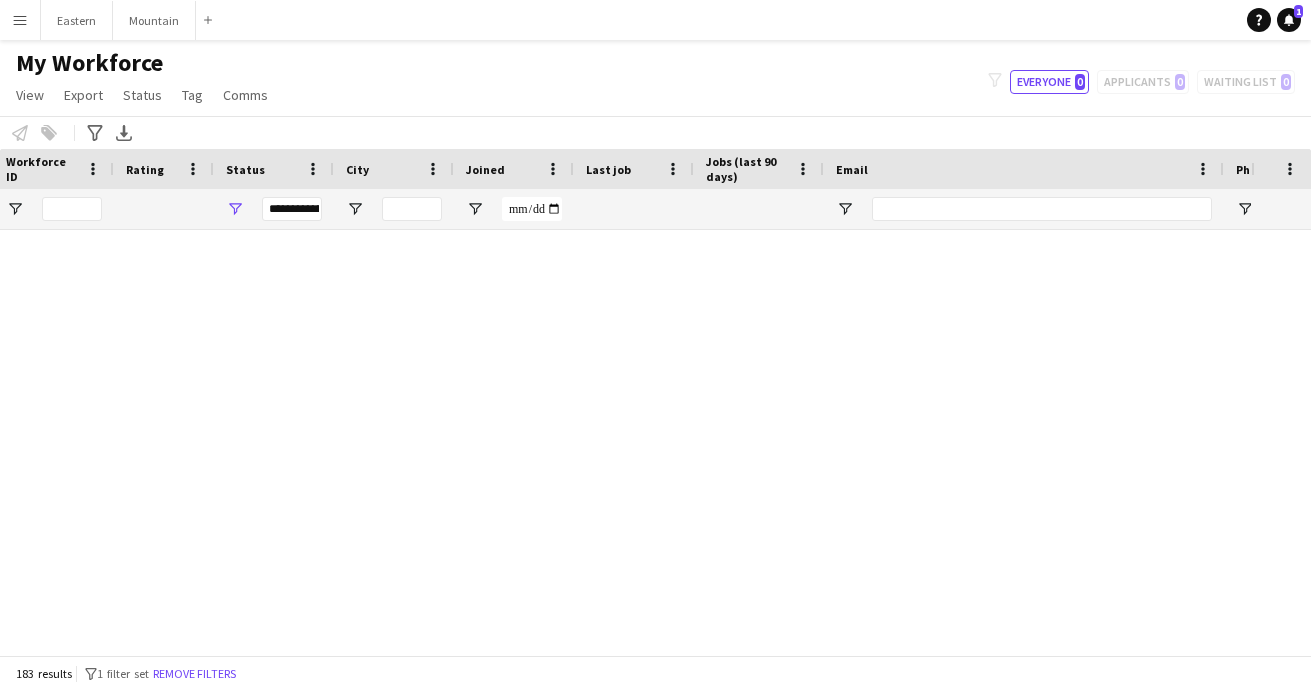 click on "Menu" at bounding box center [20, 20] 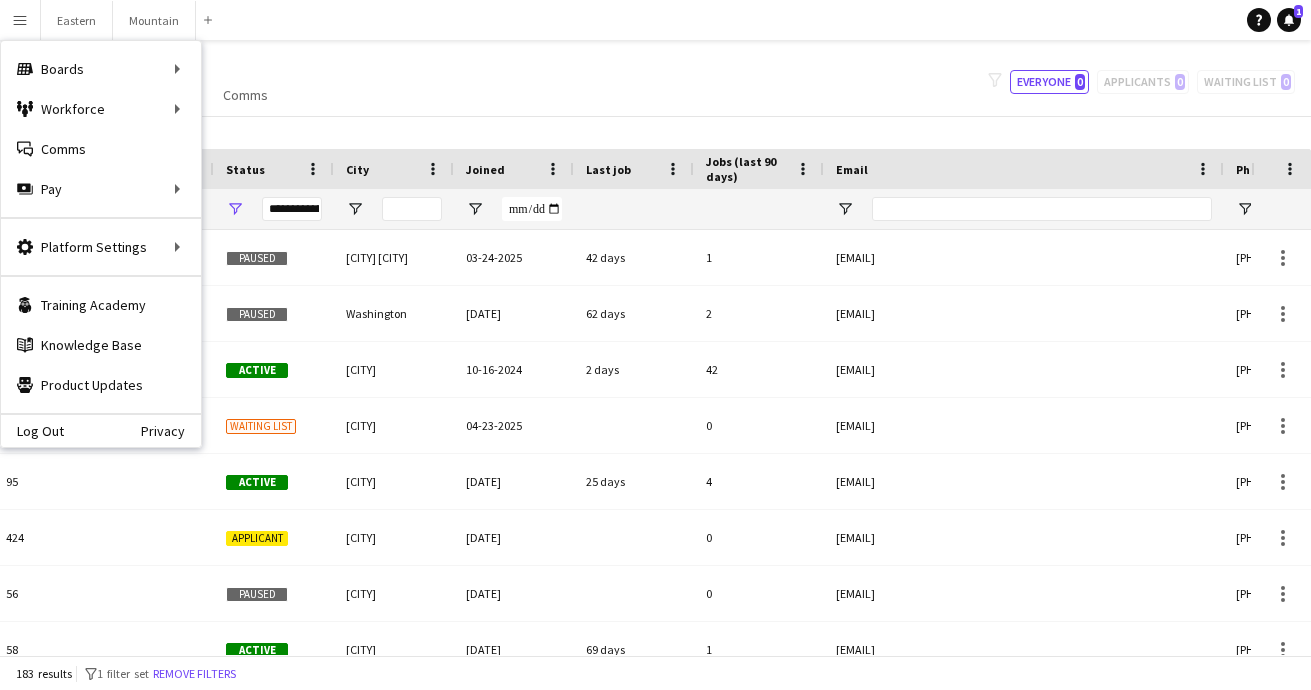 click on "1099 (108) Approved (4) [CITY] (12) Casting Booked (2) [CITY] (13) Email about missing information (10) Email sent (2) Email Zoom Class (11) Female (103) [CITY] (2) [CITY] (20) Male (29) [CITY] (9) [CITY] (7) [CITY] (48) [CITY] (3) [CITY] (11) [CITY] (2) Training Scheduled (2) Travel Team (13) W2 (23) [CITY] (11) Zoom Class Completed (9) Zoom Class Email (0)  Add to tag  1099 (108) Approved (4) [CITY] (12) Casting Booked (2) [CITY] (13) Email about missing information (10) Email sent (2) Email Zoom Class (11) Female (103) [CITY] (2) [CITY] (20) Male (29) [CITY] (9) [CITY] (7) [CITY] (48) [CITY] (3) [CITY] (11) [CITY] (2) Training Scheduled (2) Travel Team (13) W2 (23) [CITY] (11)" 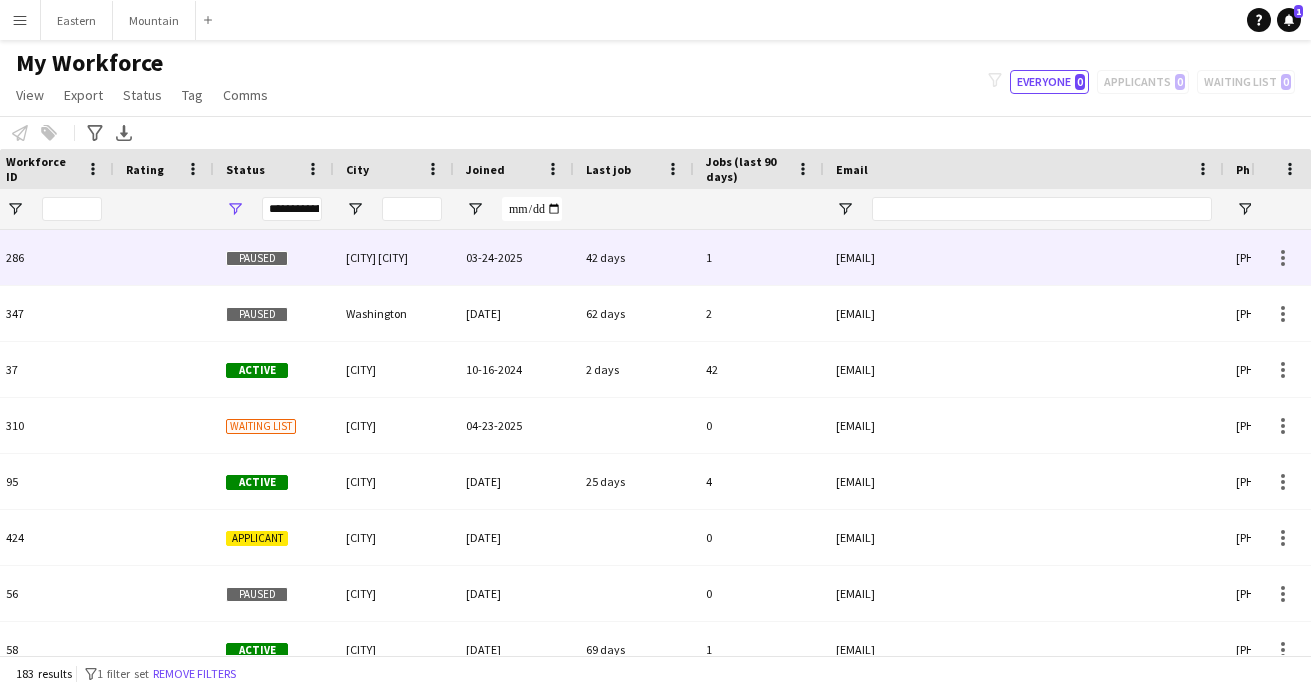 scroll, scrollTop: 0, scrollLeft: -43, axis: horizontal 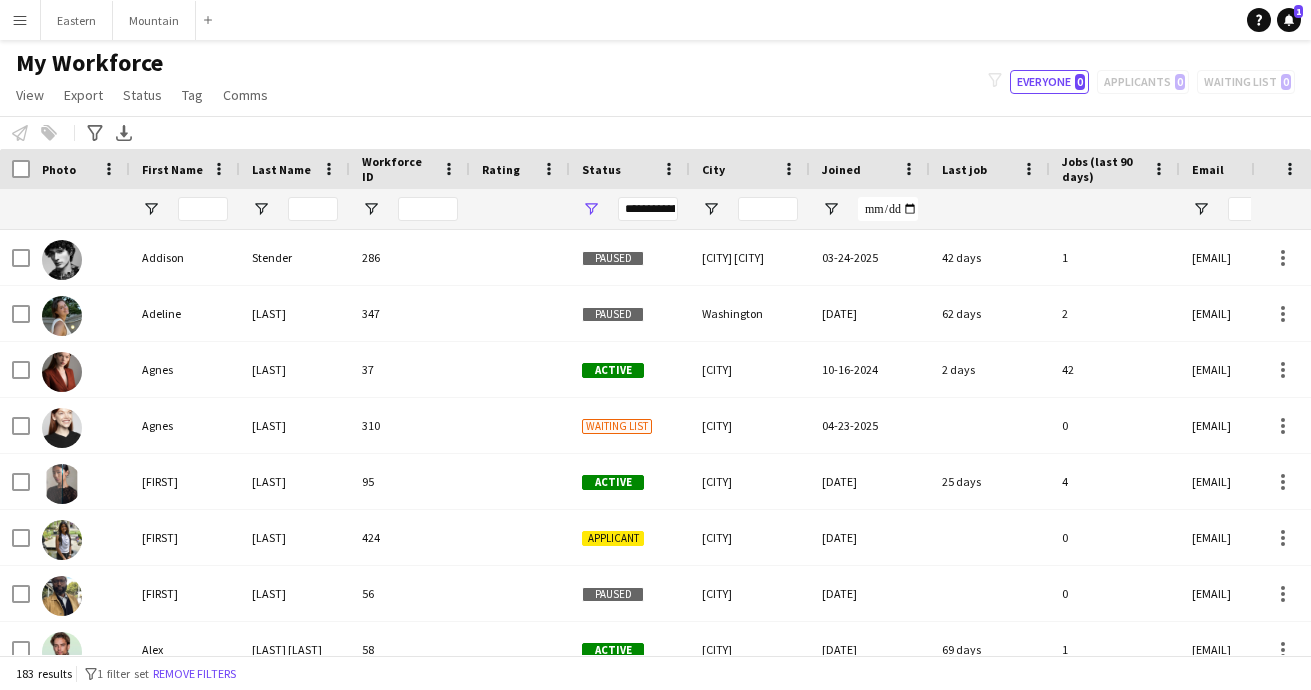 click on "Status" at bounding box center [618, 169] 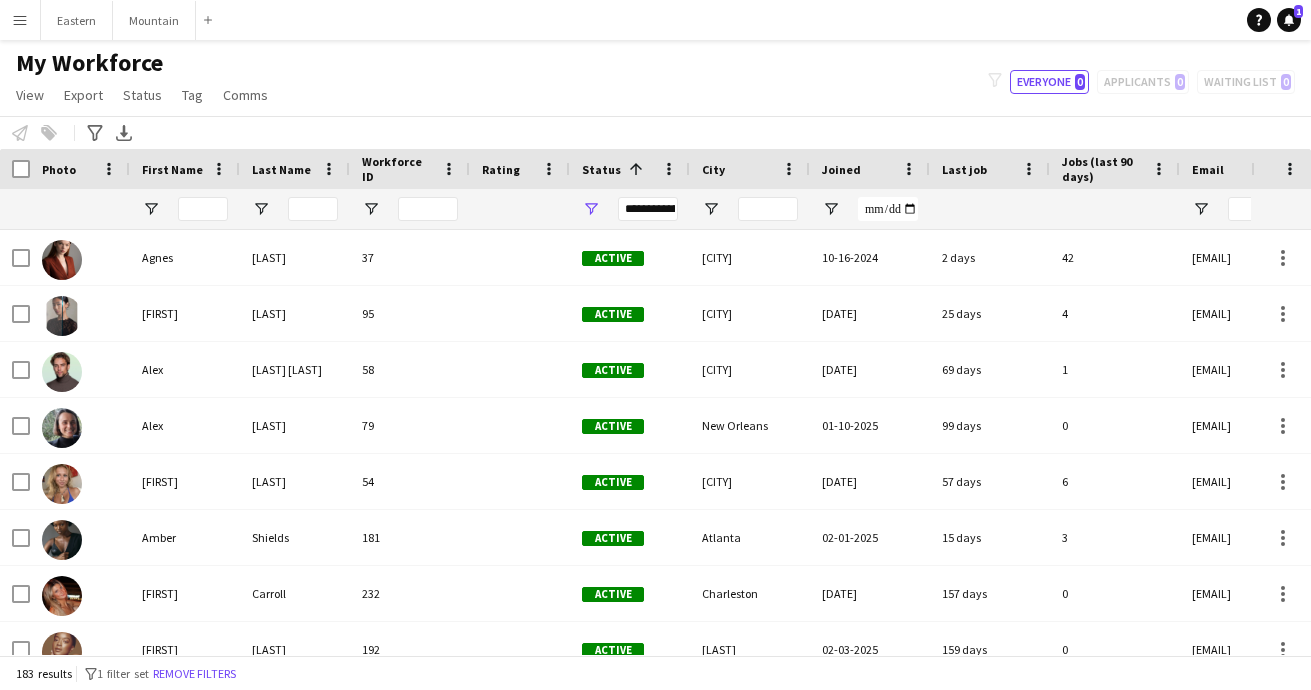click at bounding box center (636, 169) 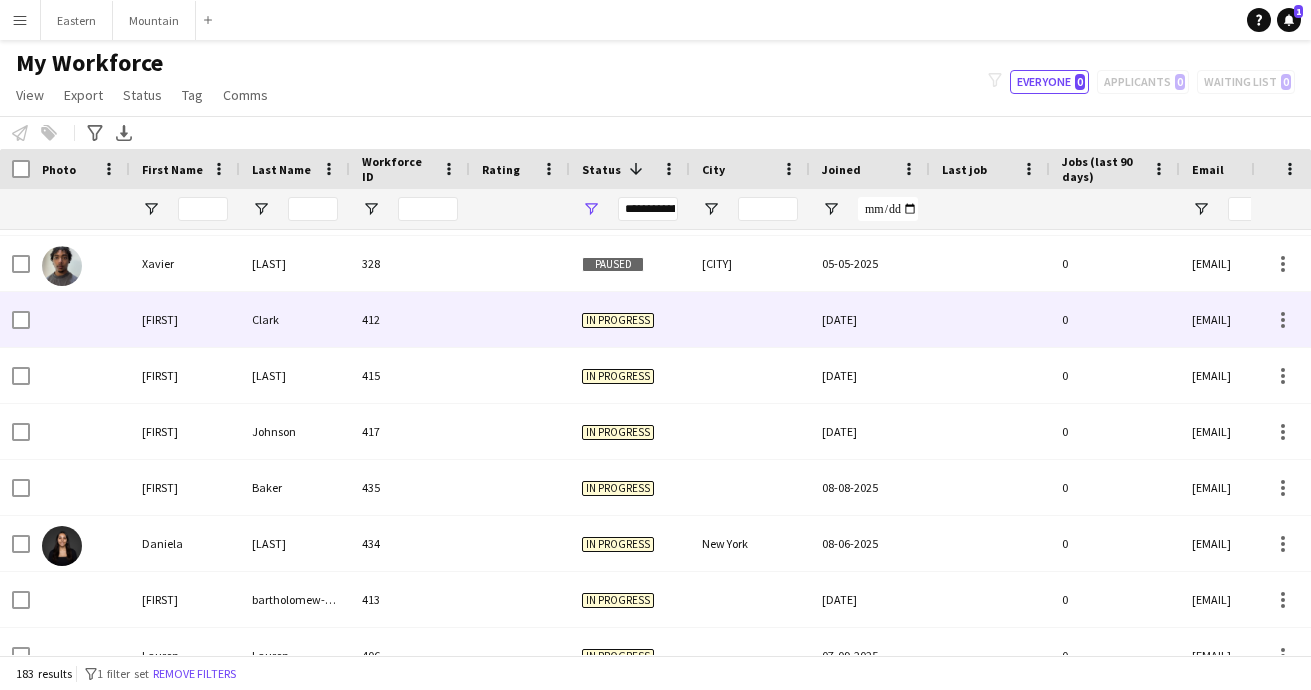 click at bounding box center (520, 319) 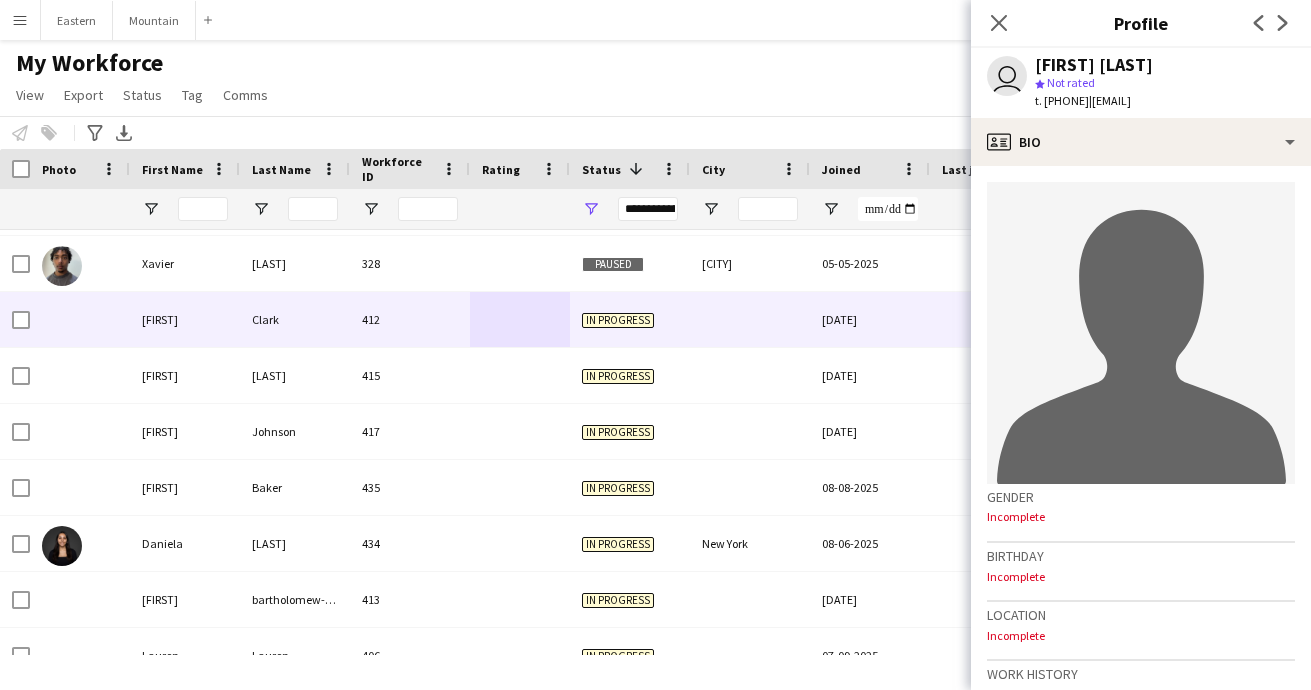 drag, startPoint x: 1124, startPoint y: 102, endPoint x: 1266, endPoint y: 100, distance: 142.01408 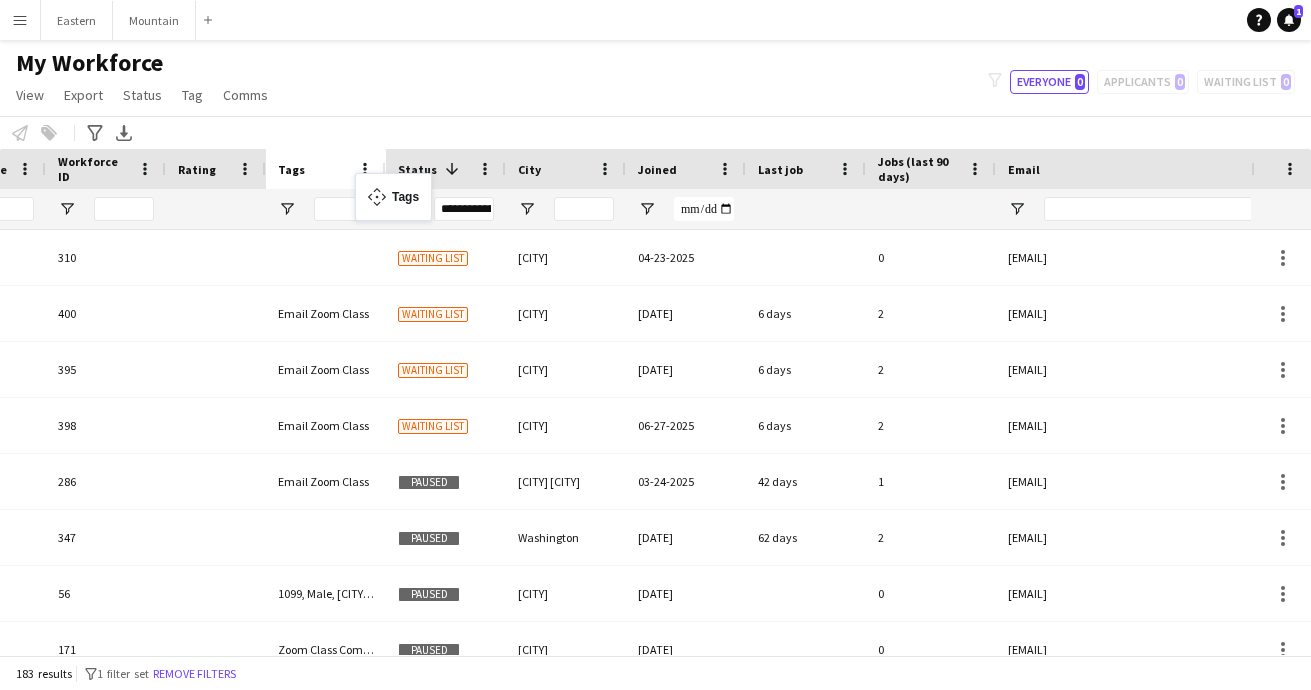 drag, startPoint x: 1169, startPoint y: 165, endPoint x: 365, endPoint y: 185, distance: 804.2487 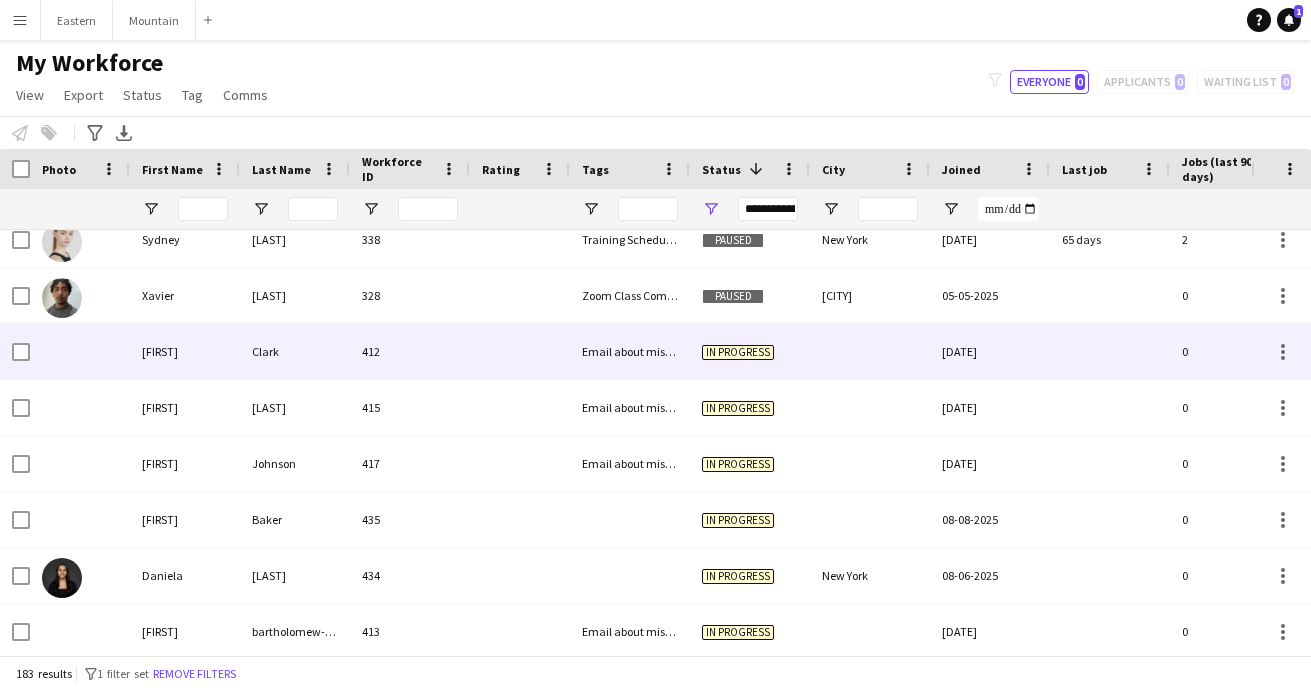 click on "412" at bounding box center (410, 351) 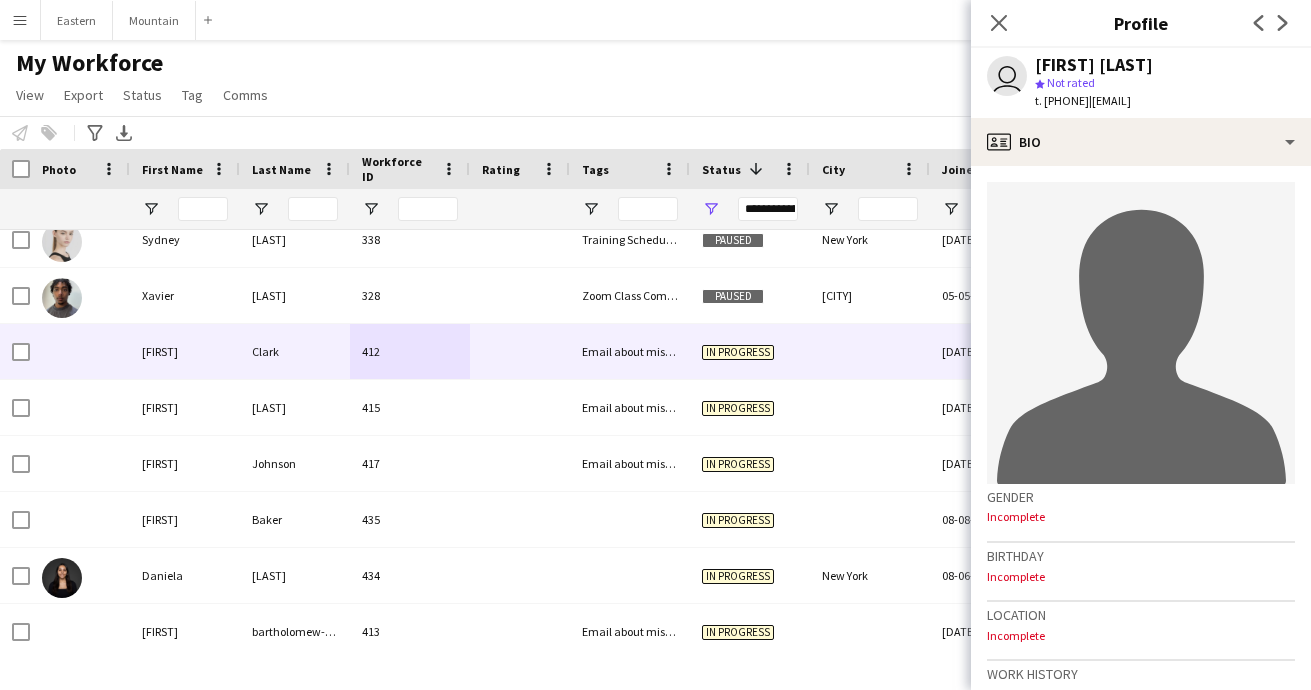 drag, startPoint x: 1124, startPoint y: 100, endPoint x: 1288, endPoint y: 107, distance: 164.14932 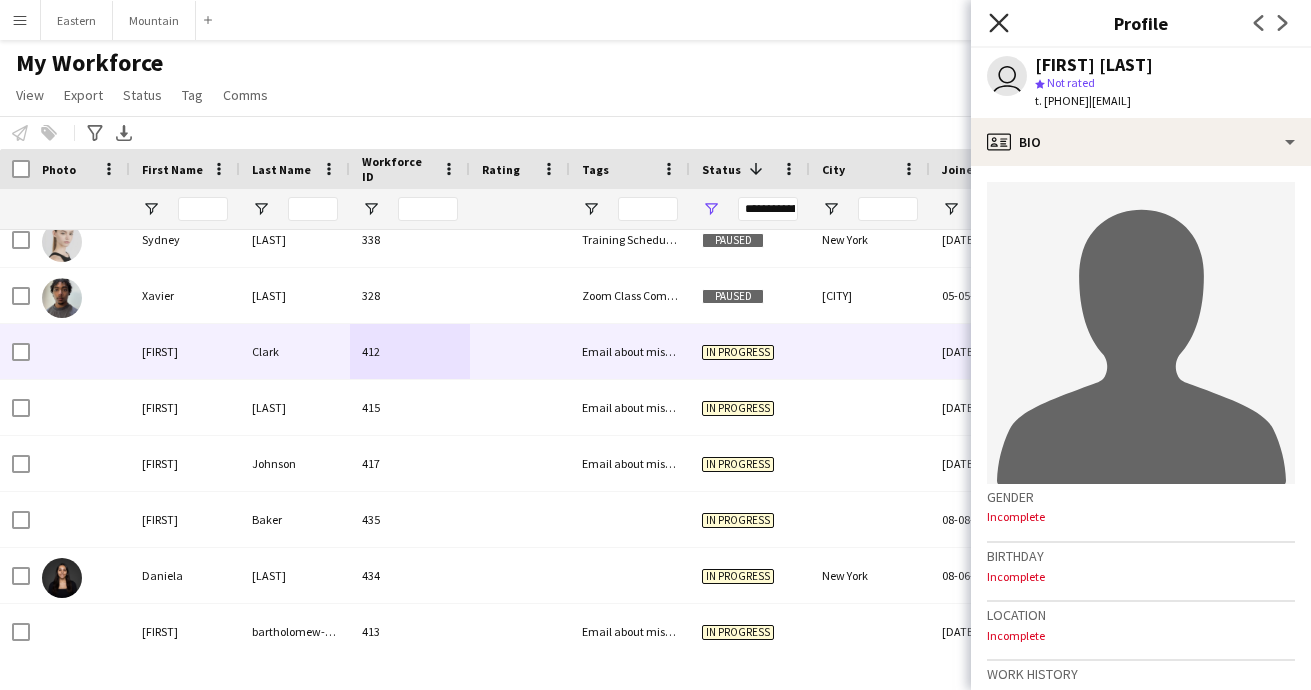 click on "Close pop-in" 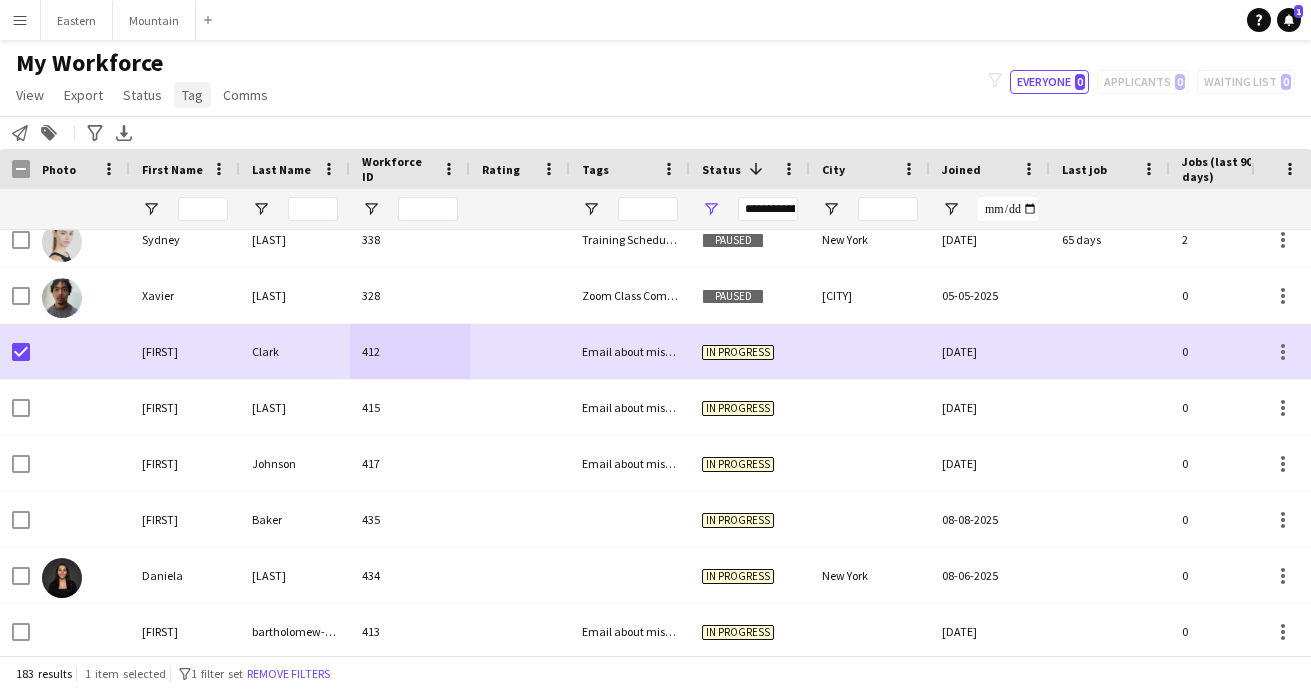 click on "Tag" 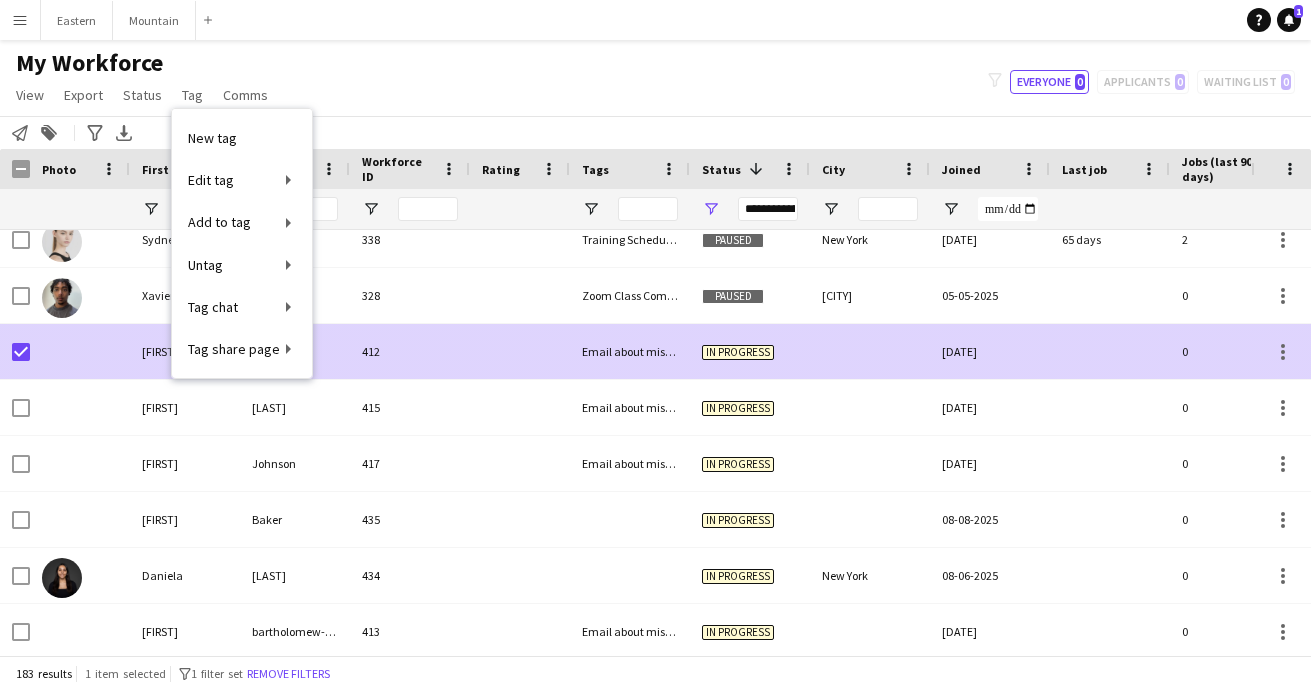 click on "Email about missing information" at bounding box center [630, 351] 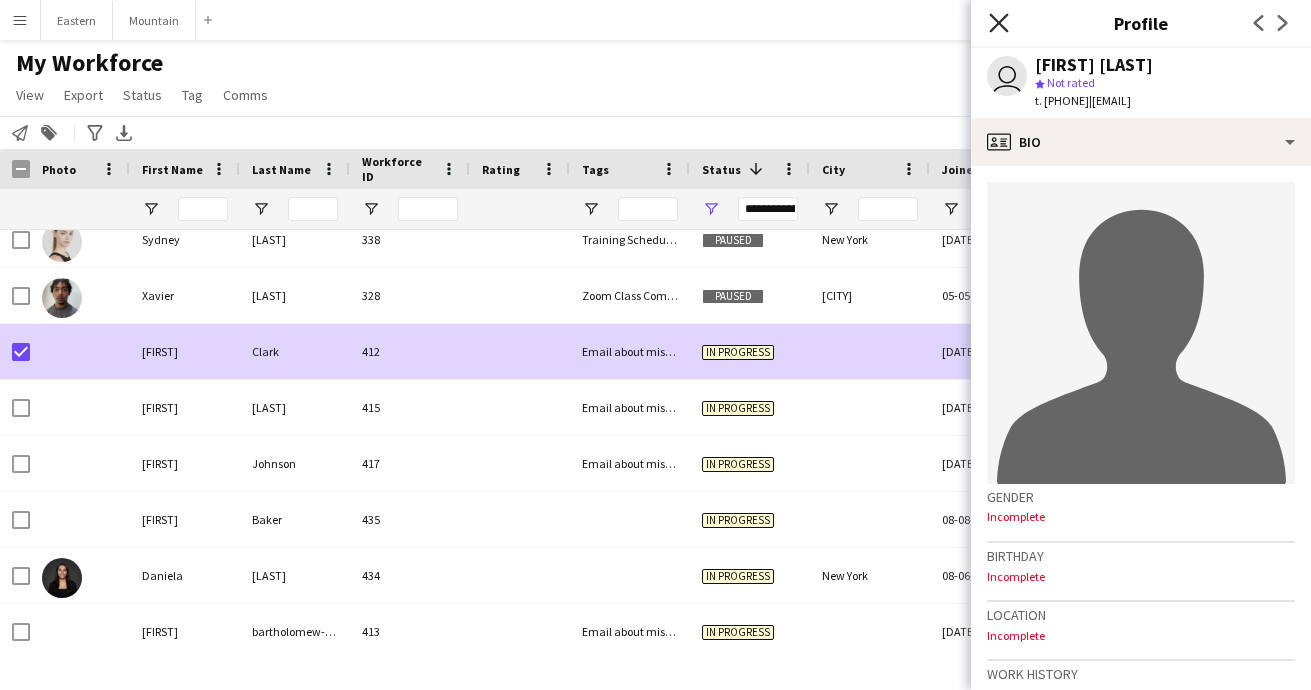 click on "Close pop-in" 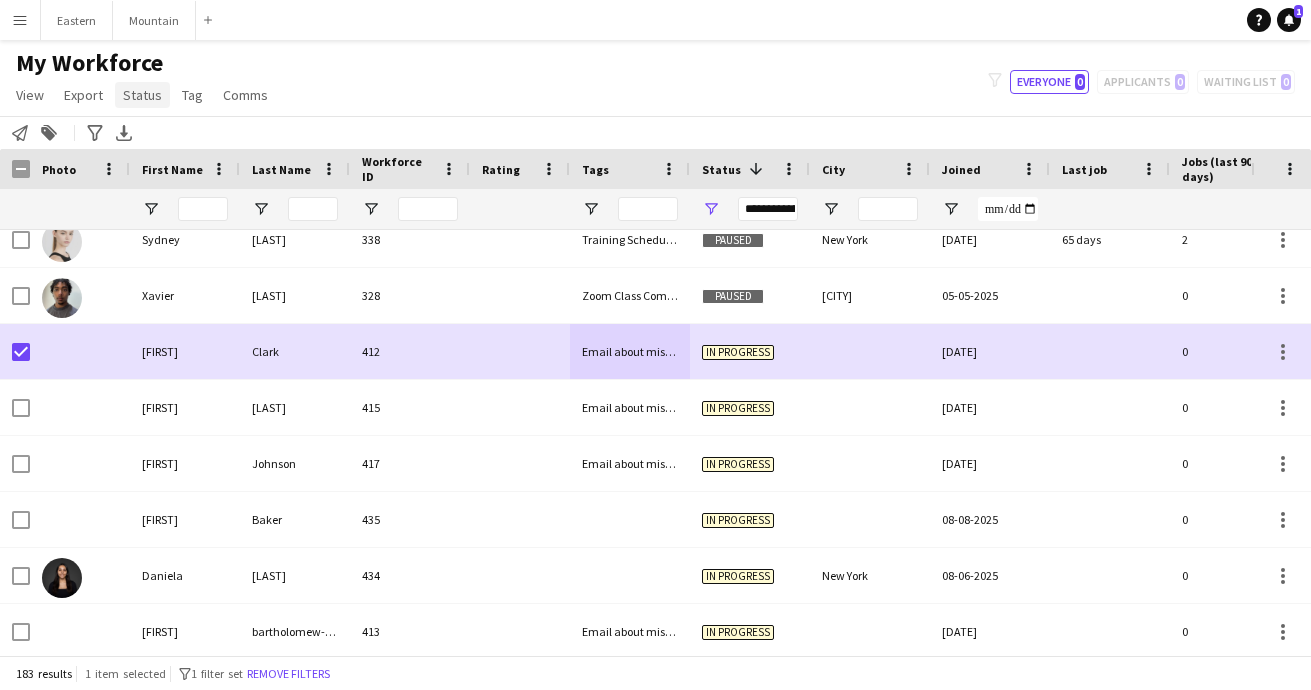 click on "Status" 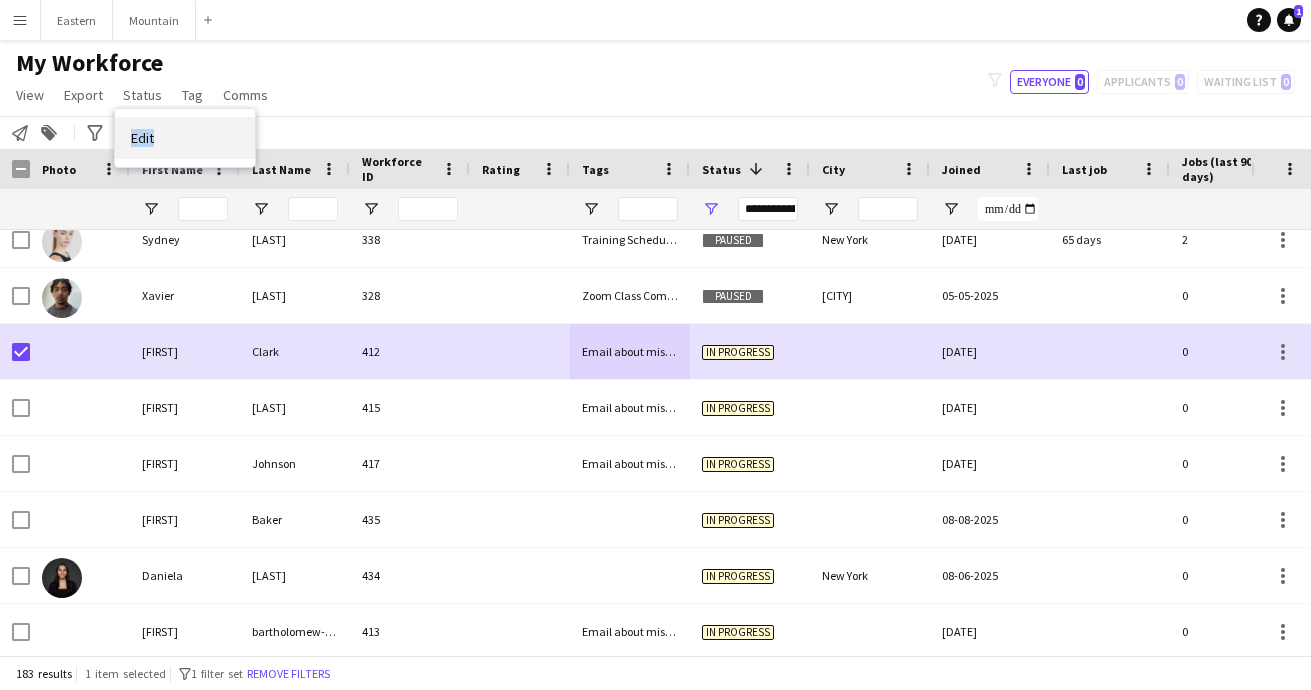 click on "Edit" at bounding box center [185, 138] 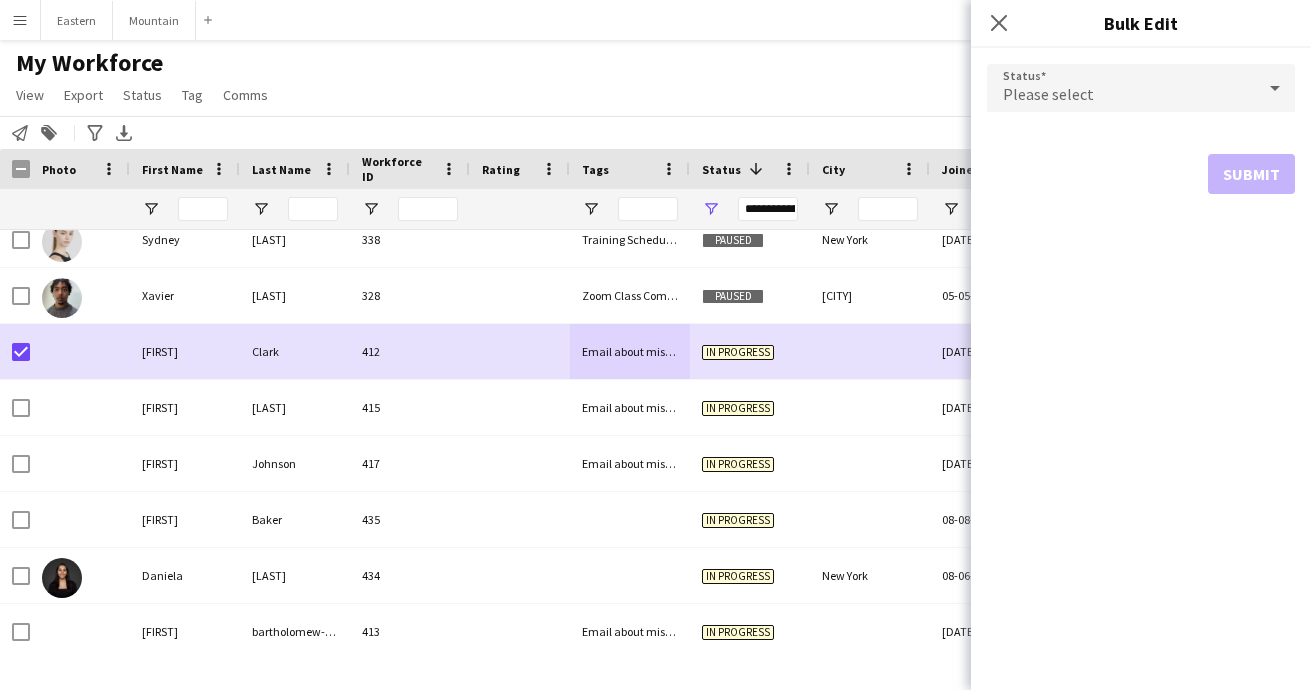 click on "Please select" at bounding box center [1048, 94] 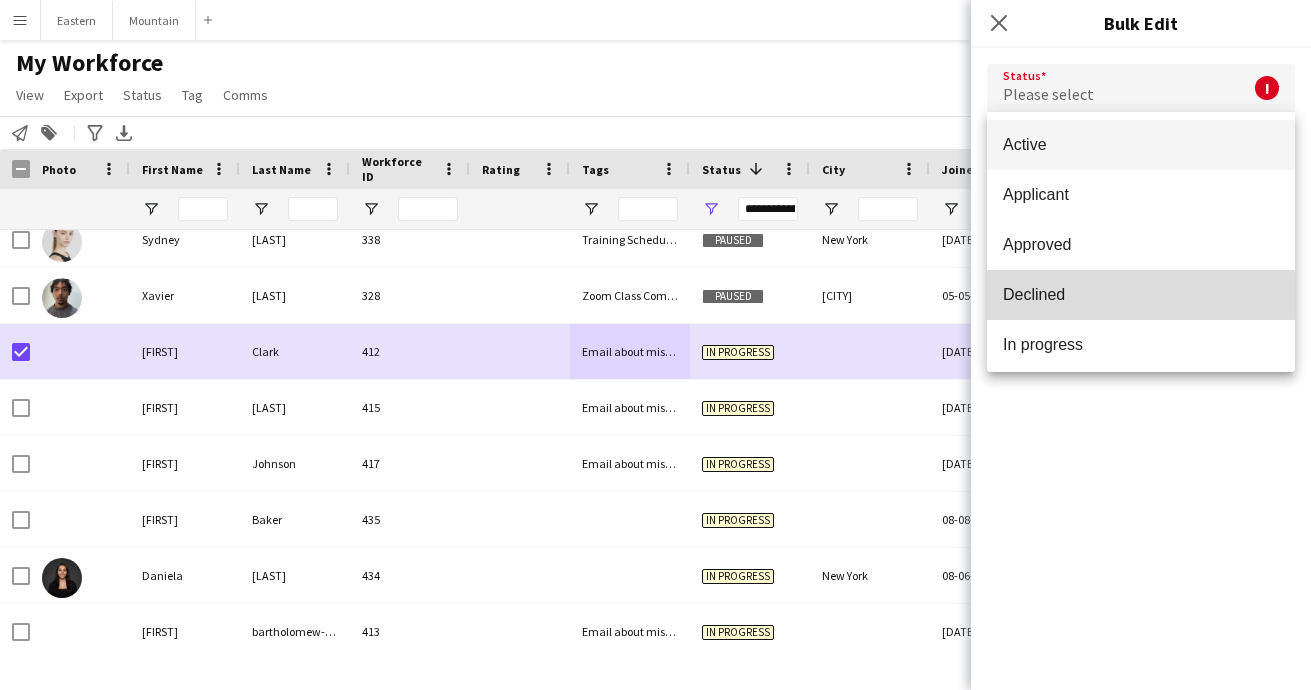 click on "Declined" at bounding box center (1141, 294) 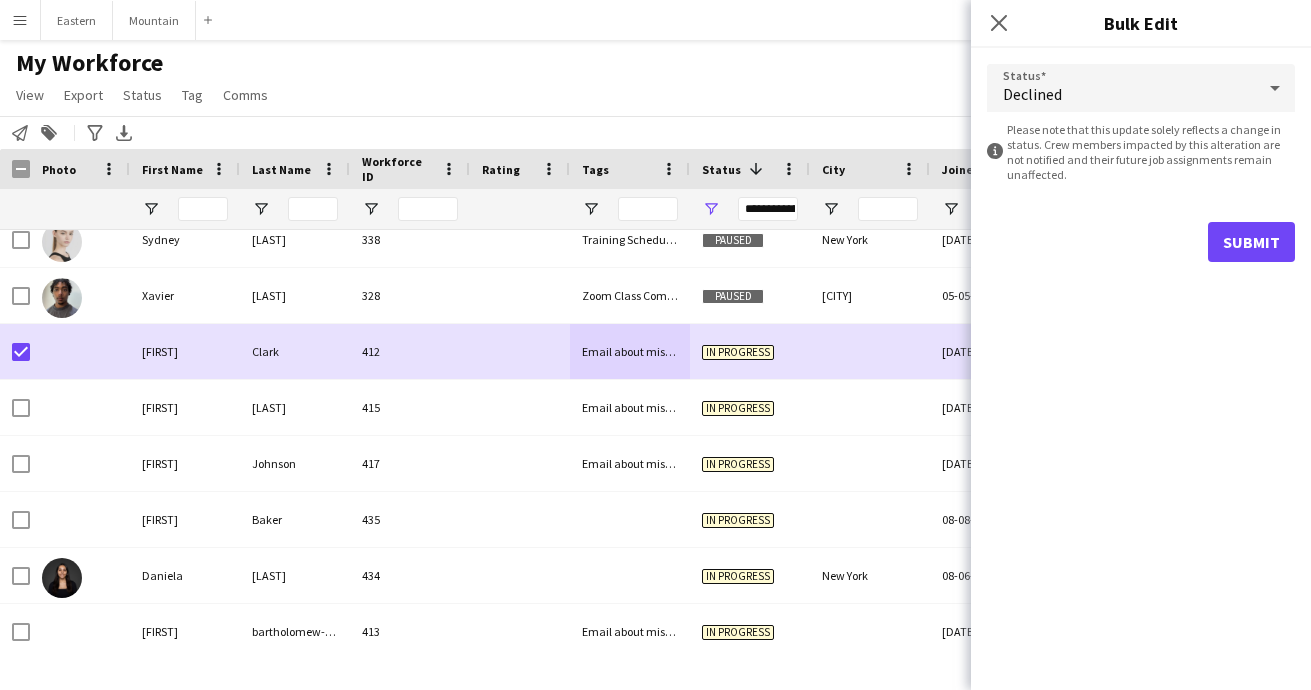 click on "Submit" 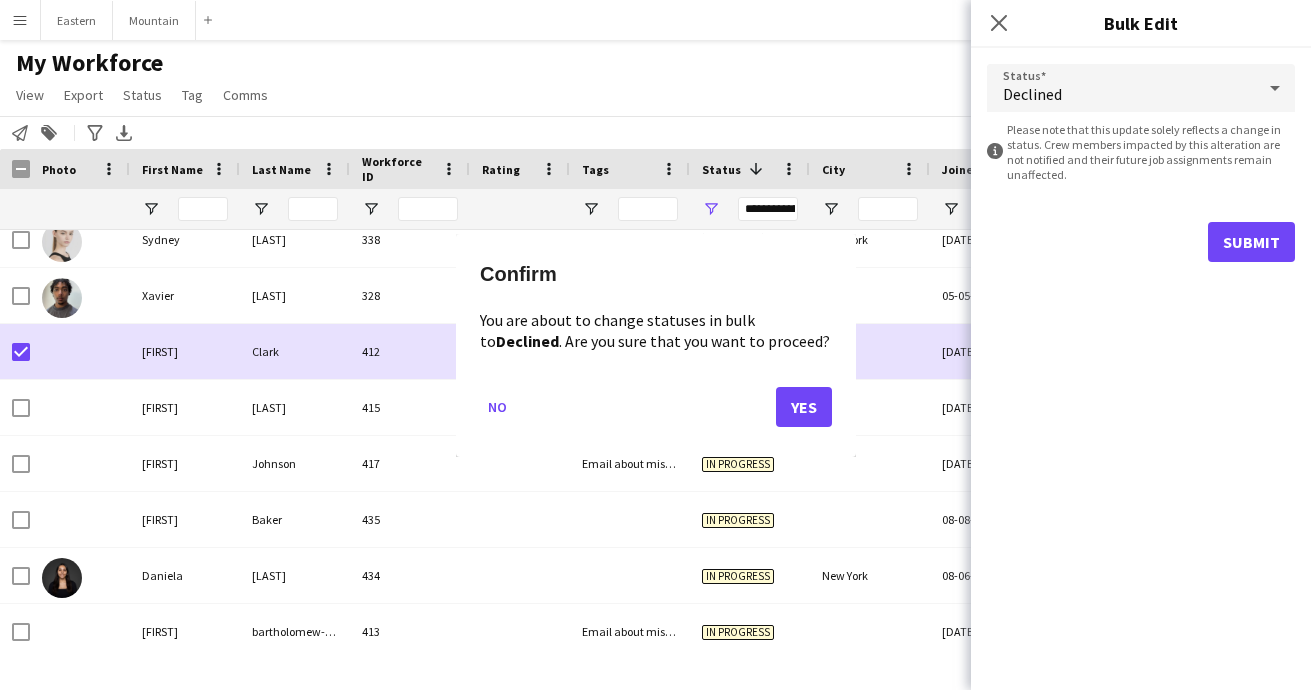 click on "Yes" 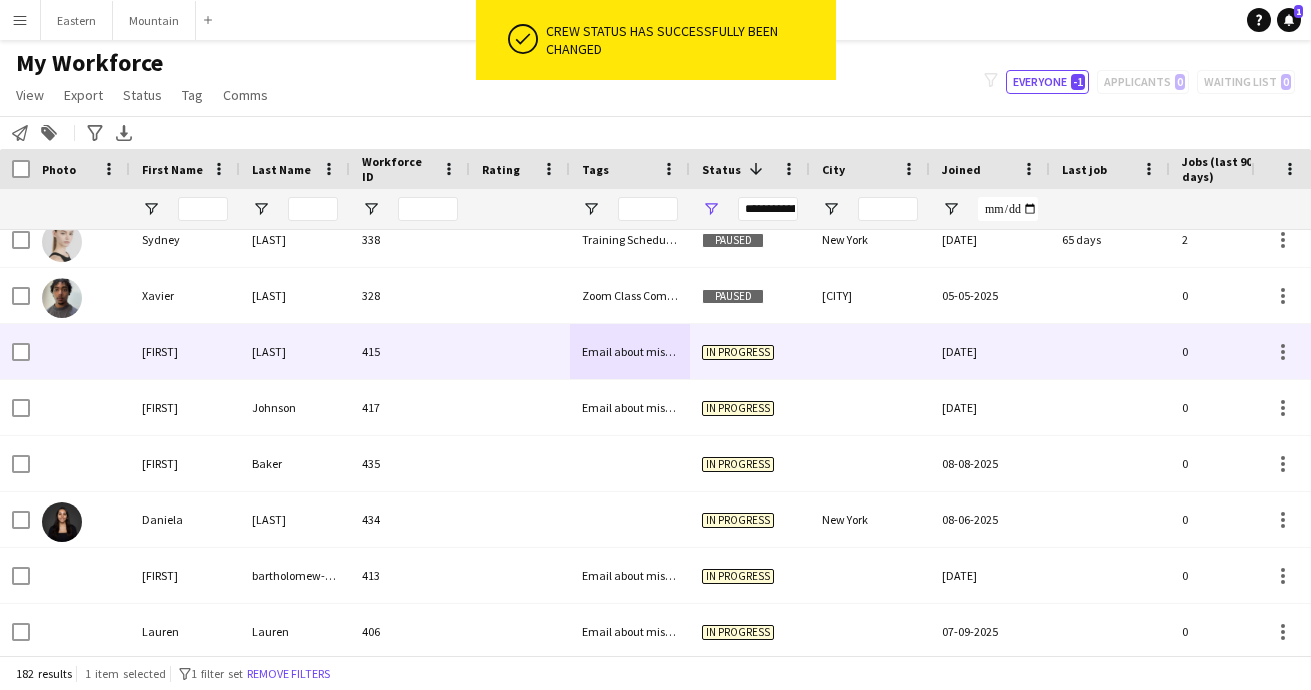 click at bounding box center (520, 351) 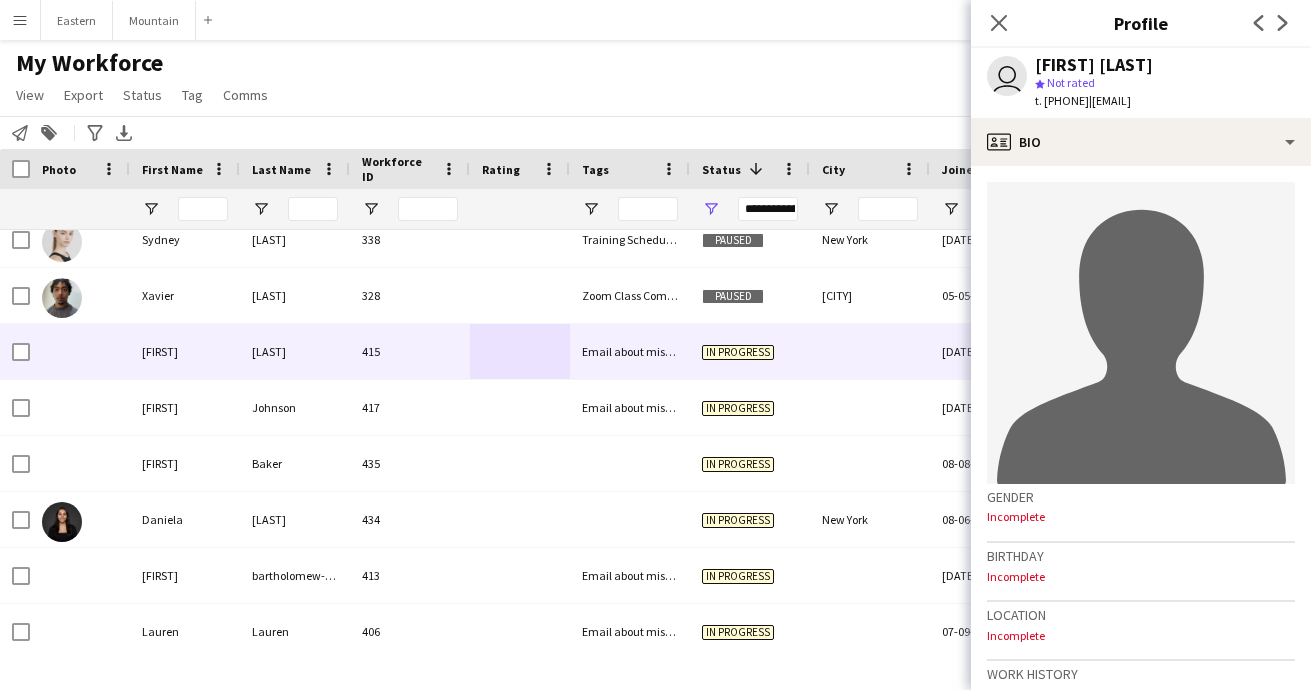 drag, startPoint x: 1123, startPoint y: 102, endPoint x: 1288, endPoint y: 98, distance: 165.04848 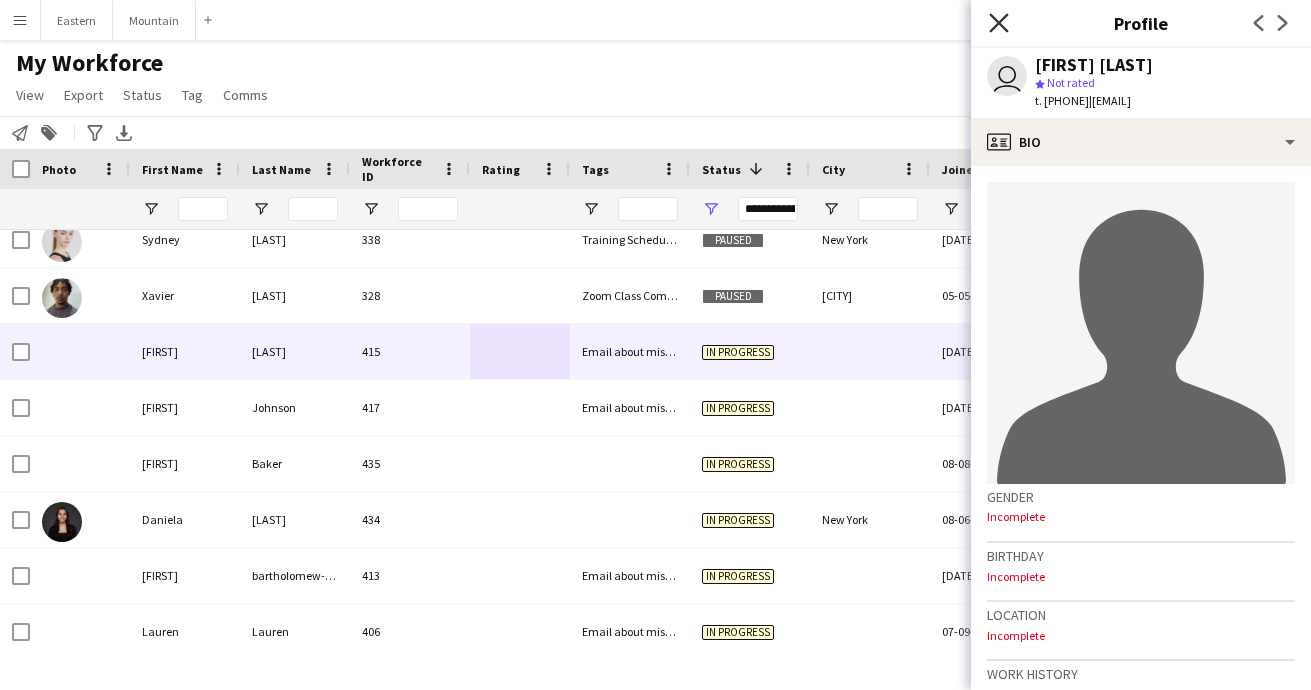 click on "Close pop-in" 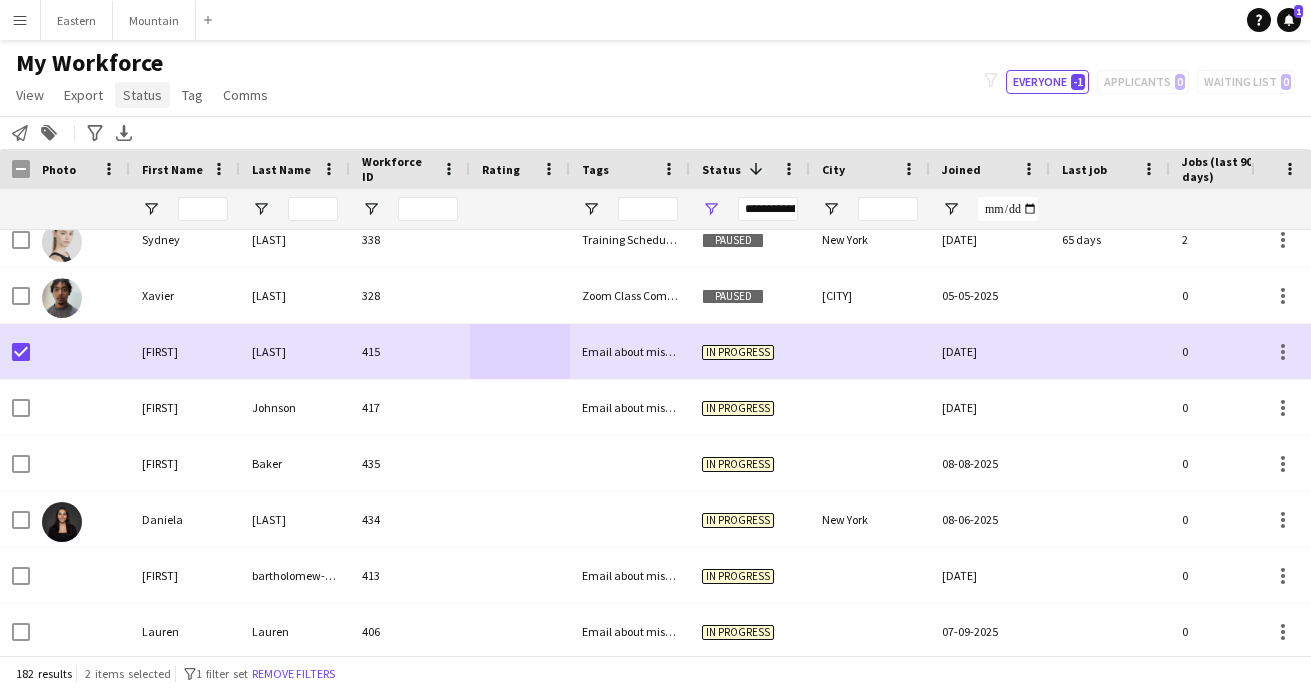 click on "Status" 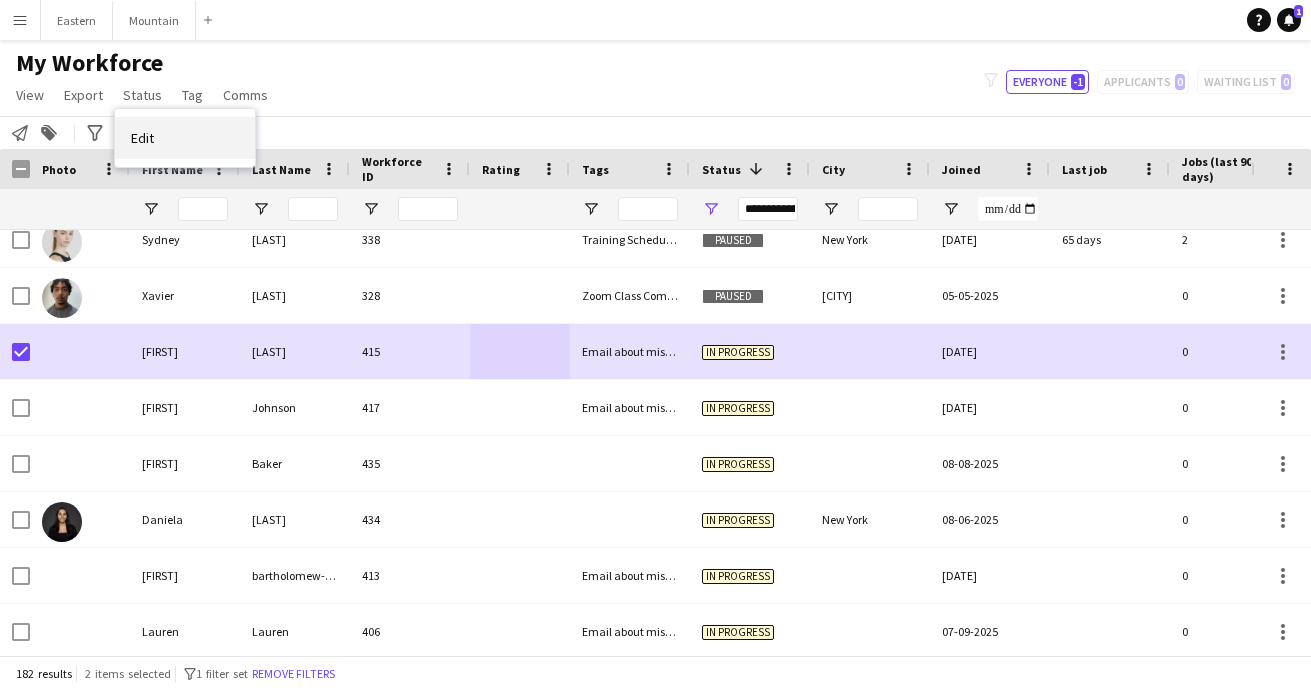 click on "Edit" at bounding box center (142, 138) 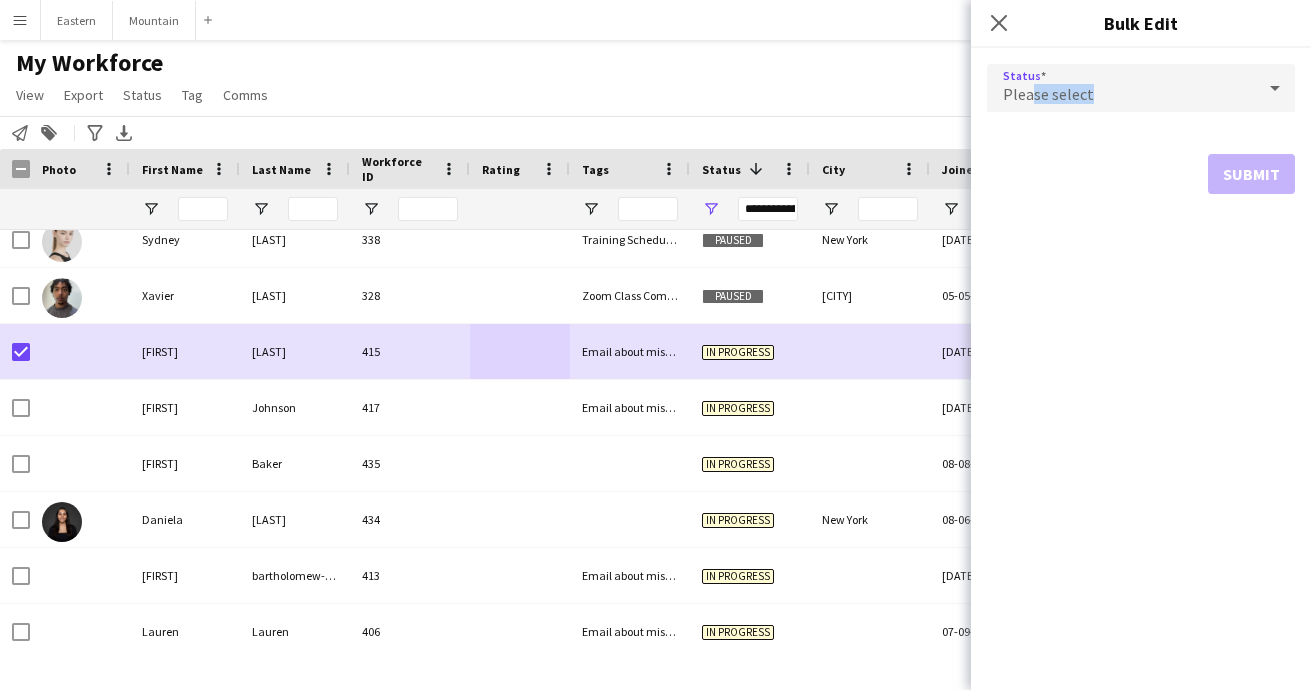 click on "Please select" at bounding box center [1121, 88] 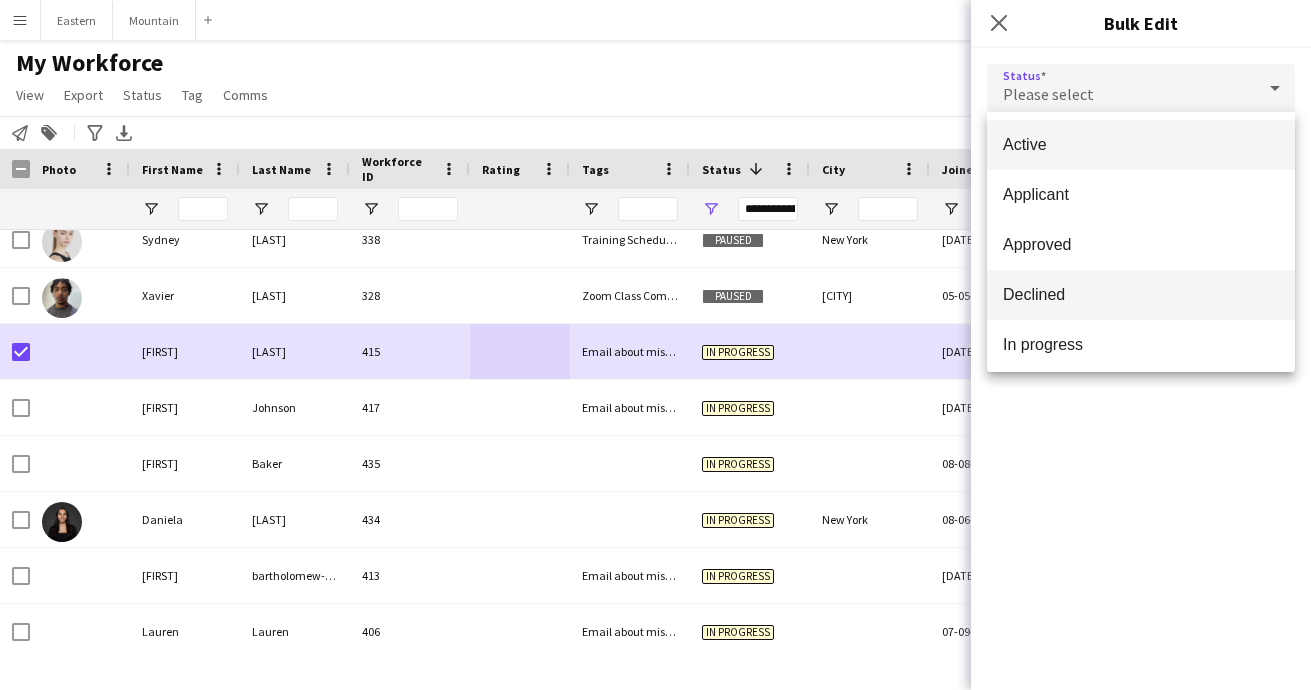 click on "Declined" at bounding box center [1141, 294] 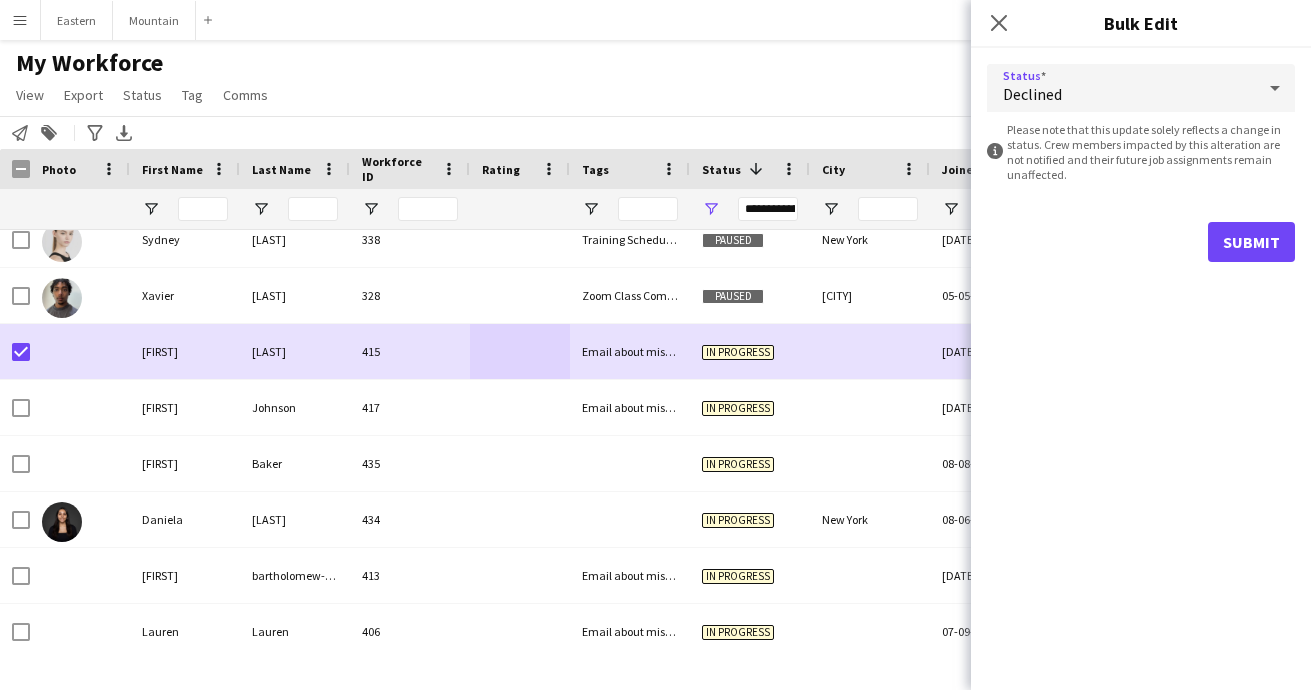 click on "Submit" 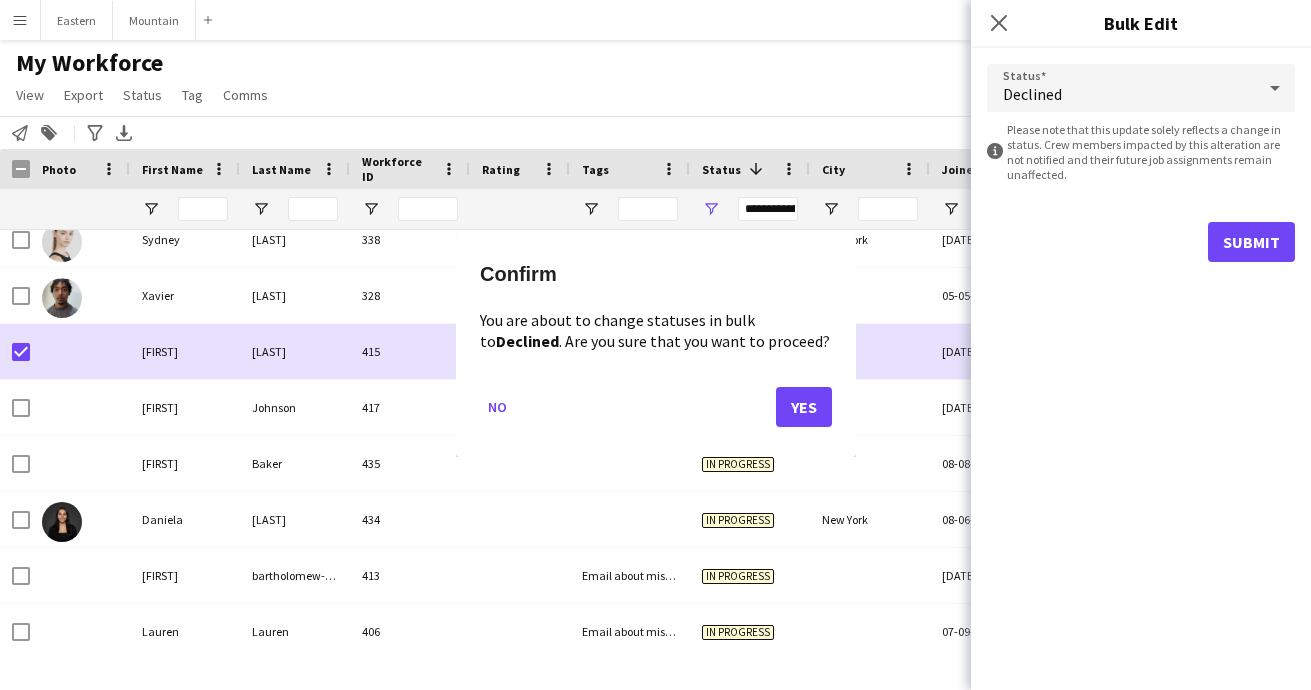 click on "Yes" 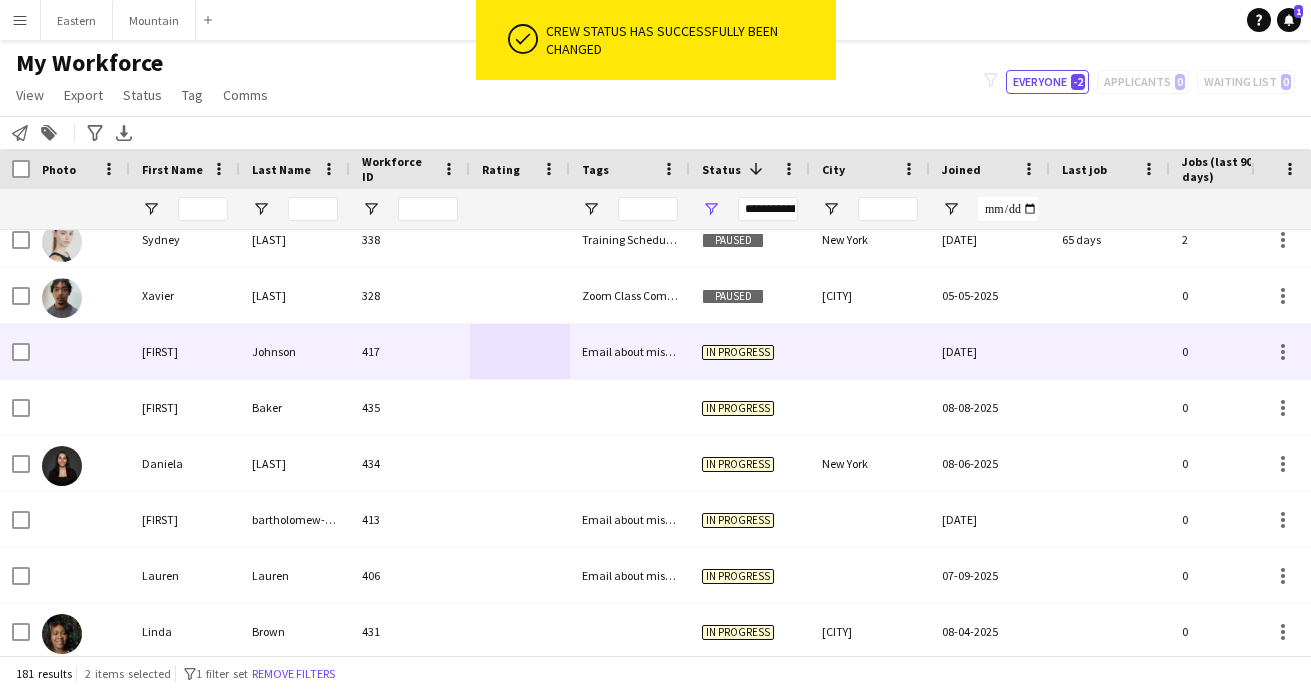click at bounding box center [520, 351] 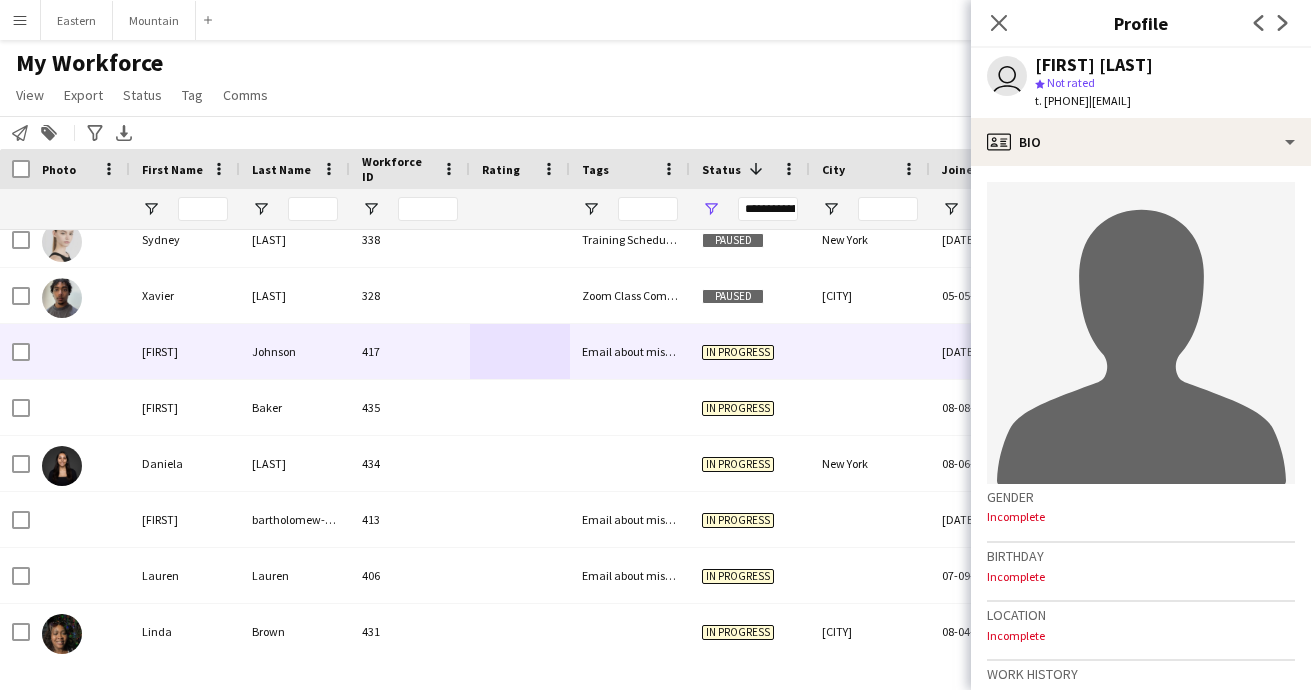 drag, startPoint x: 1124, startPoint y: 101, endPoint x: 1247, endPoint y: 97, distance: 123.065025 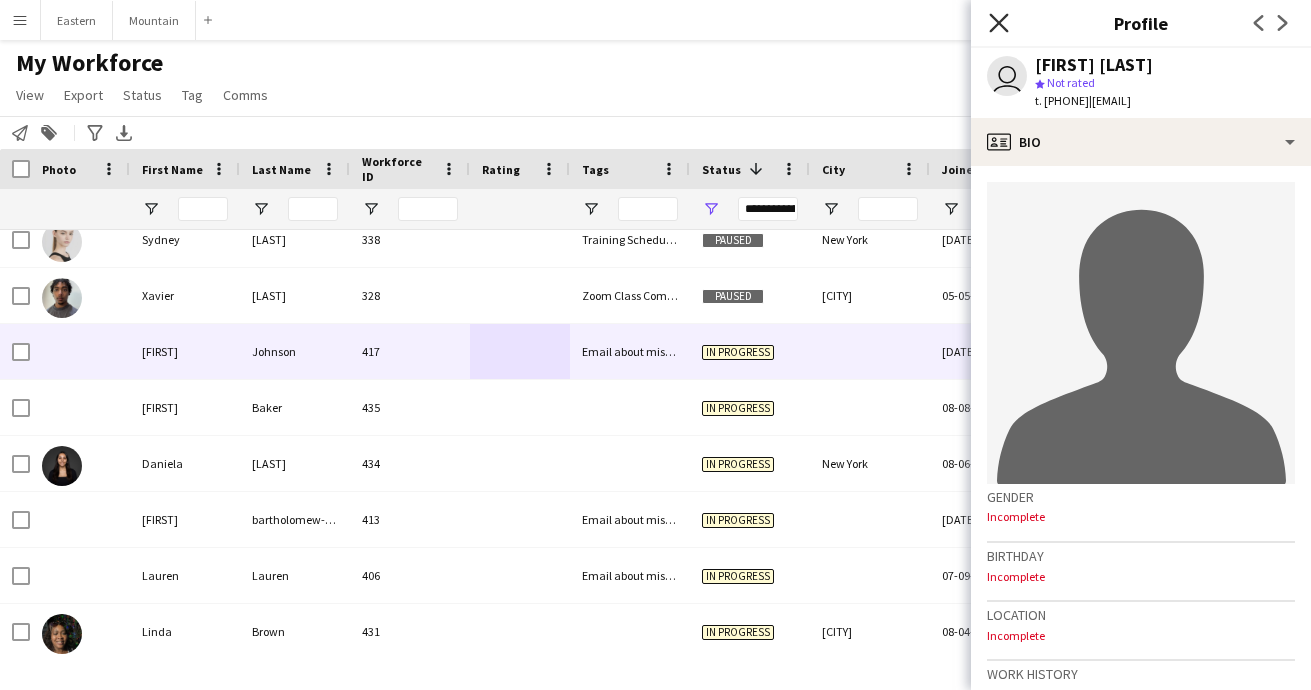 click on "Close pop-in" 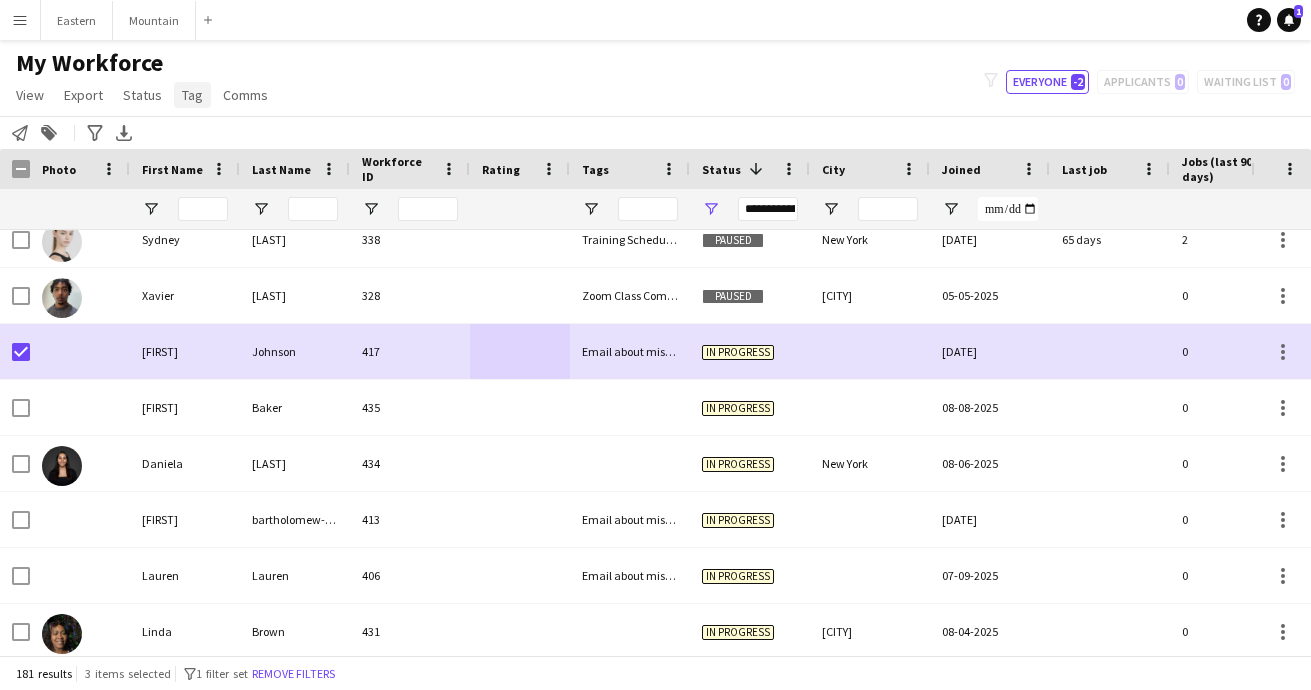 click on "Tag" 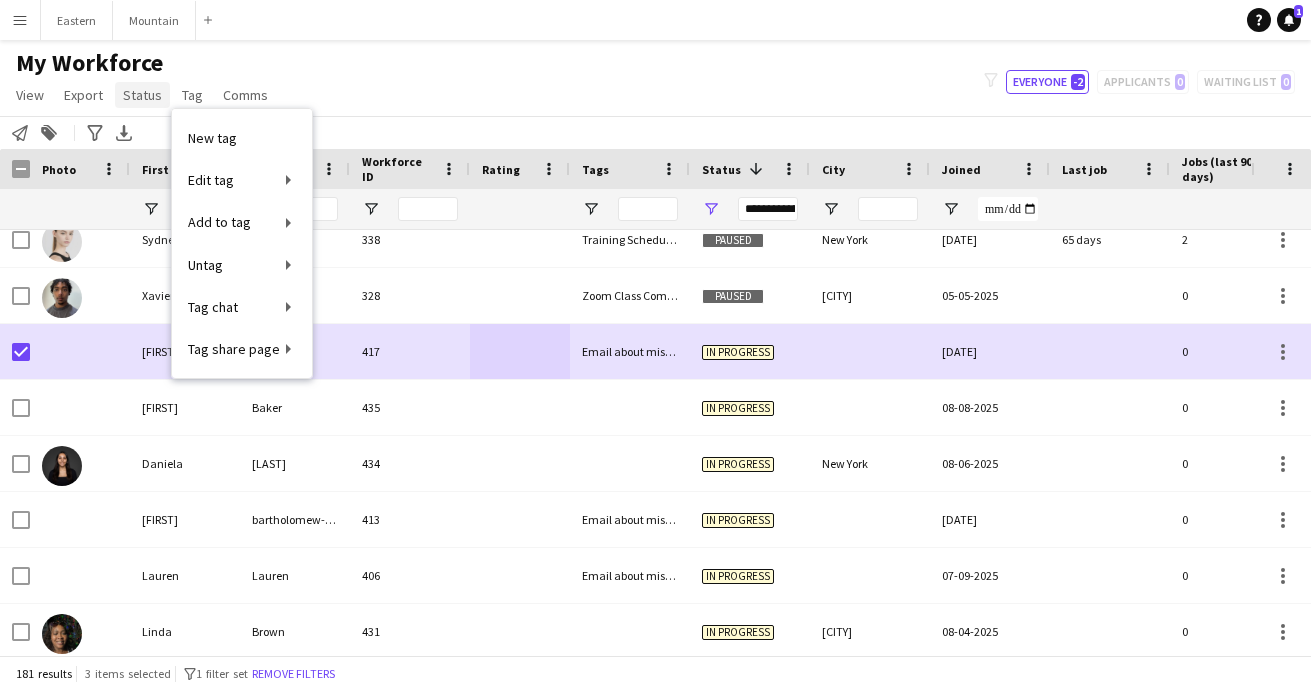 click on "Status" 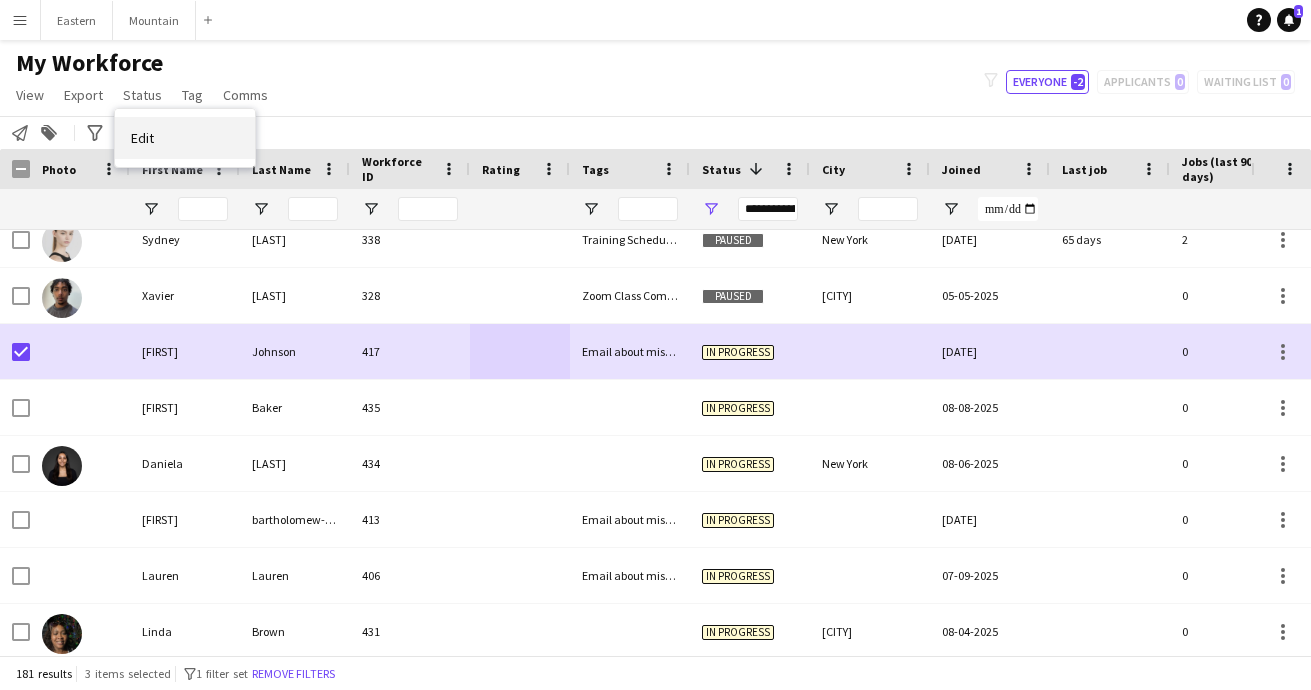 click on "Edit" at bounding box center [142, 138] 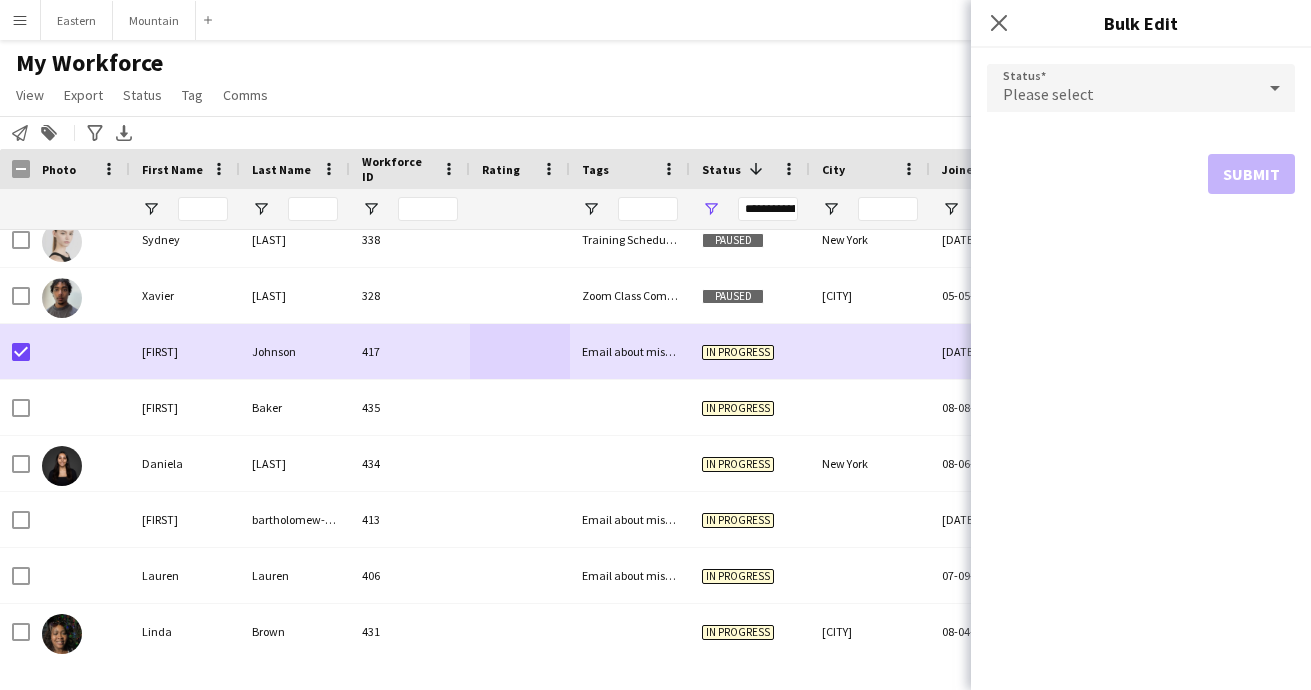 click on "Please select" at bounding box center [1121, 88] 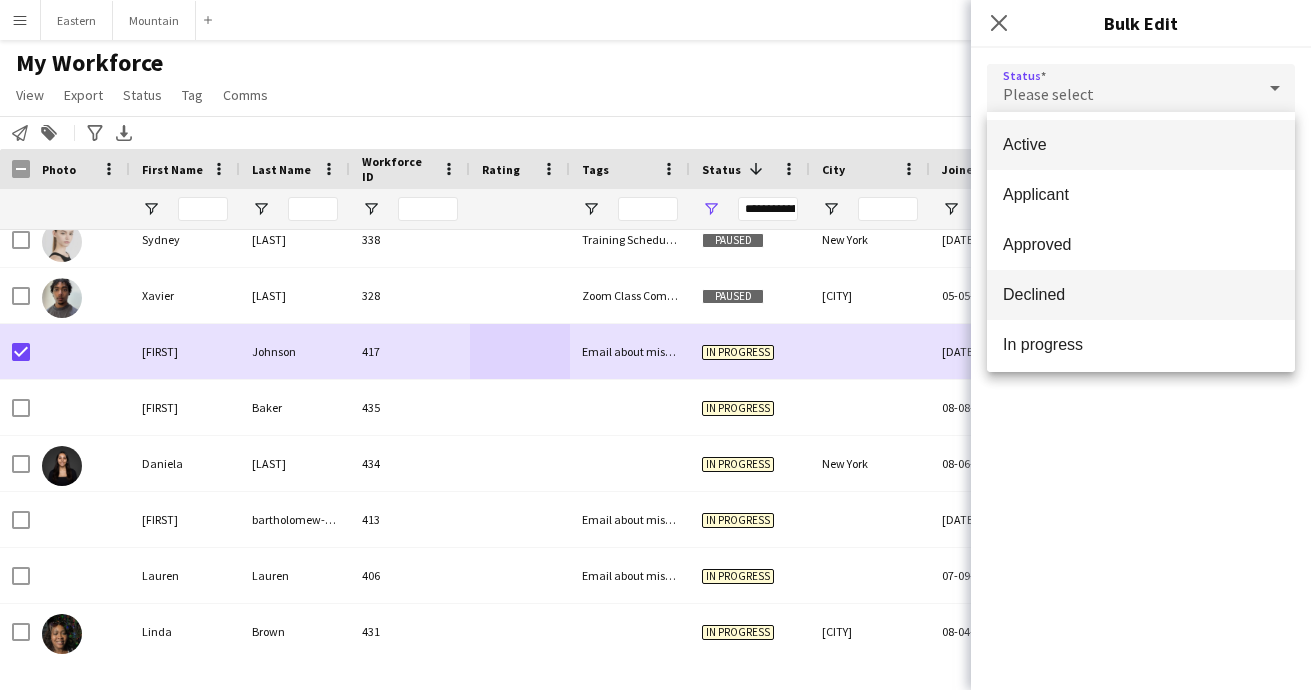 click on "Declined" at bounding box center (1141, 295) 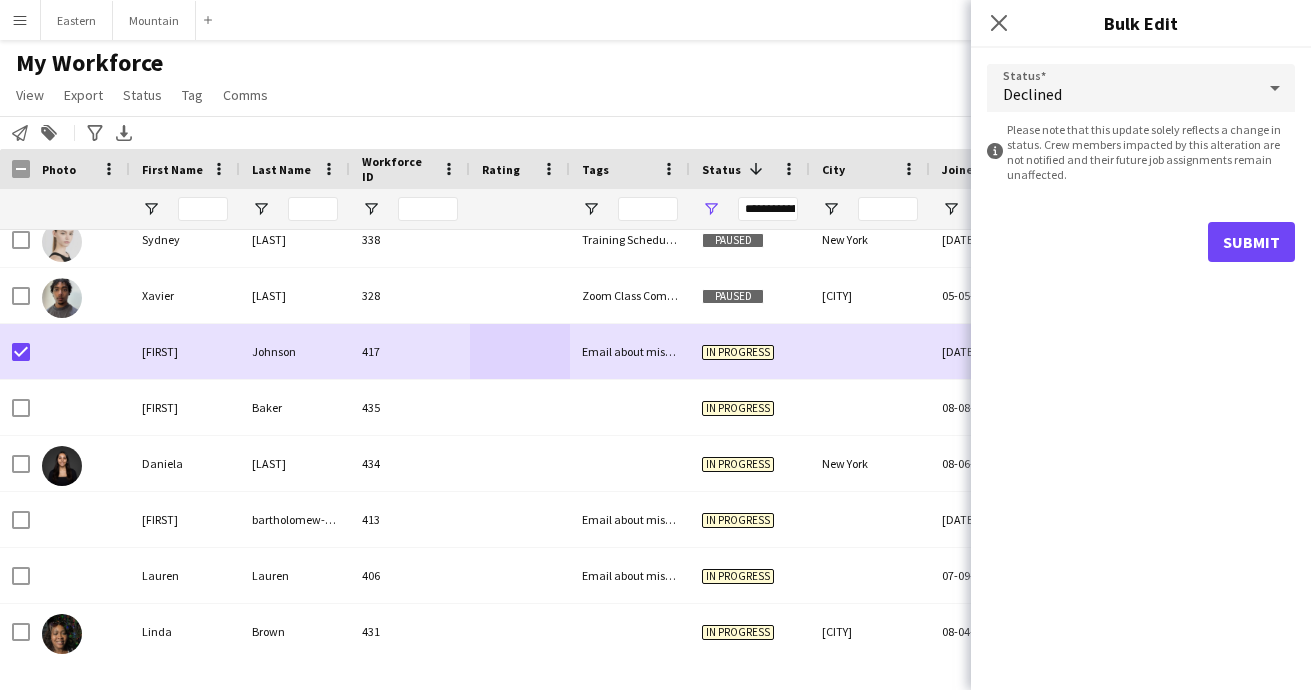 click on "Submit" 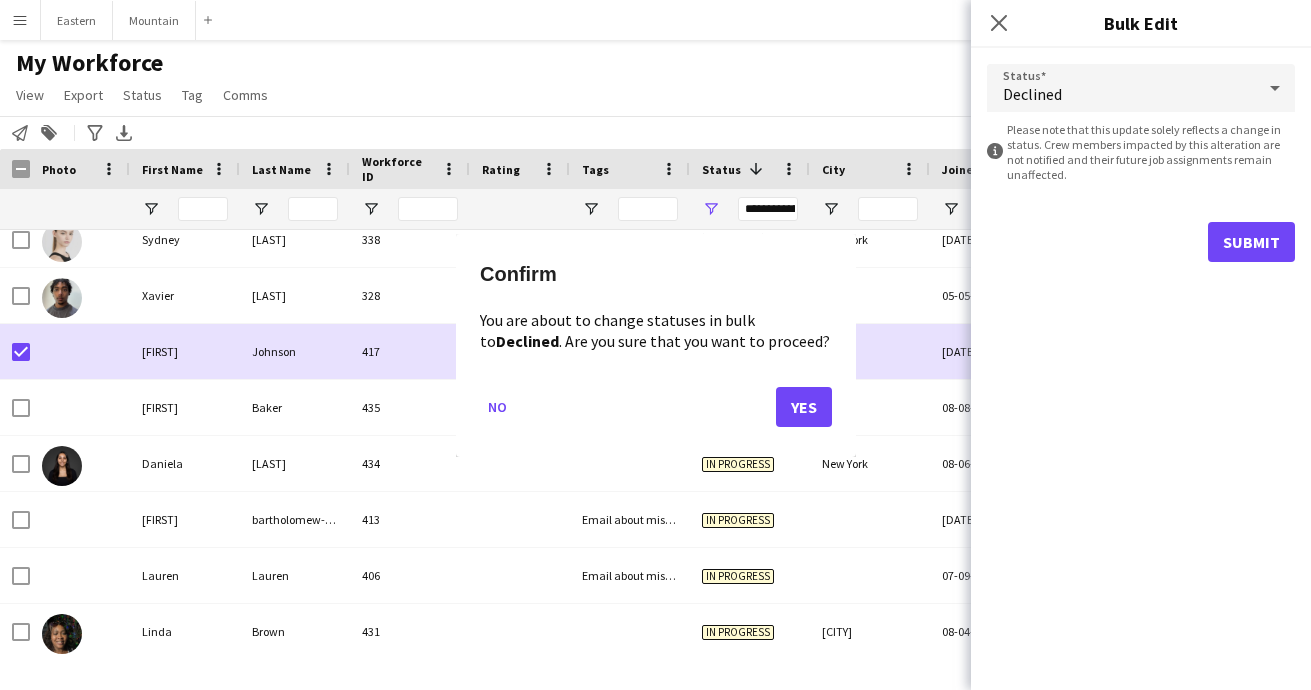 click on "Yes" 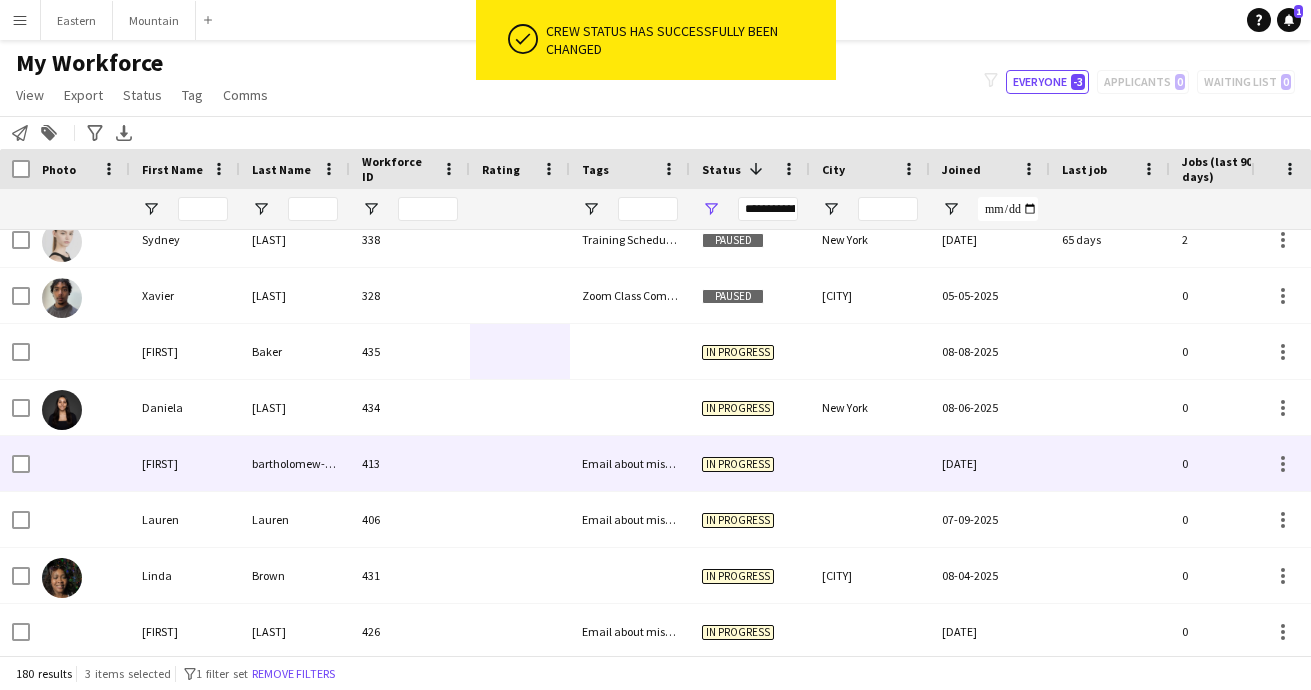 click on "Email about missing information" at bounding box center [630, 463] 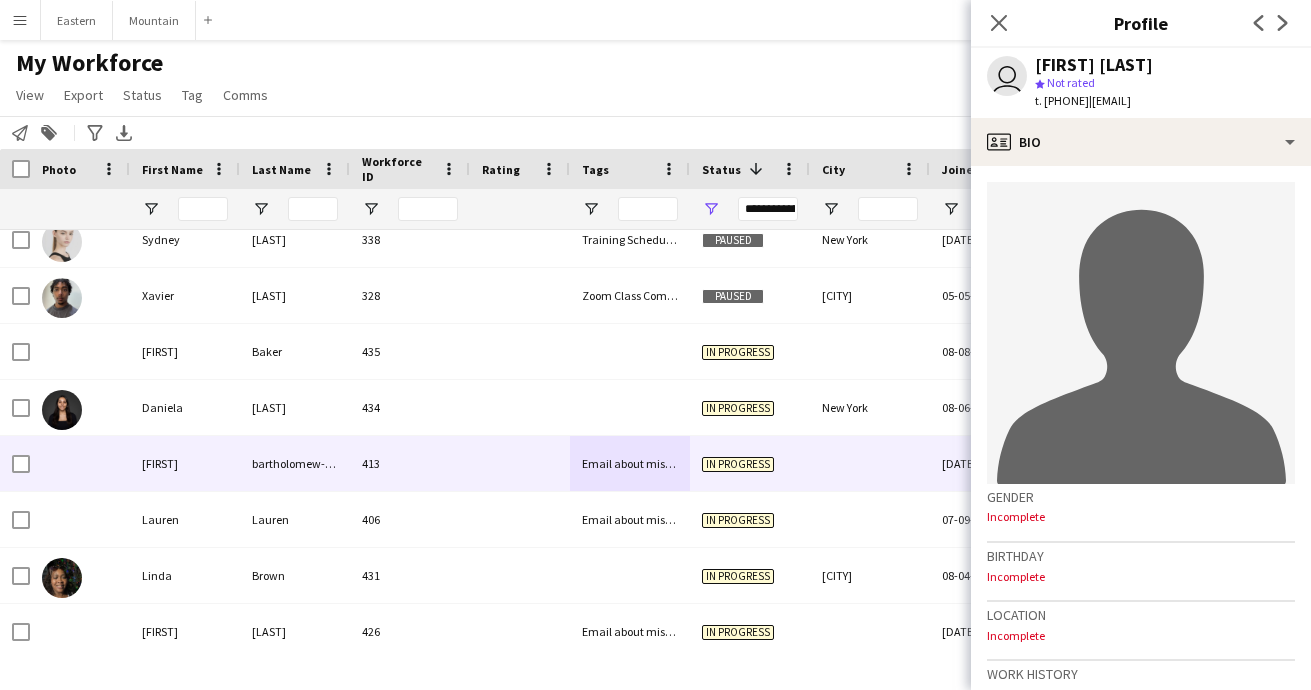 drag, startPoint x: 1124, startPoint y: 101, endPoint x: 1308, endPoint y: 98, distance: 184.02446 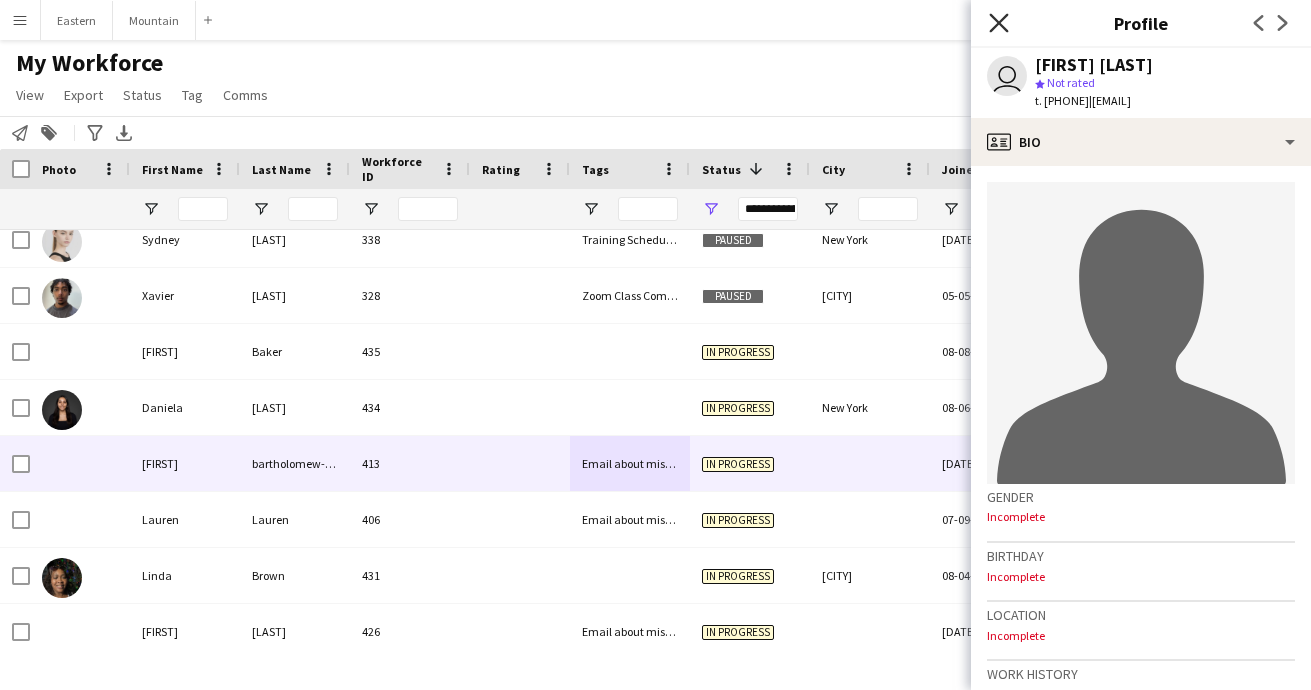 click 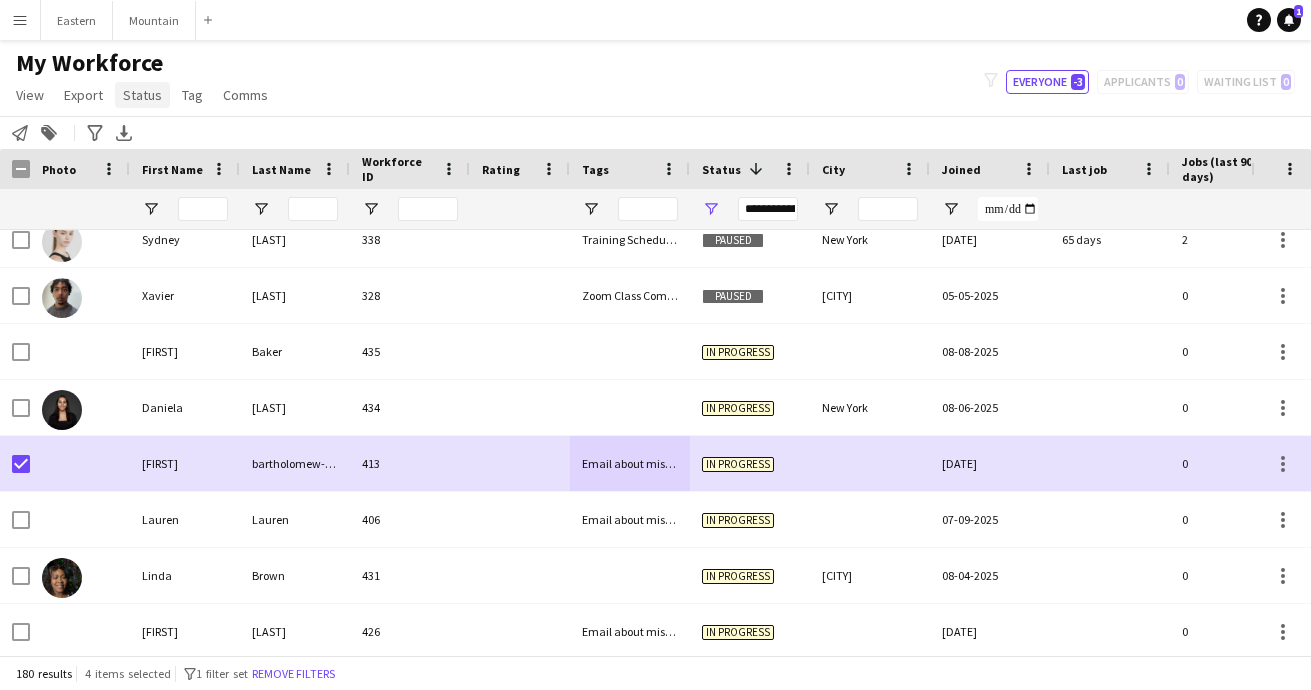 click on "Status" 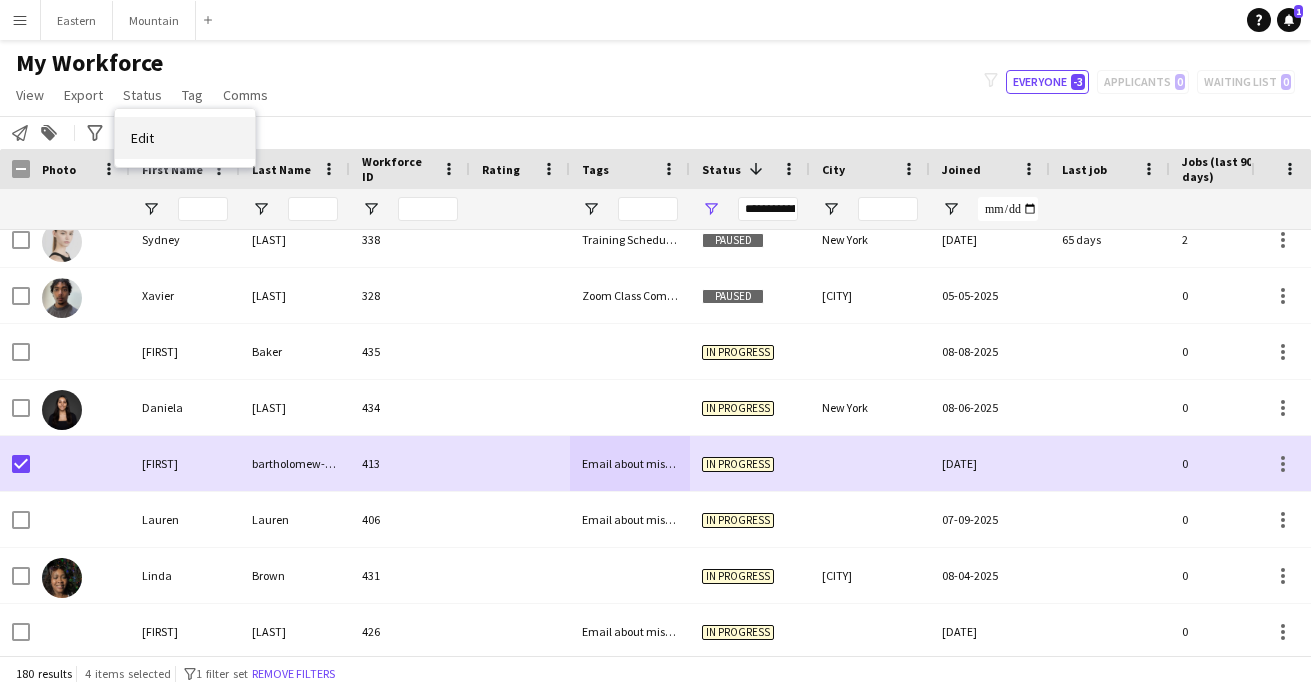 click on "Edit" at bounding box center (185, 138) 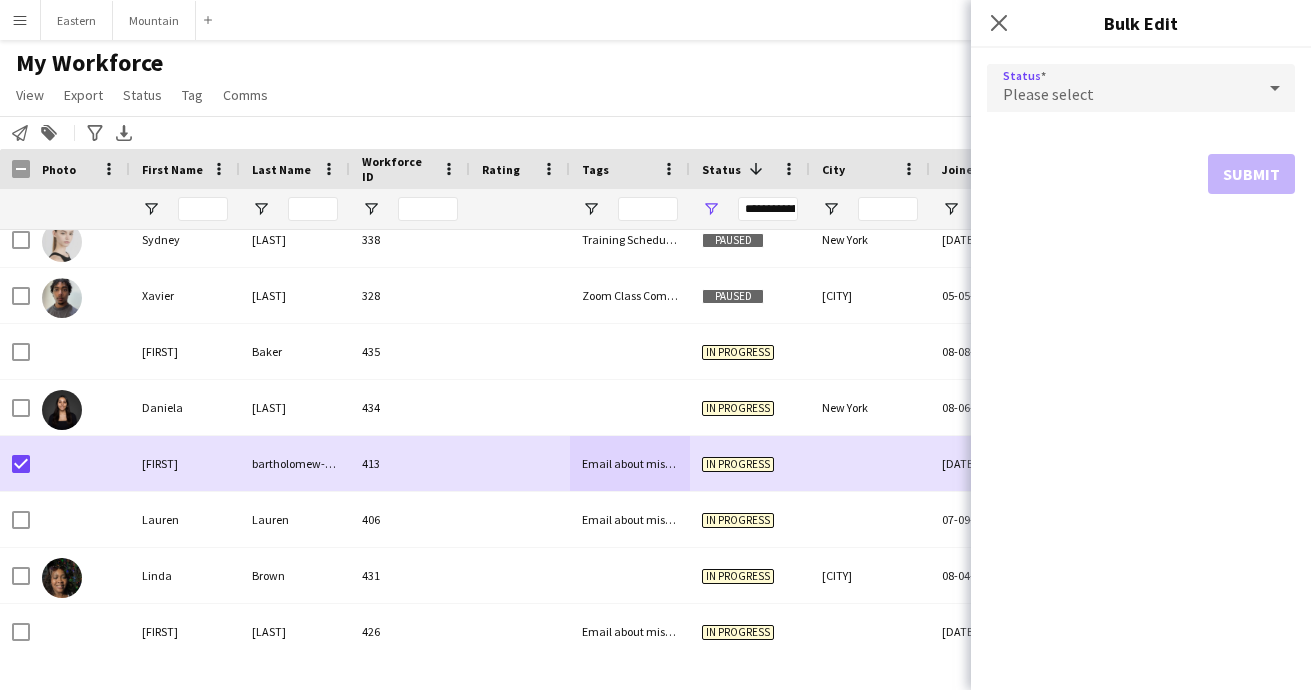 click on "Please select" at bounding box center (1121, 88) 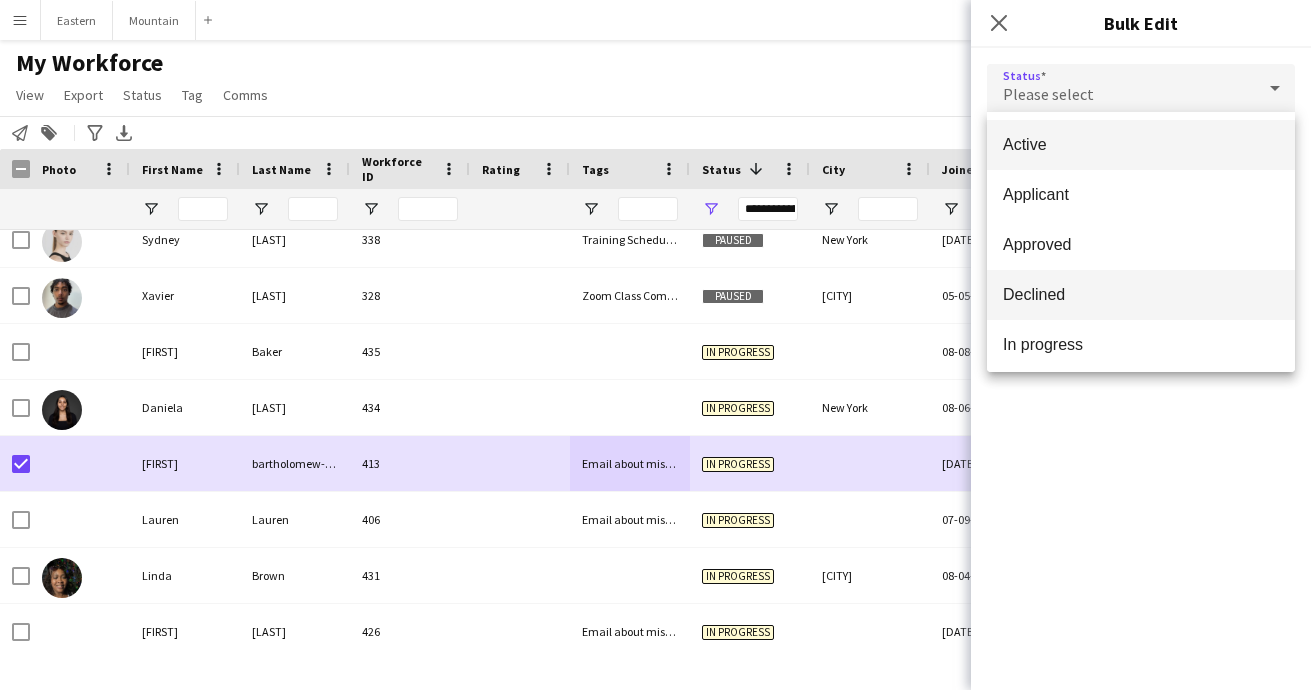 click on "Declined" at bounding box center (1141, 294) 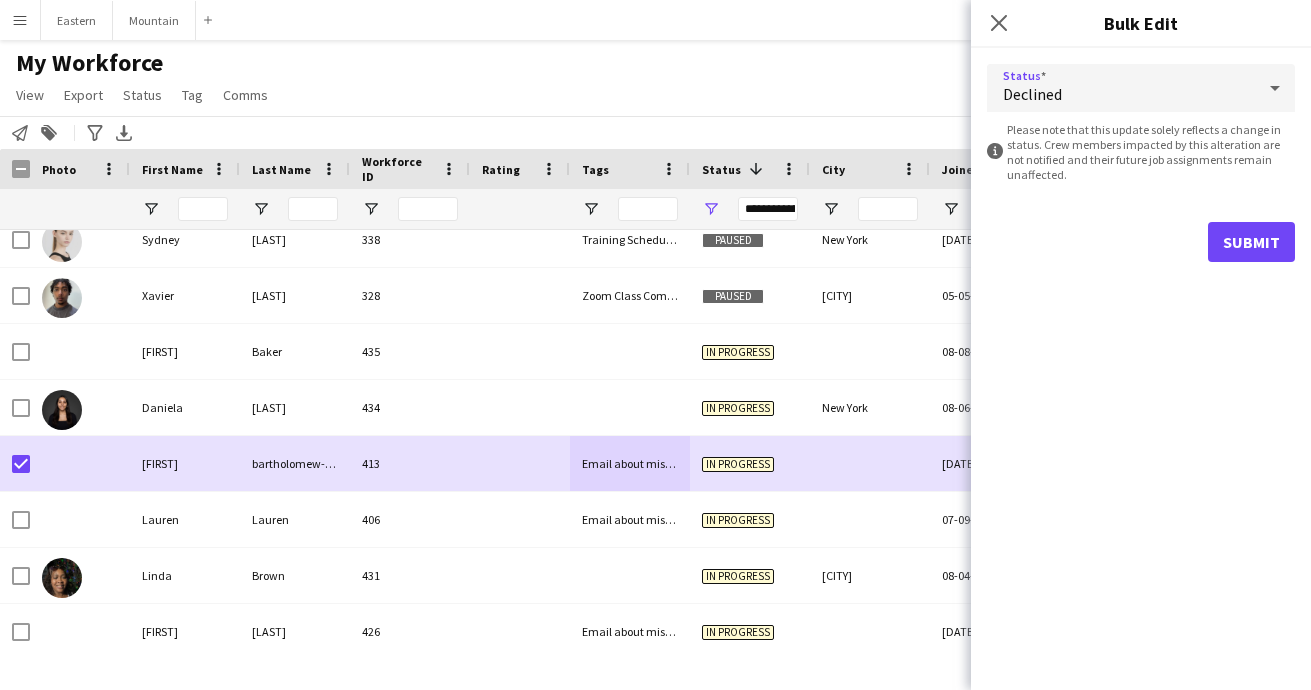 click on "Submit" 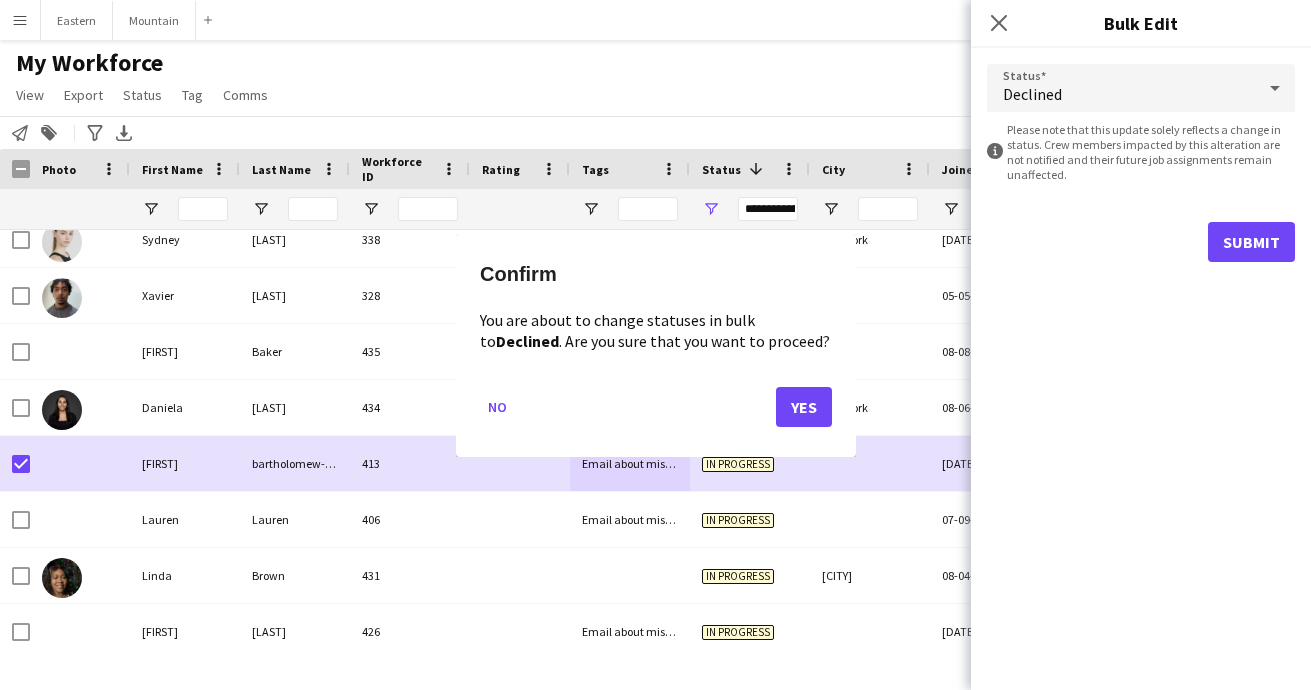 click on "Yes" 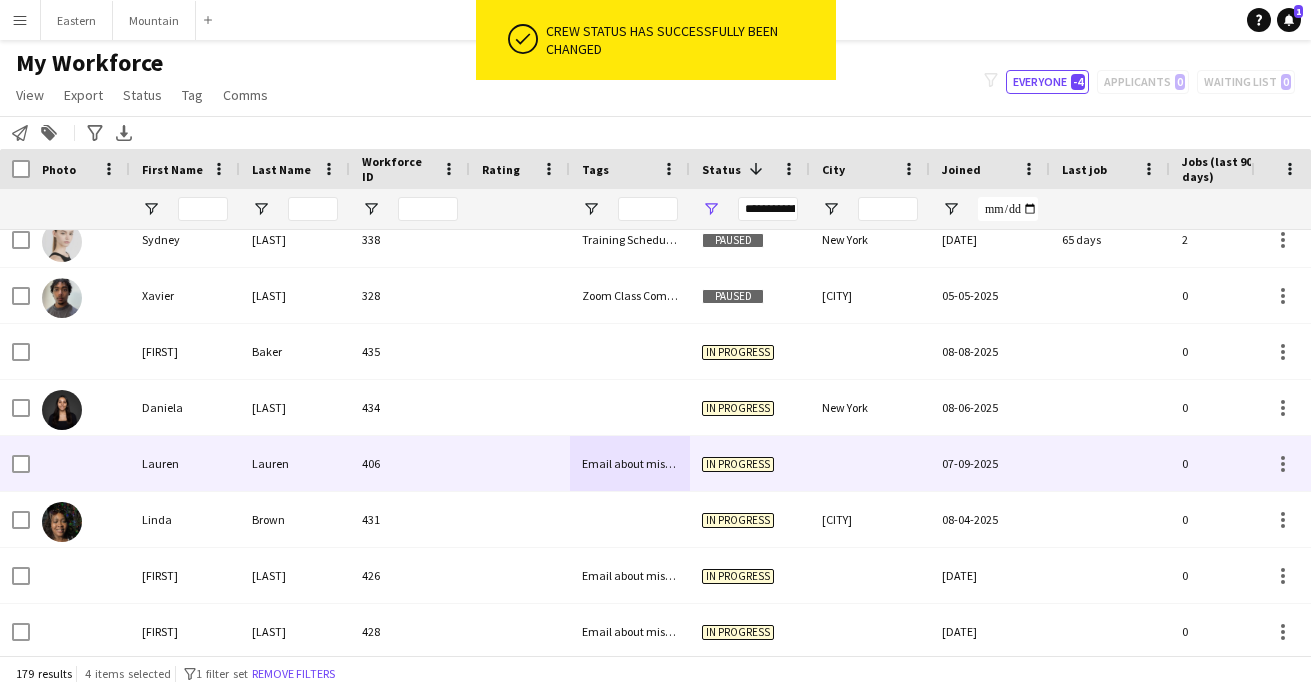 click at bounding box center [520, 463] 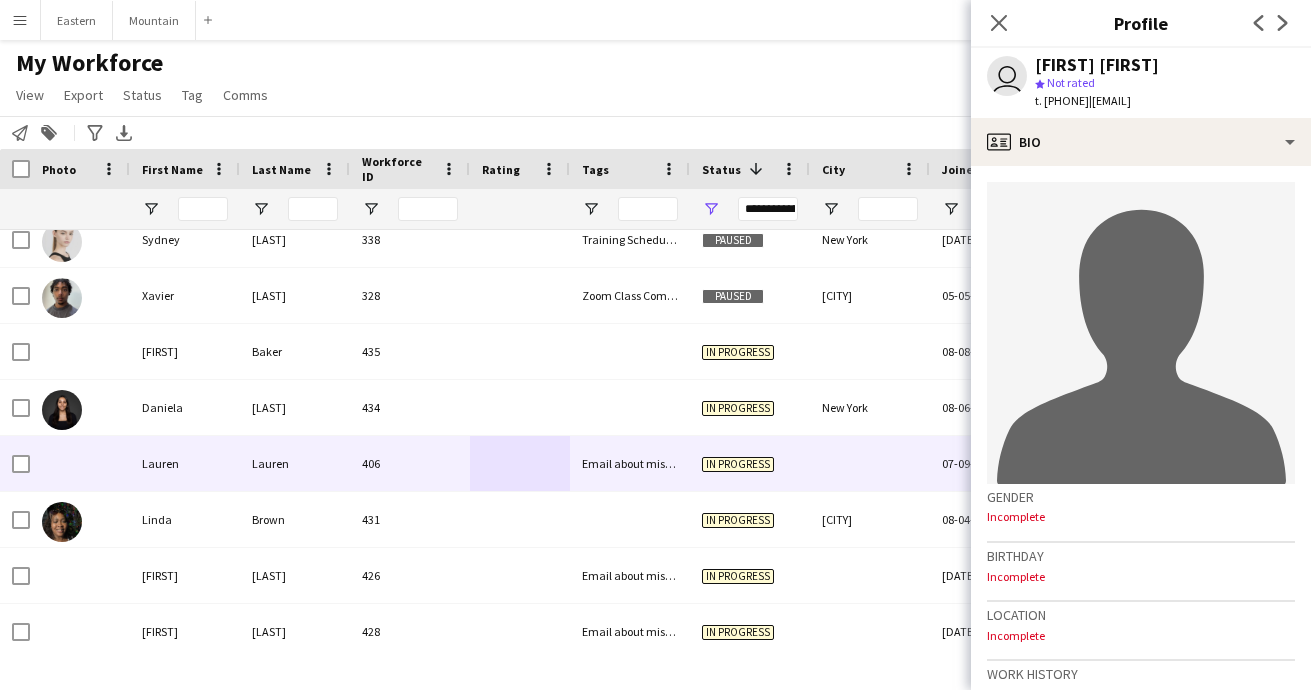 drag, startPoint x: 1126, startPoint y: 103, endPoint x: 1296, endPoint y: 97, distance: 170.10585 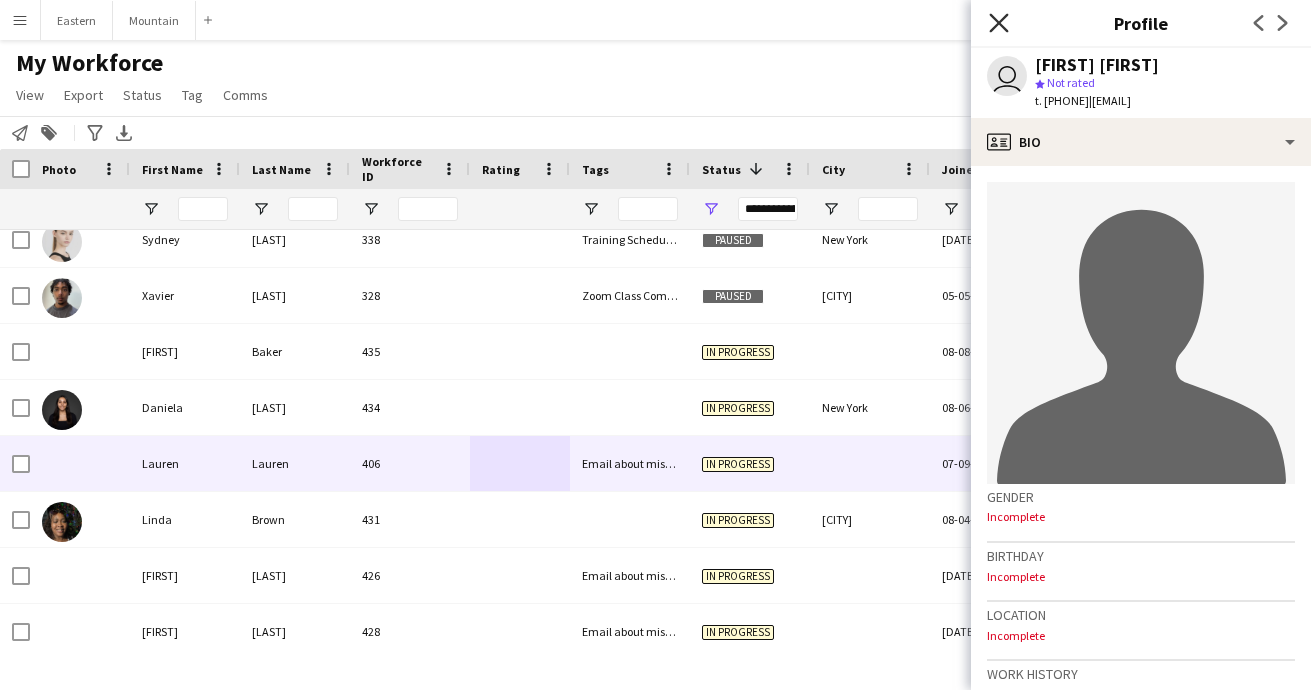 click 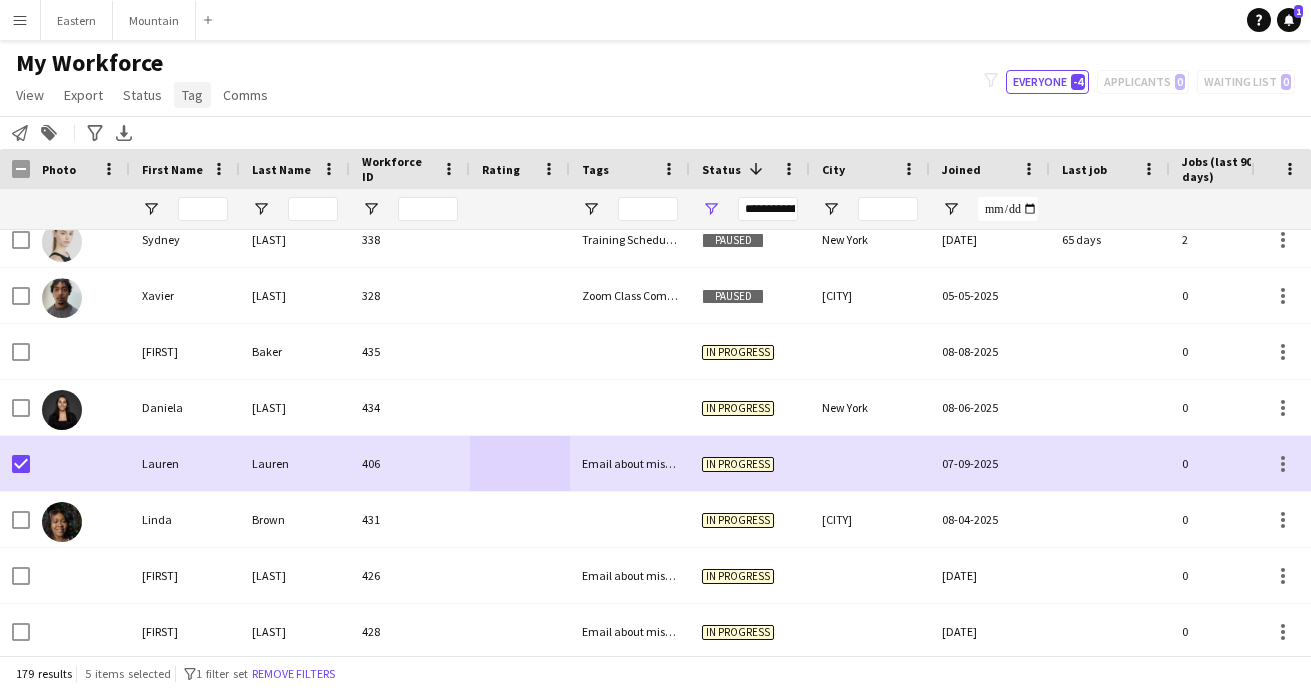 click on "Tag" 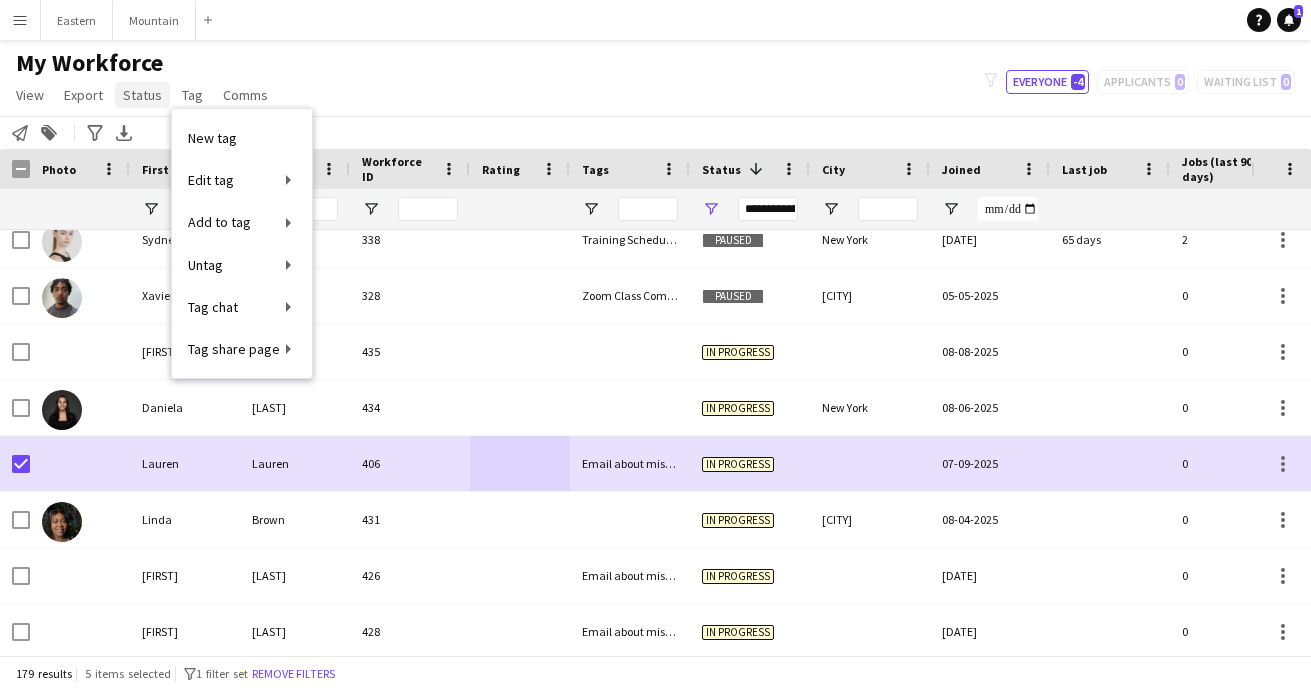 click on "Status" 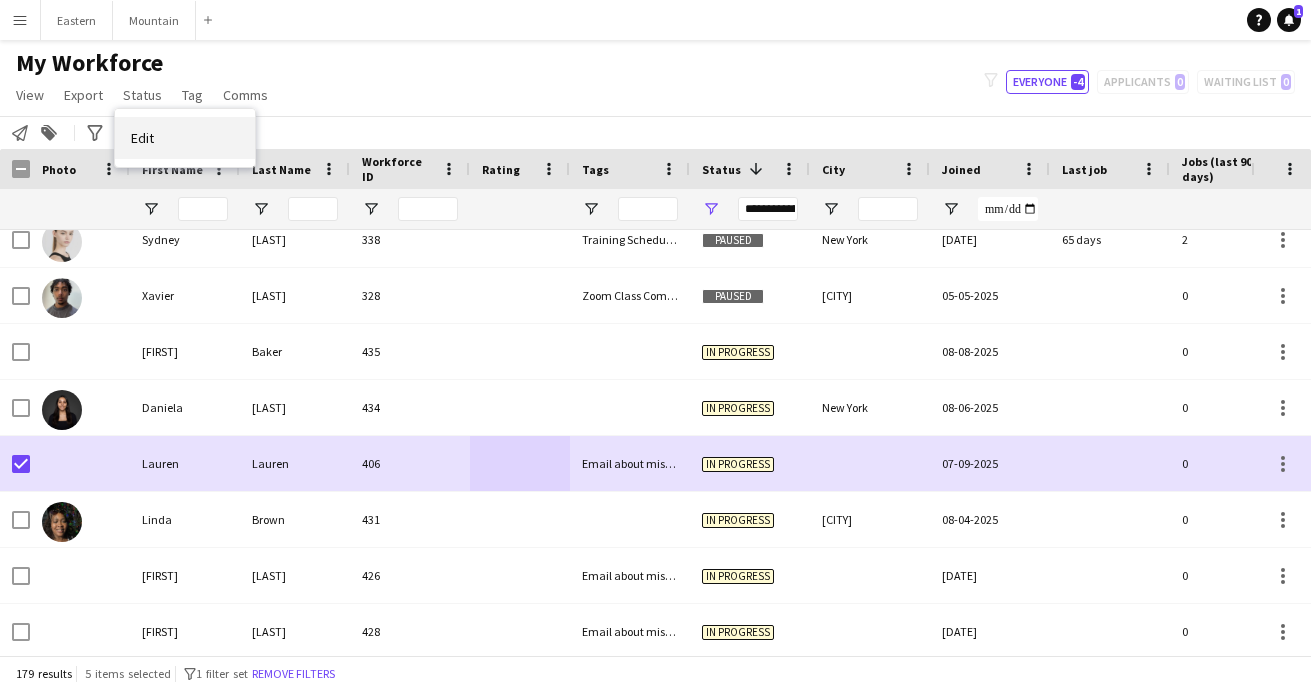 click on "Edit" at bounding box center (185, 138) 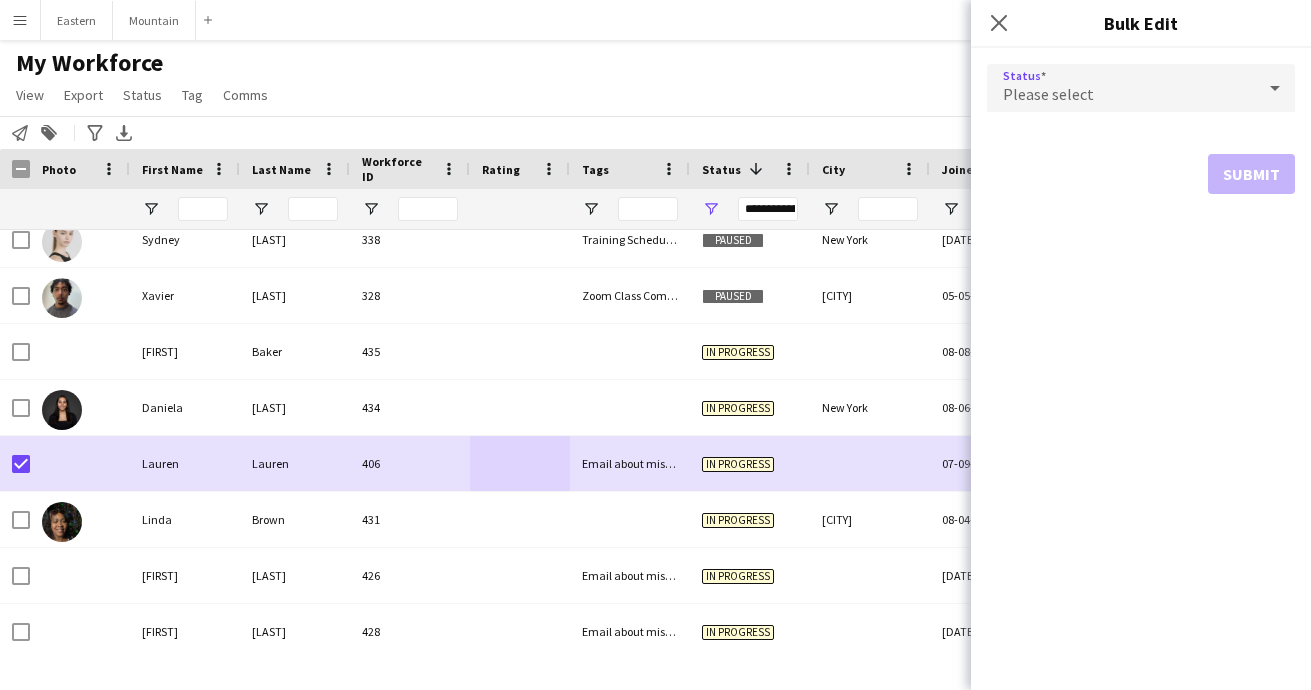 click on "Please select" at bounding box center (1121, 88) 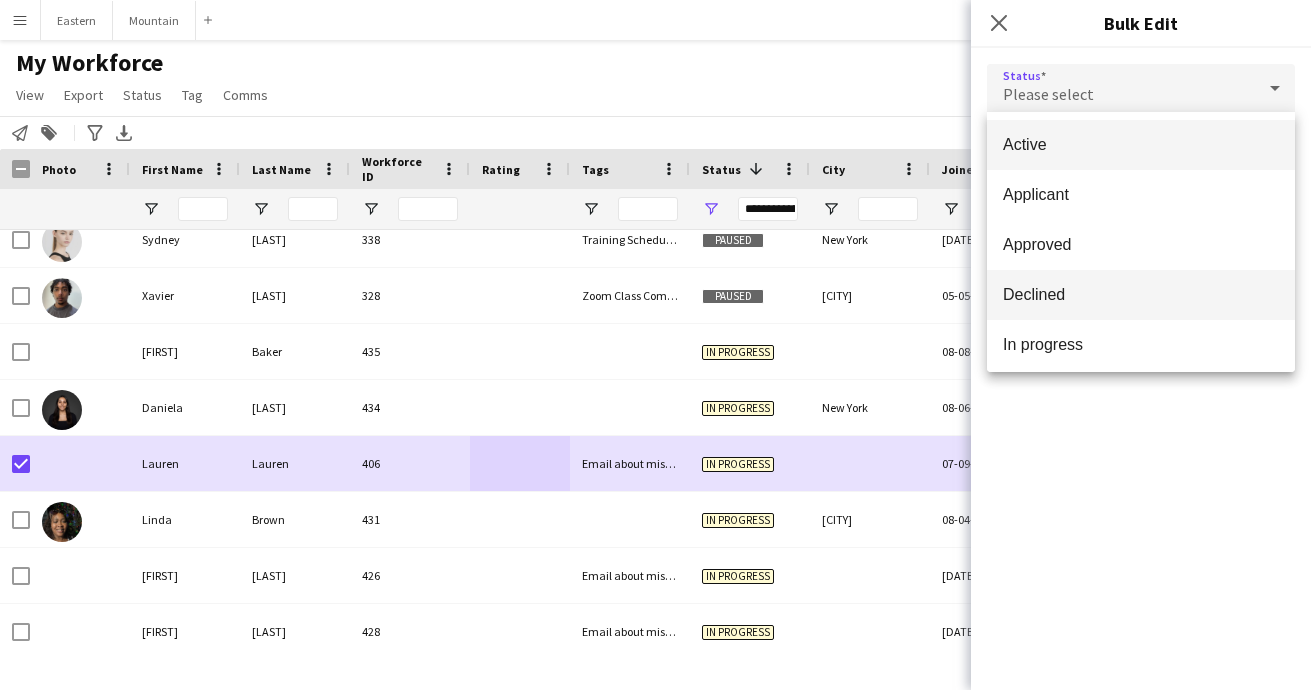 click on "Declined" at bounding box center (1141, 294) 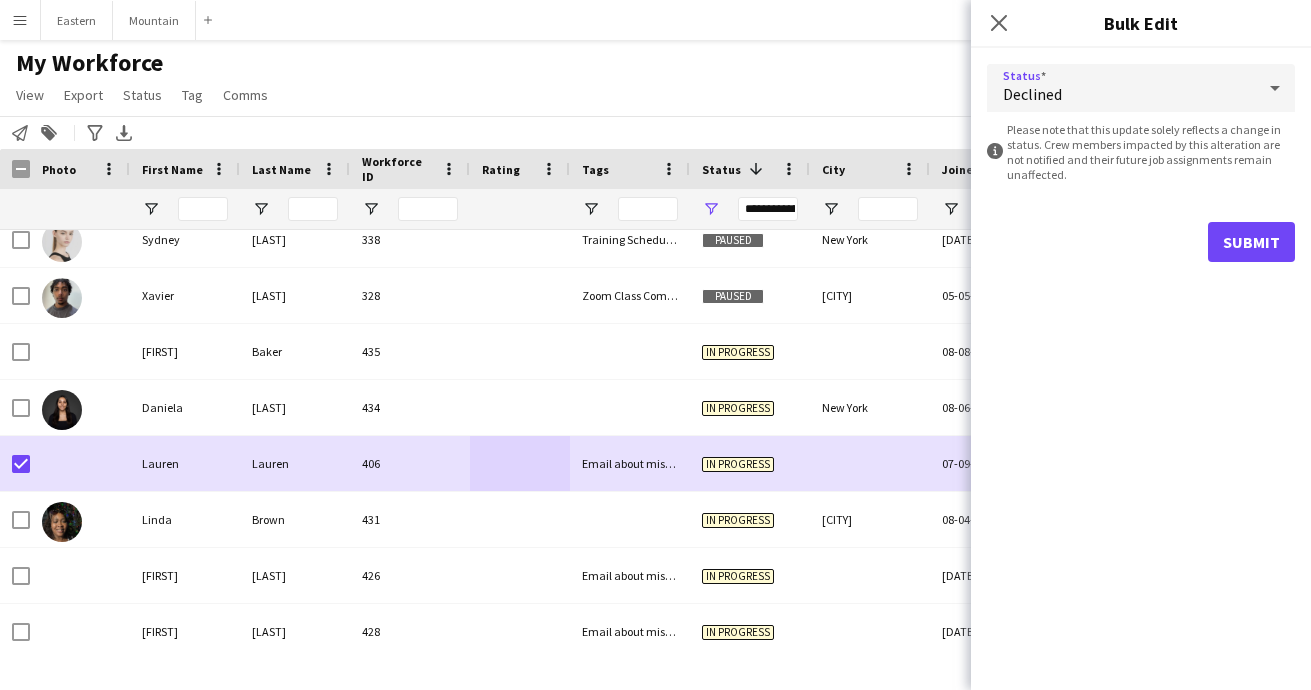 click on "Submit" 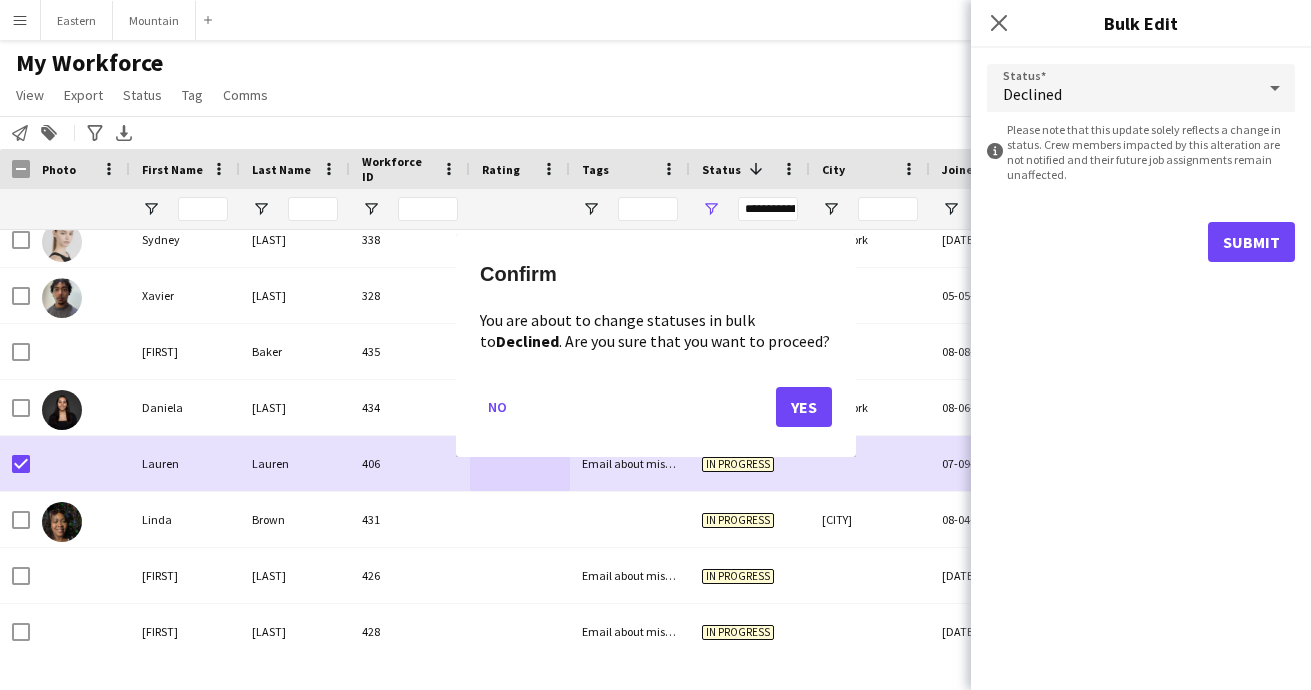 click on "Yes" 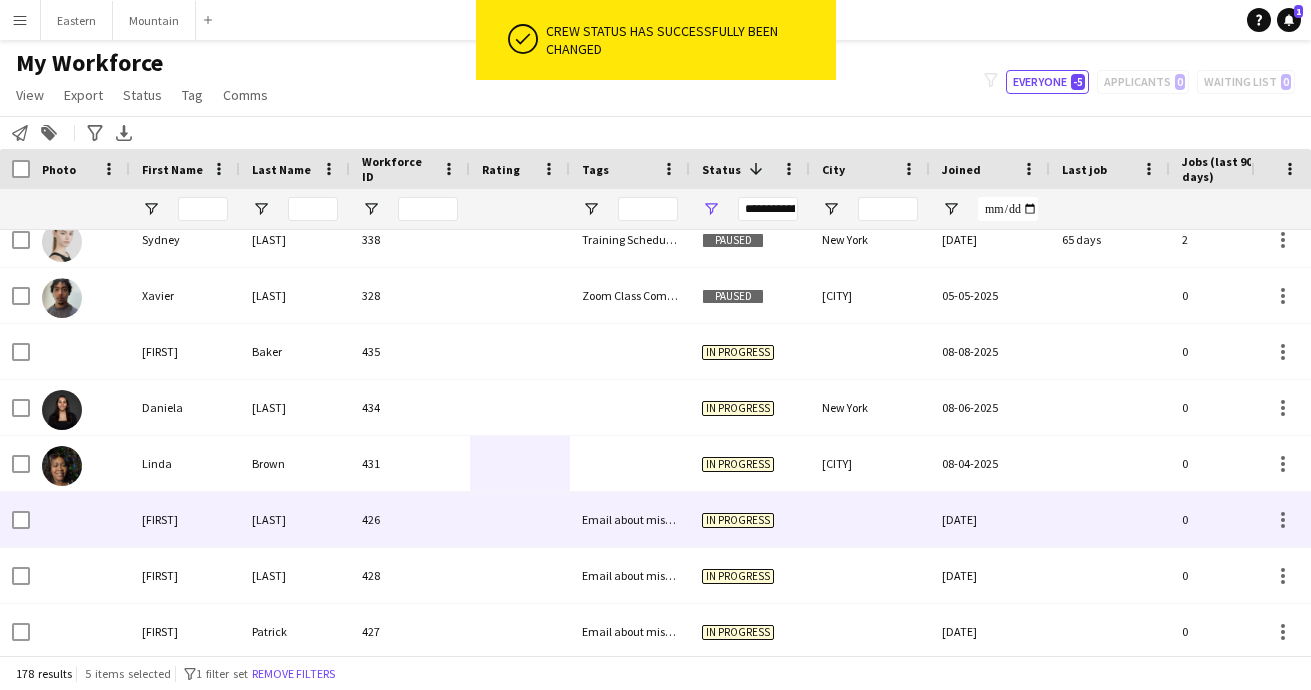 click at bounding box center (520, 519) 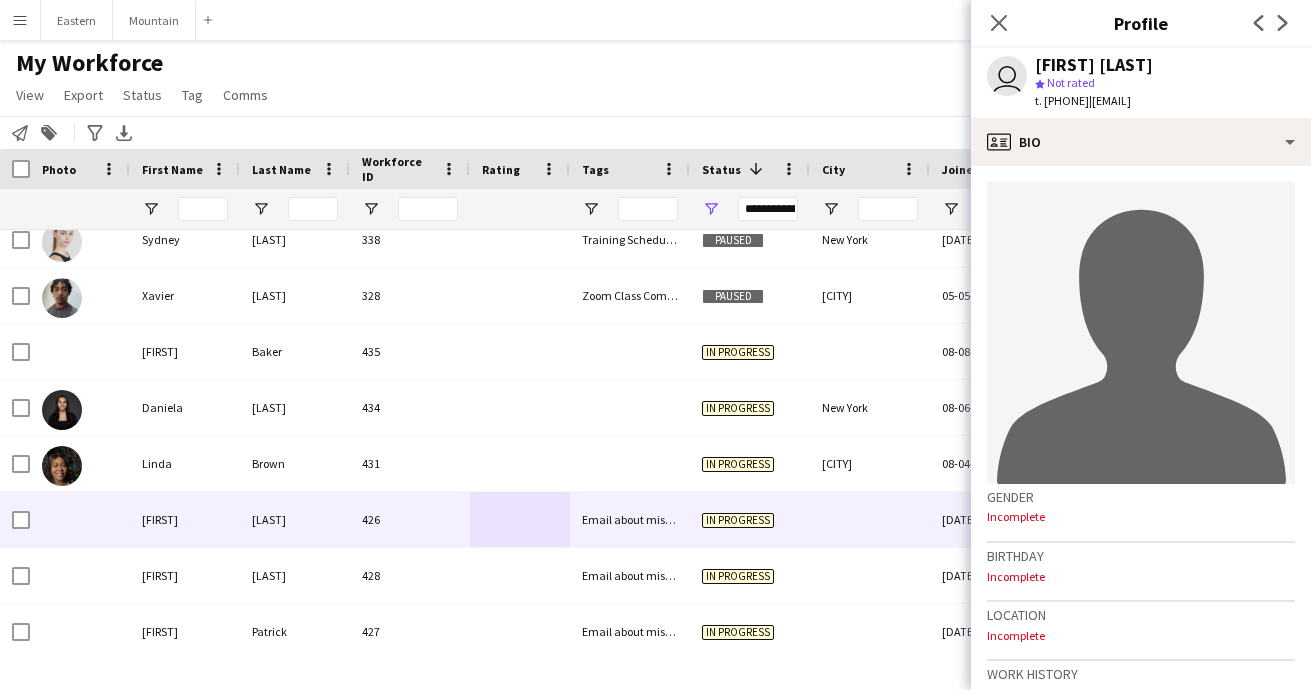 drag, startPoint x: 1125, startPoint y: 99, endPoint x: 1259, endPoint y: 94, distance: 134.09325 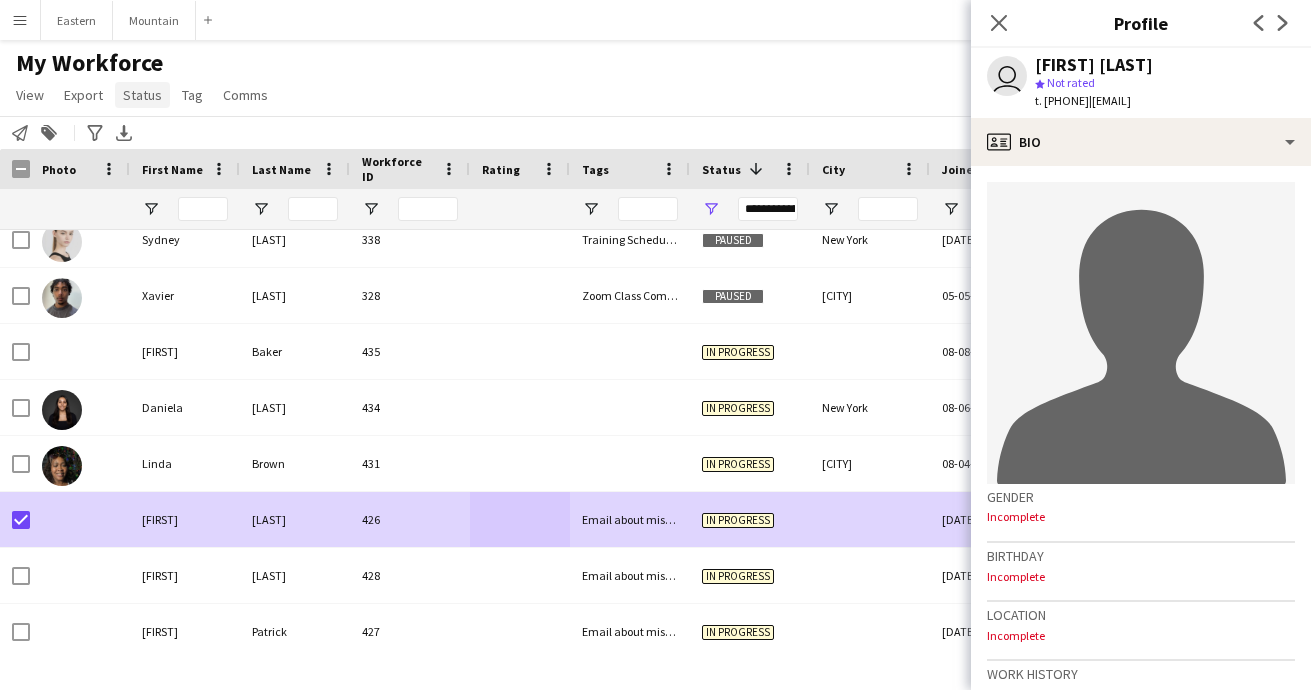 click on "Status" 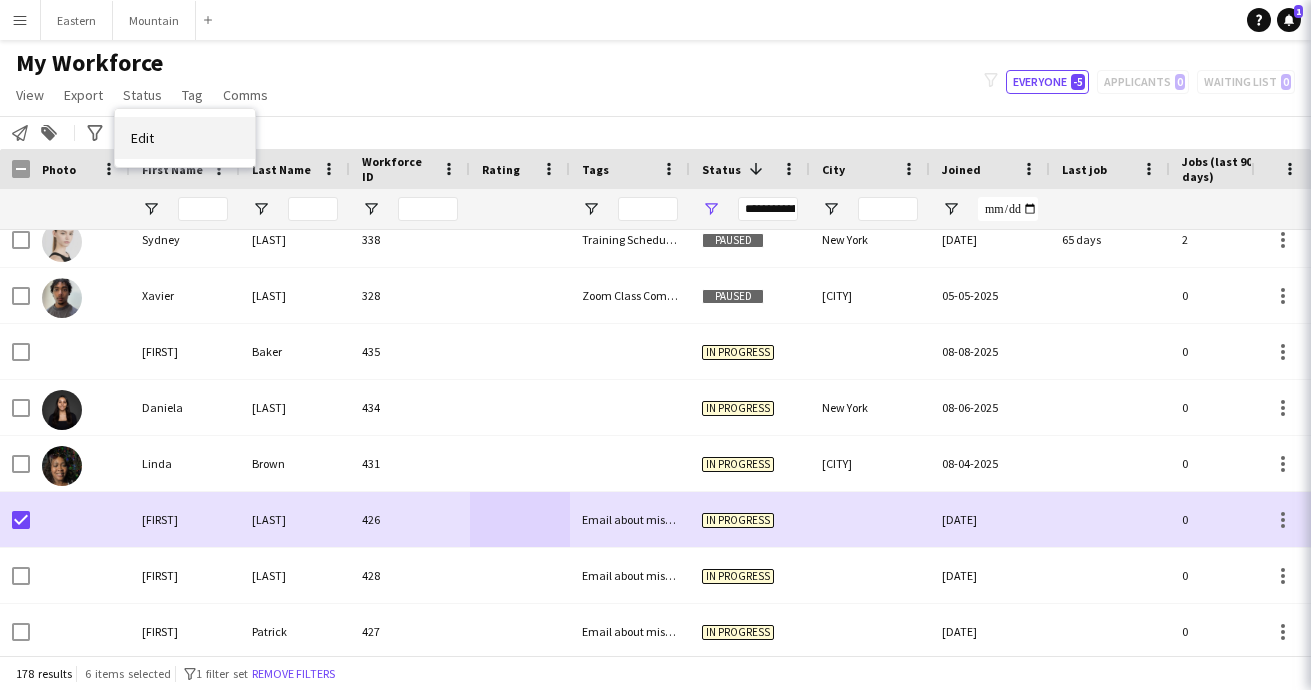 click on "Edit" at bounding box center (185, 138) 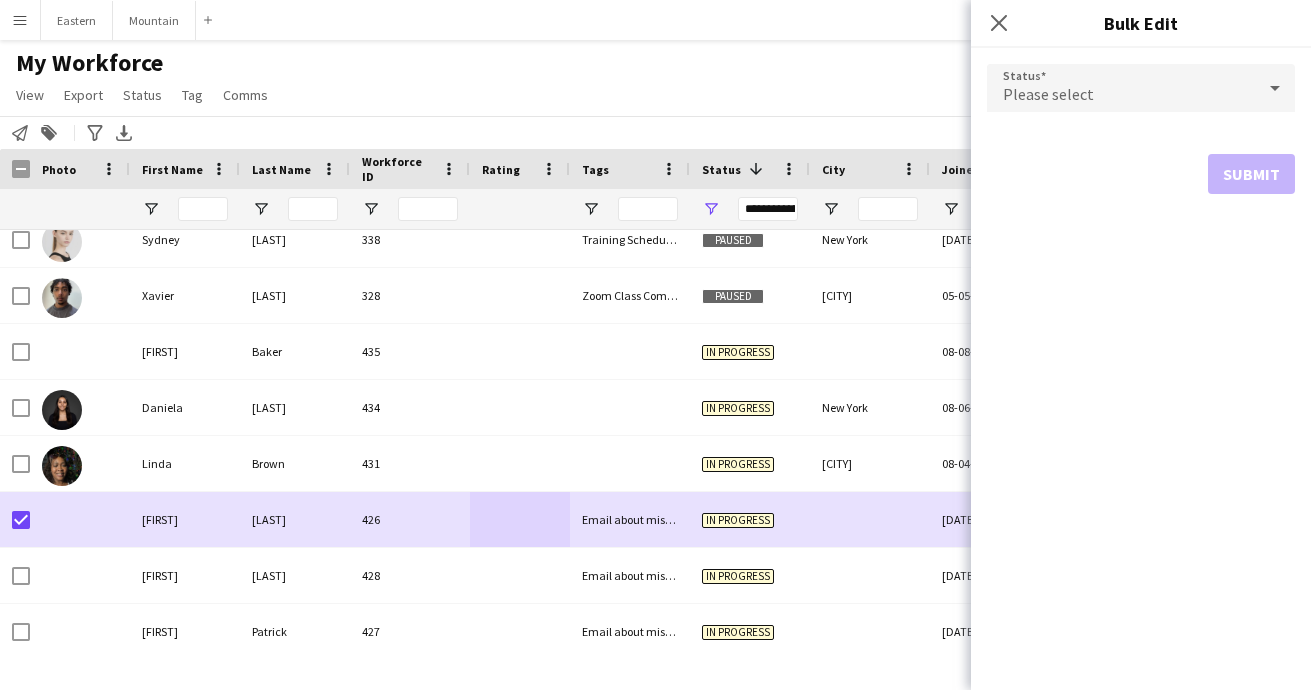click on "Please select" at bounding box center (1121, 88) 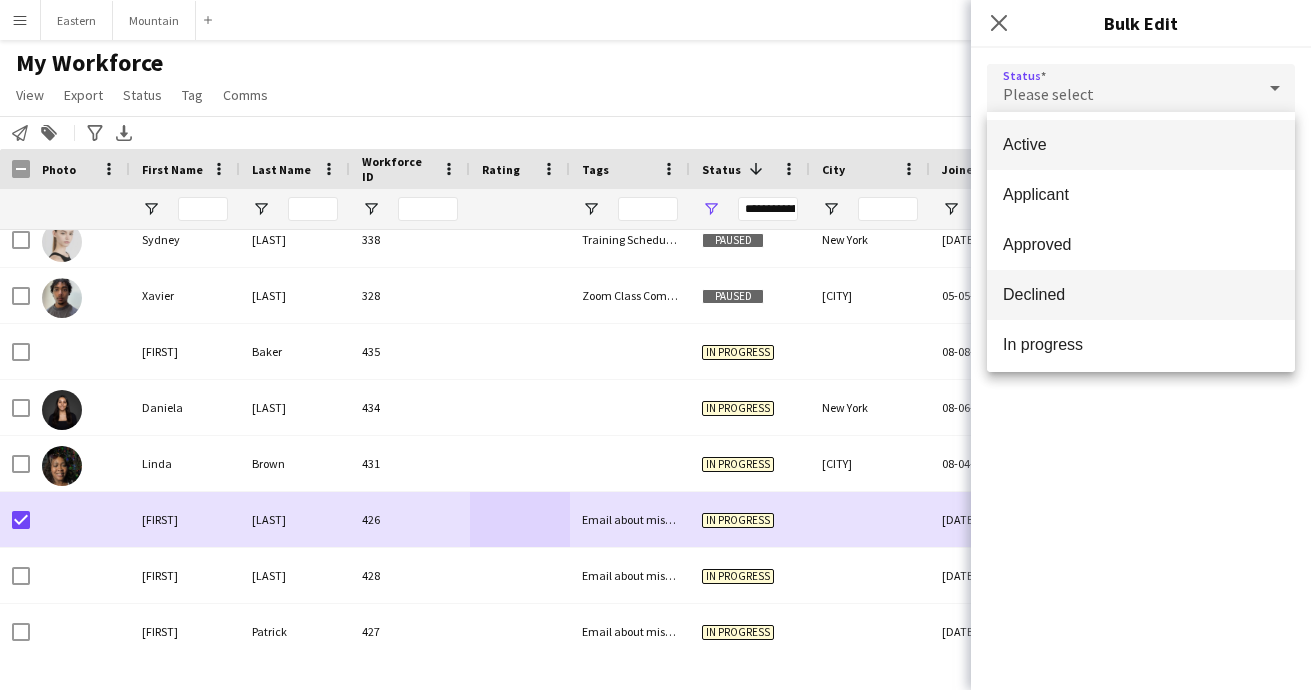 click on "Declined" at bounding box center (1141, 294) 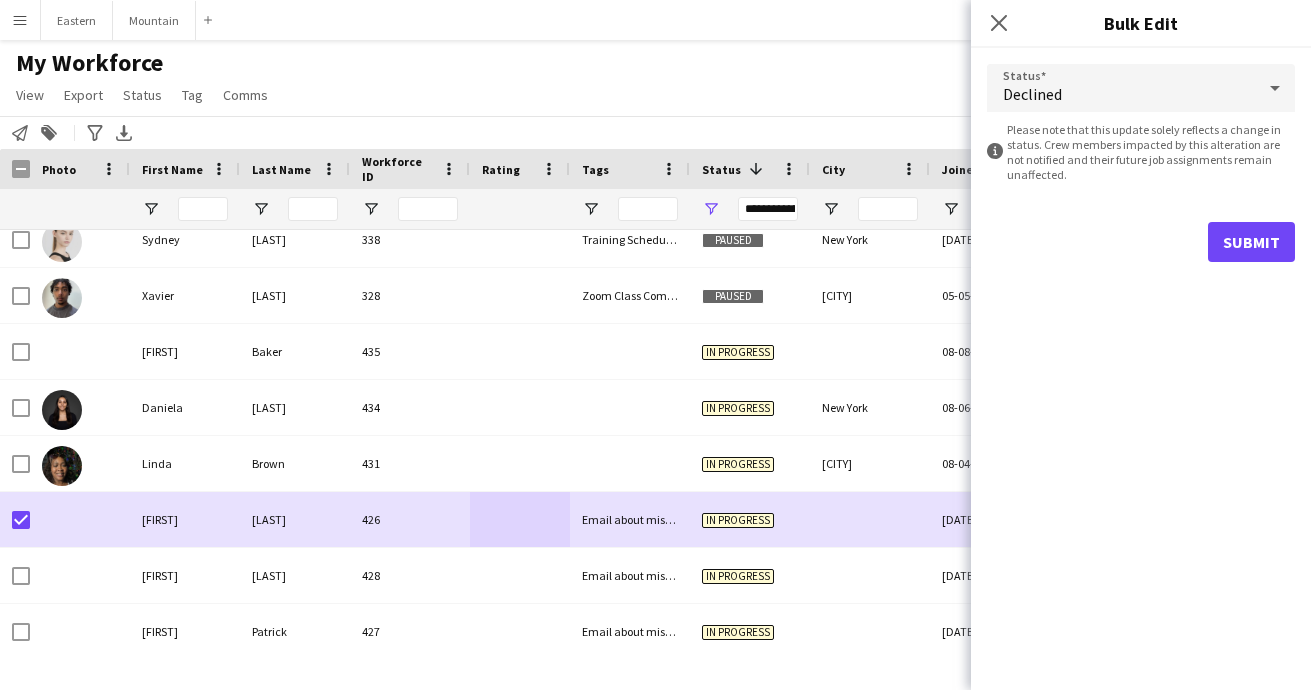 click on "Submit" 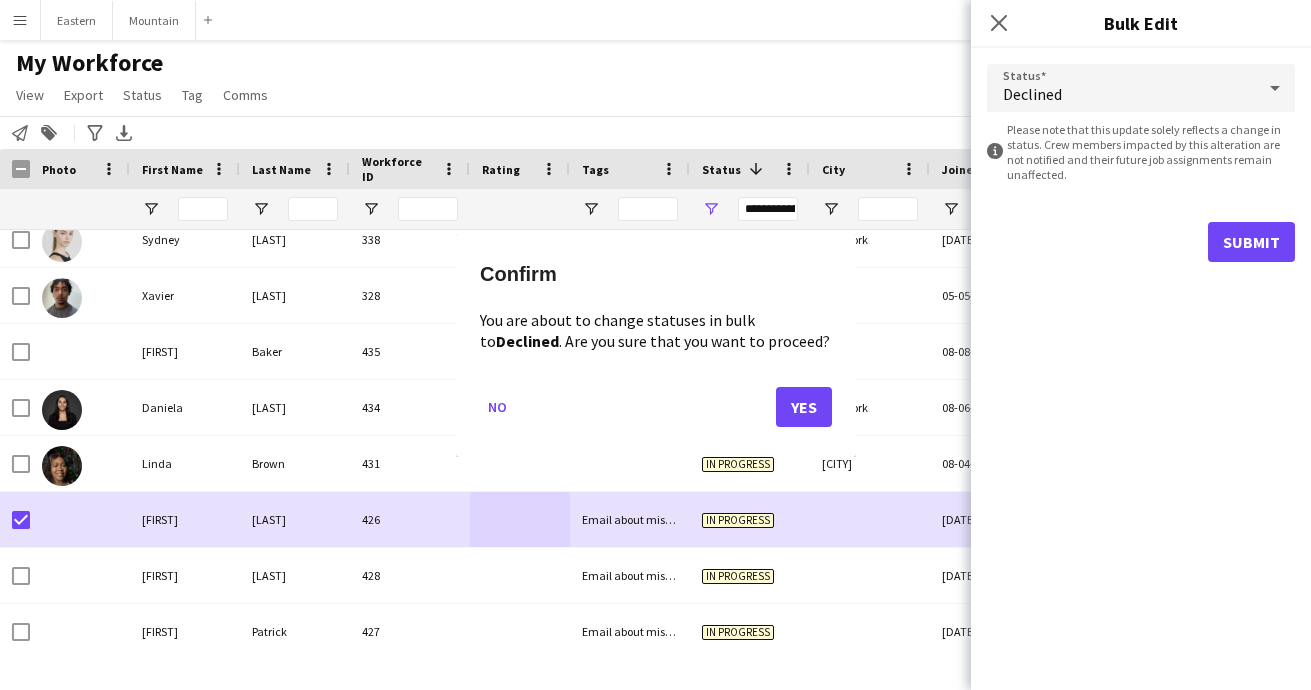 click on "Yes" 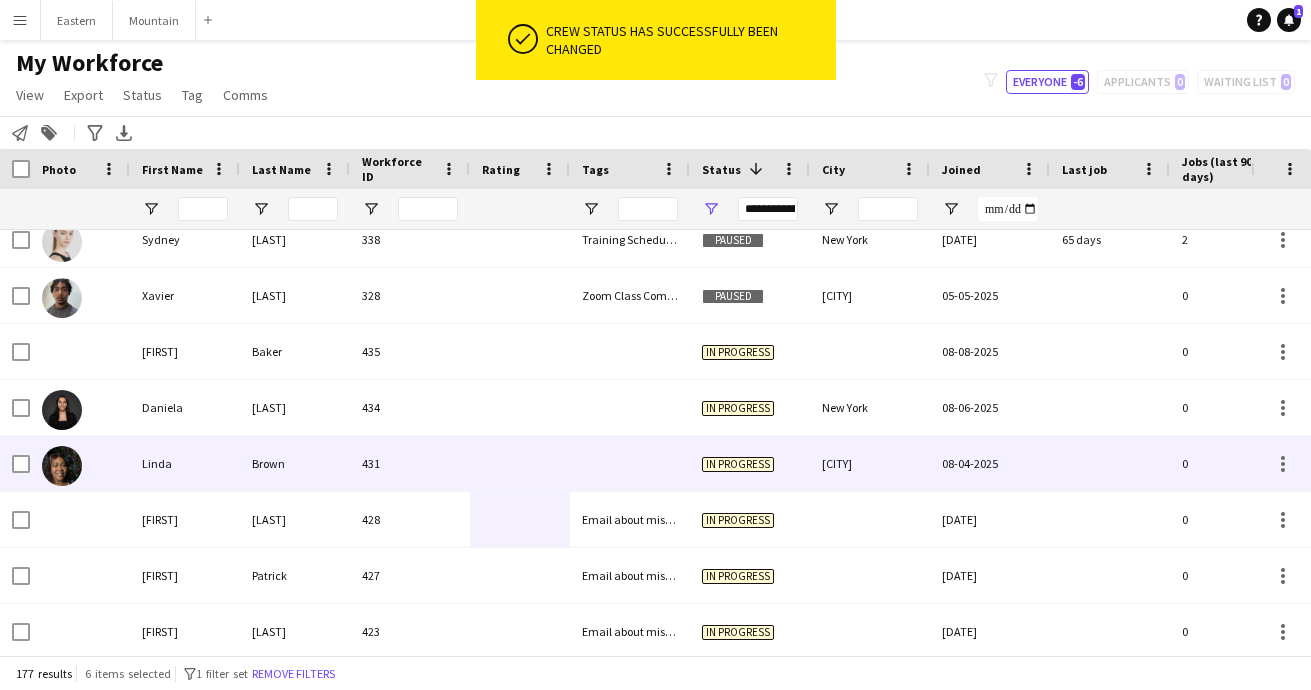 scroll, scrollTop: 2168, scrollLeft: 0, axis: vertical 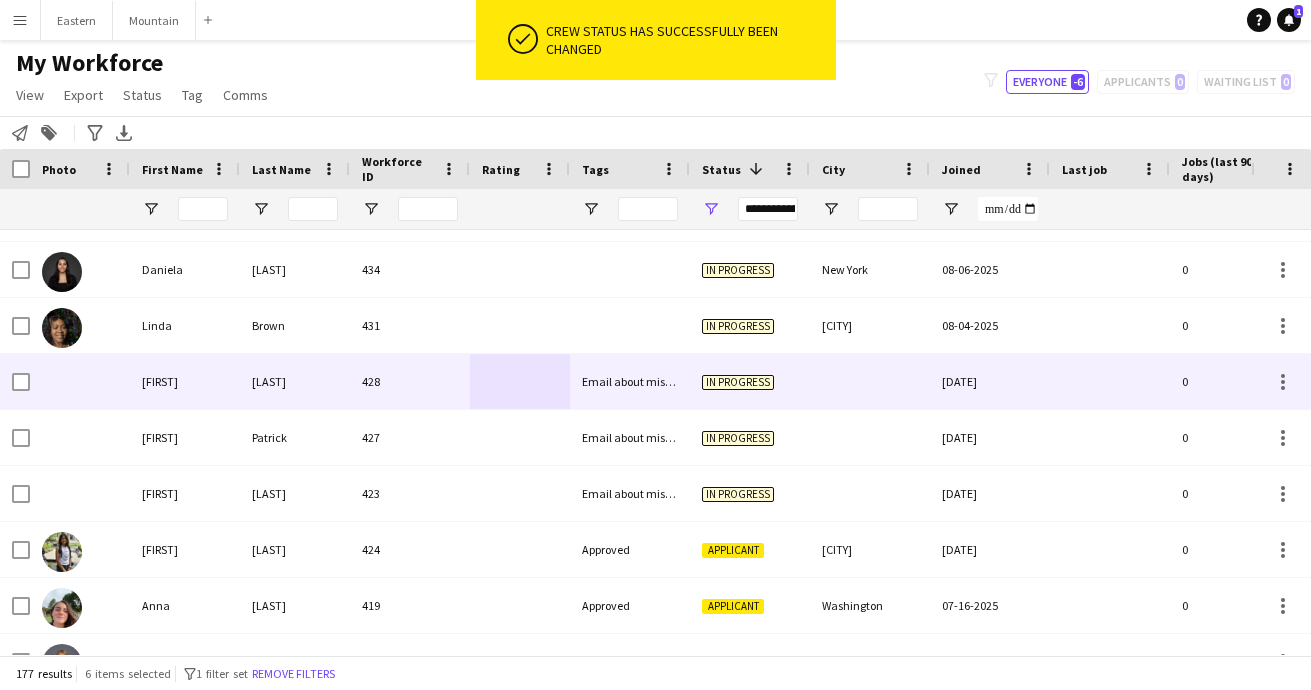 click on "Email about missing information" at bounding box center (630, 381) 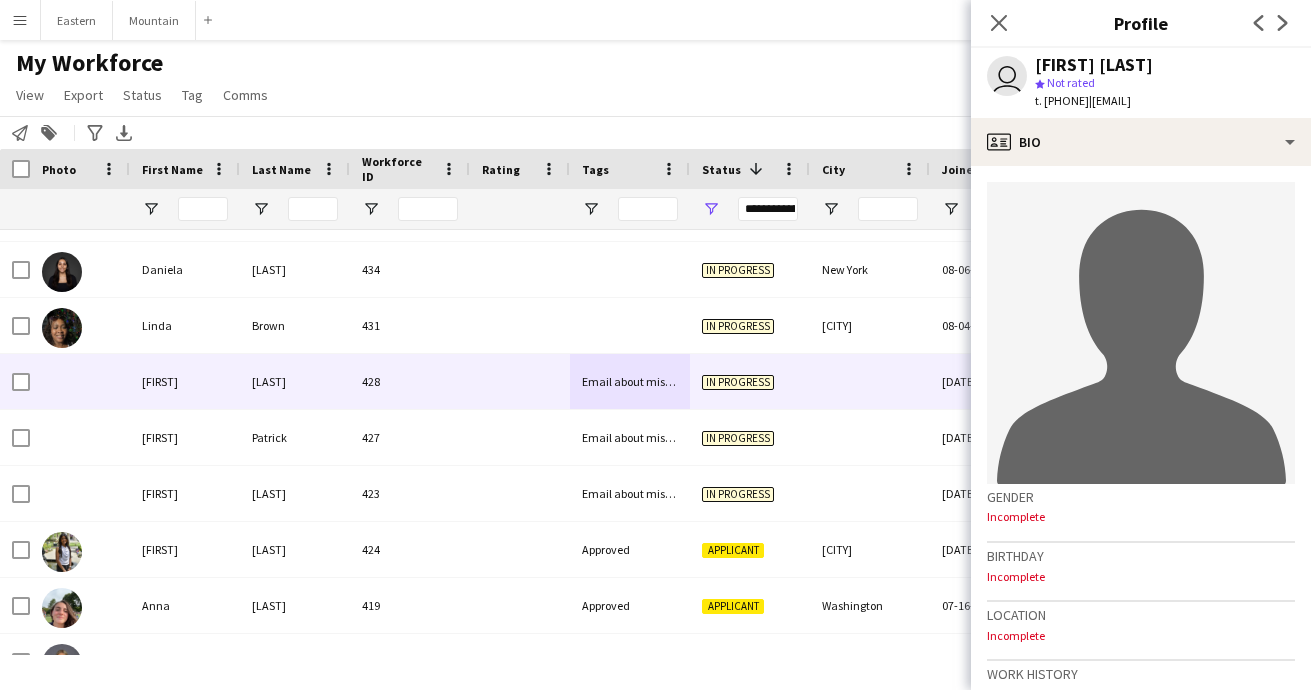 drag, startPoint x: 1123, startPoint y: 102, endPoint x: 1280, endPoint y: 102, distance: 157 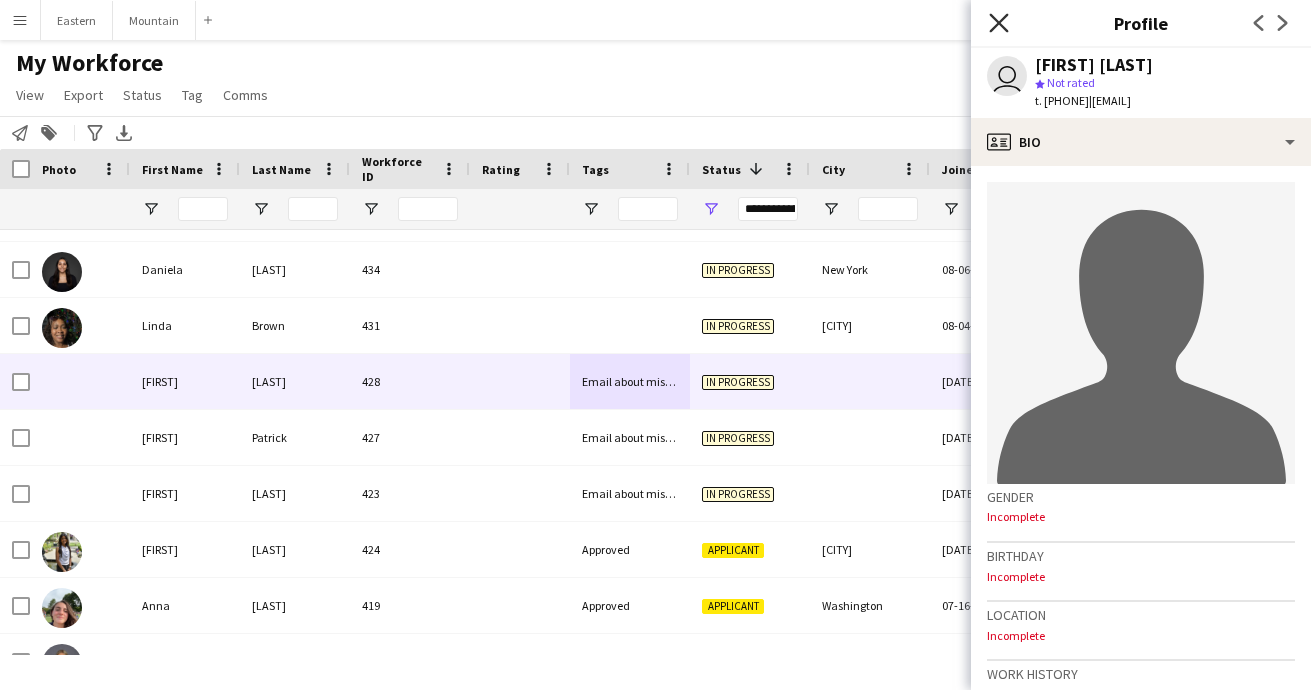 click 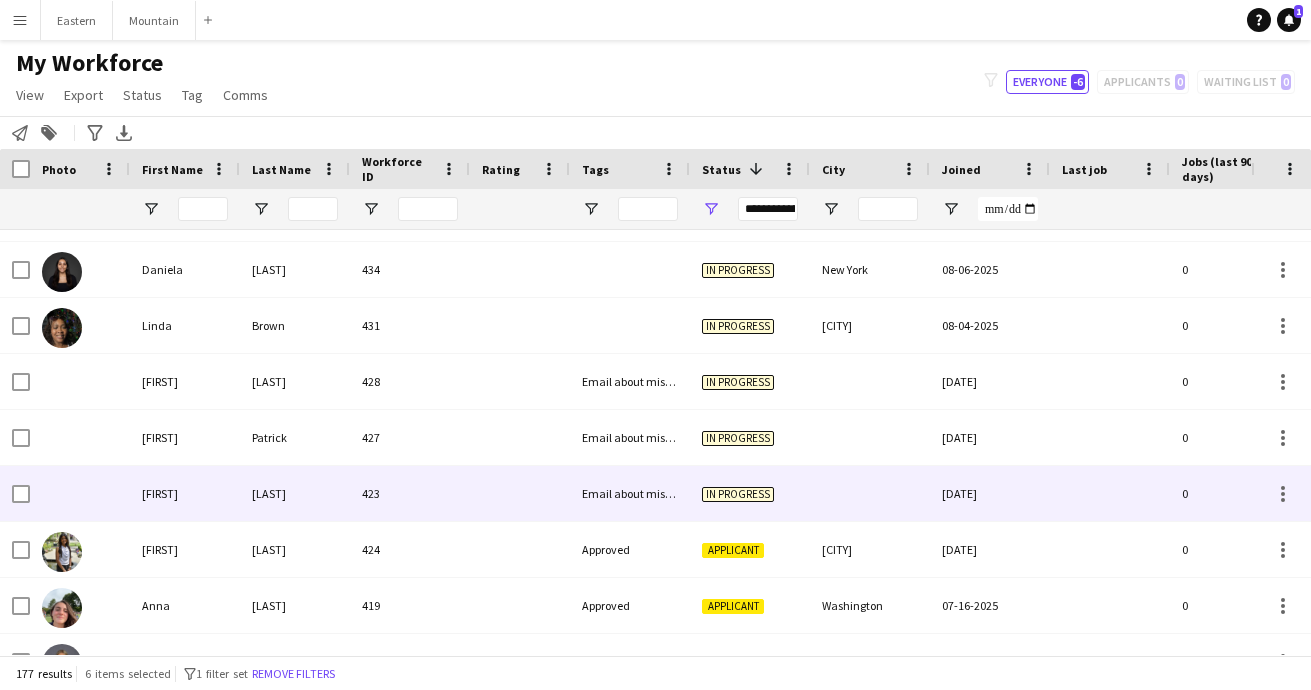 click on "Email about missing information" at bounding box center [630, 493] 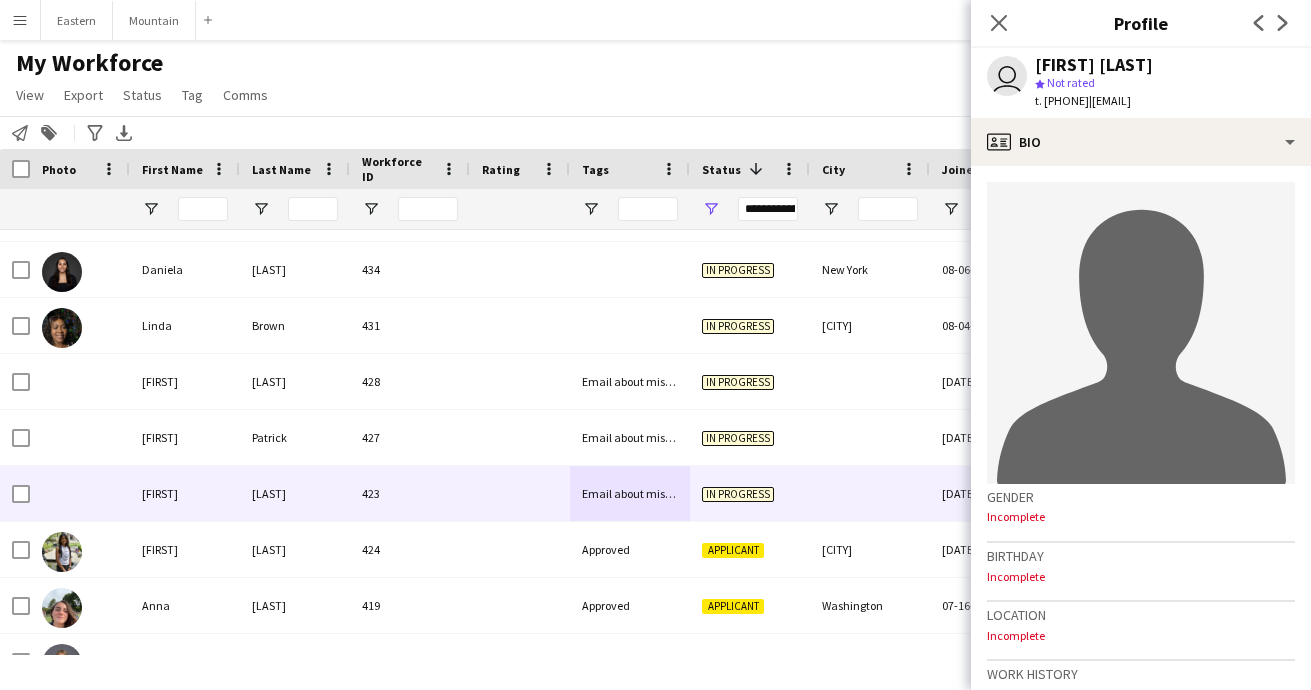 drag, startPoint x: 1124, startPoint y: 100, endPoint x: 1284, endPoint y: 99, distance: 160.00313 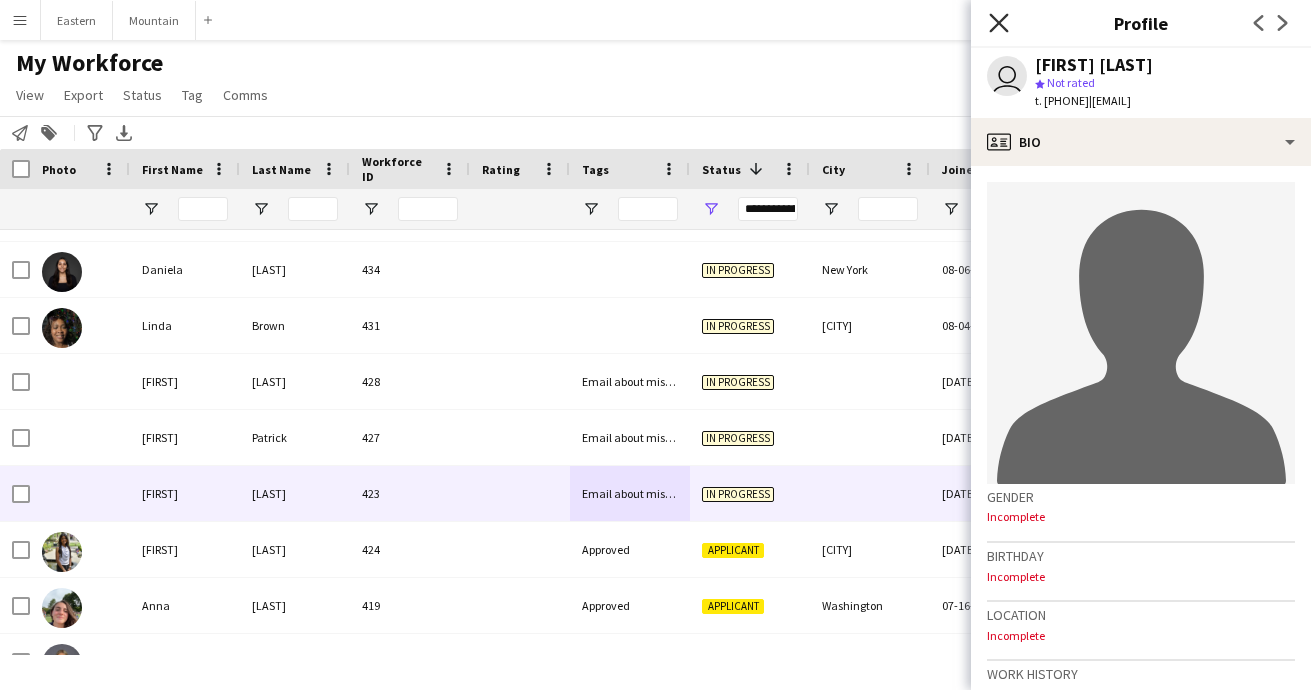 click on "Close pop-in" 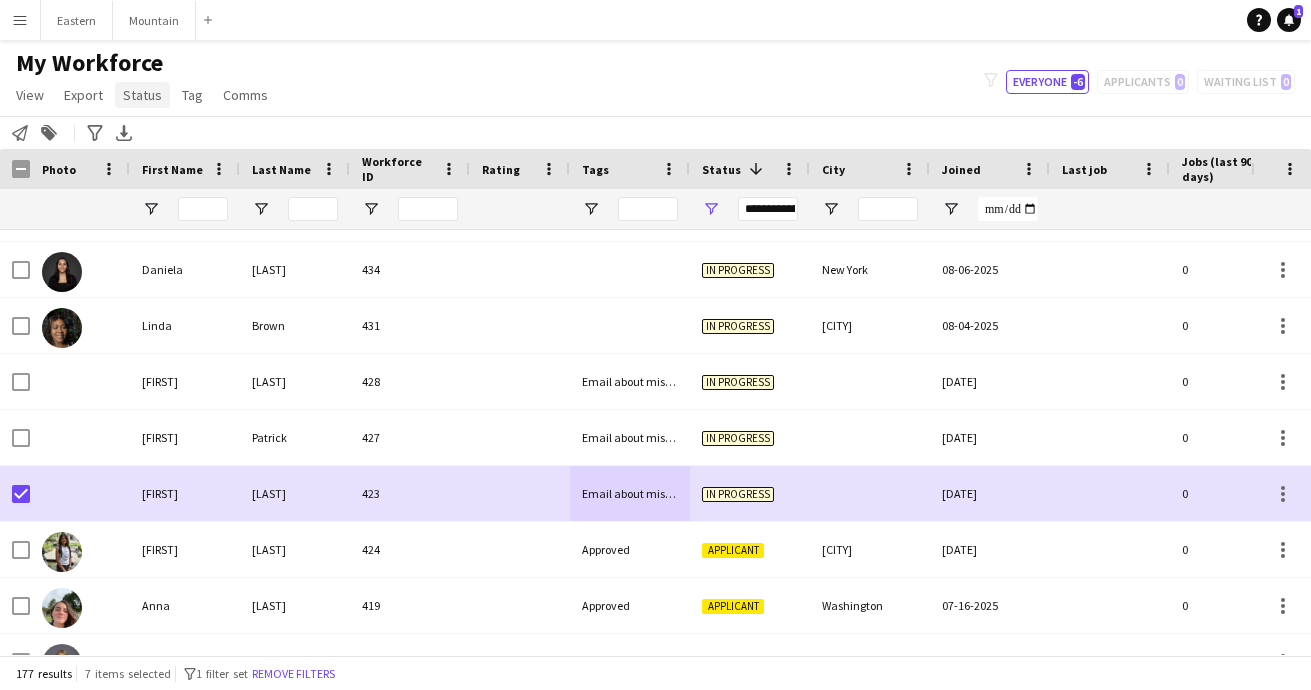 click on "Status" 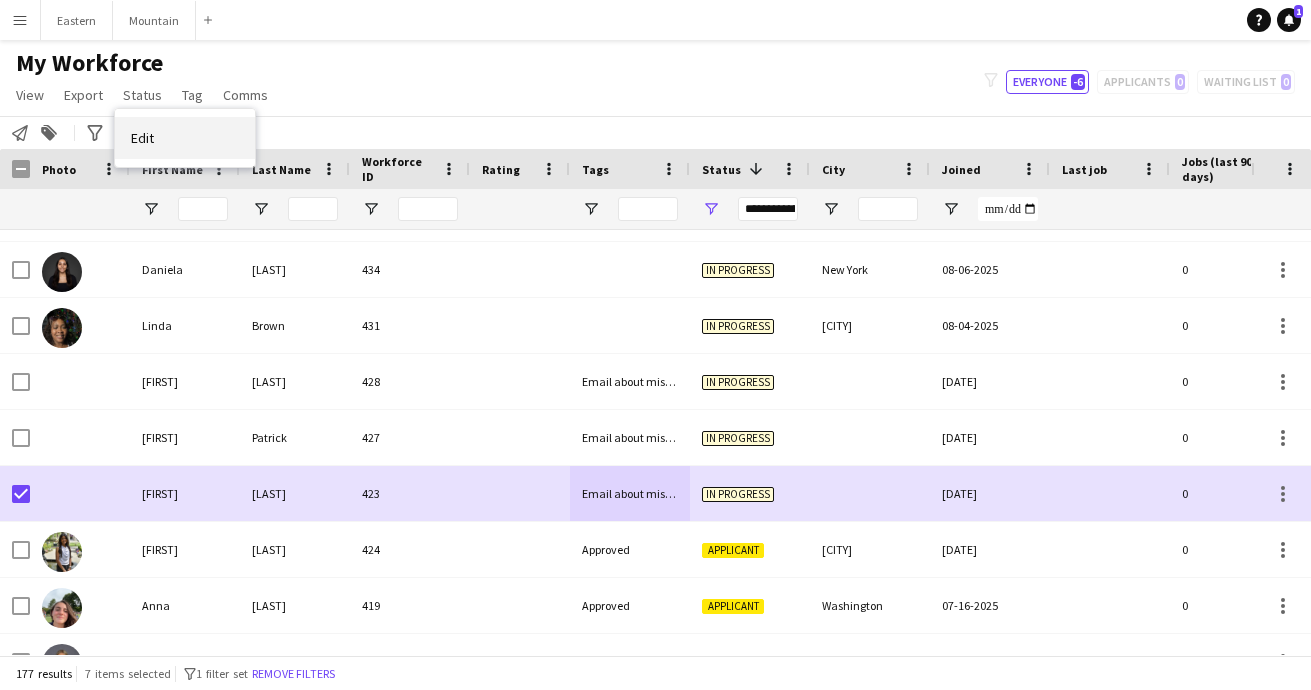 click on "Edit" at bounding box center (185, 138) 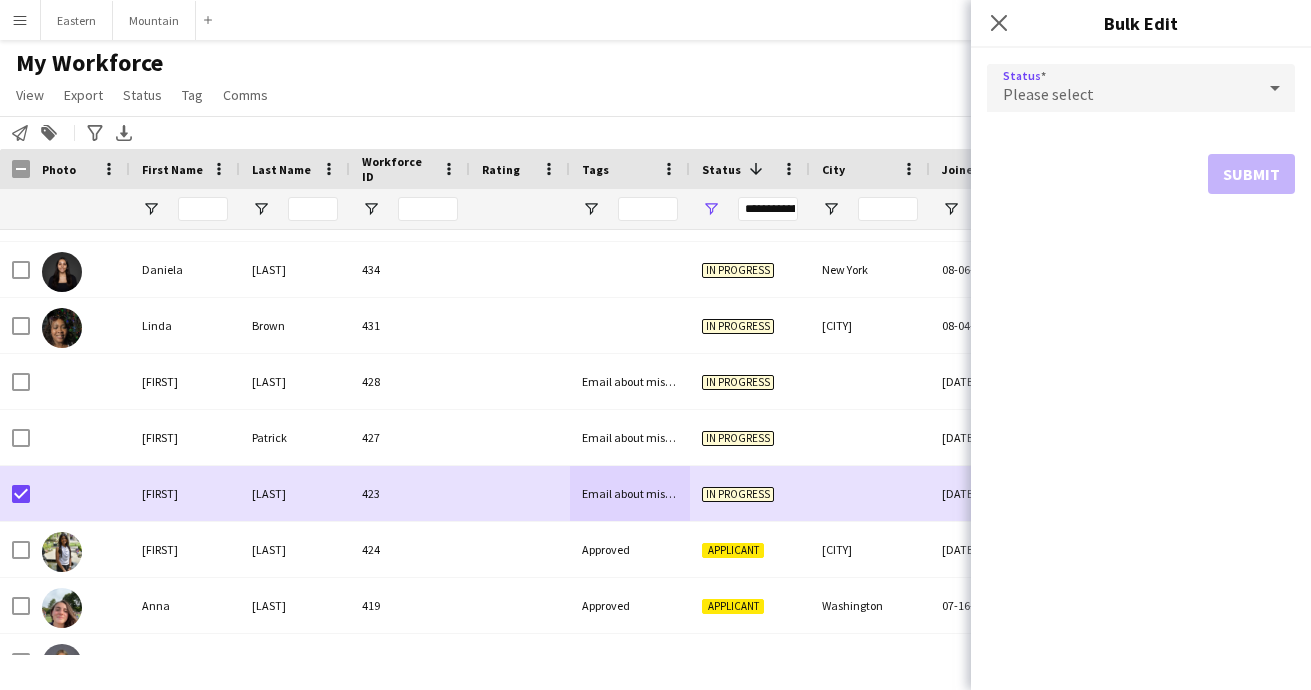 click on "Please select" at bounding box center (1121, 88) 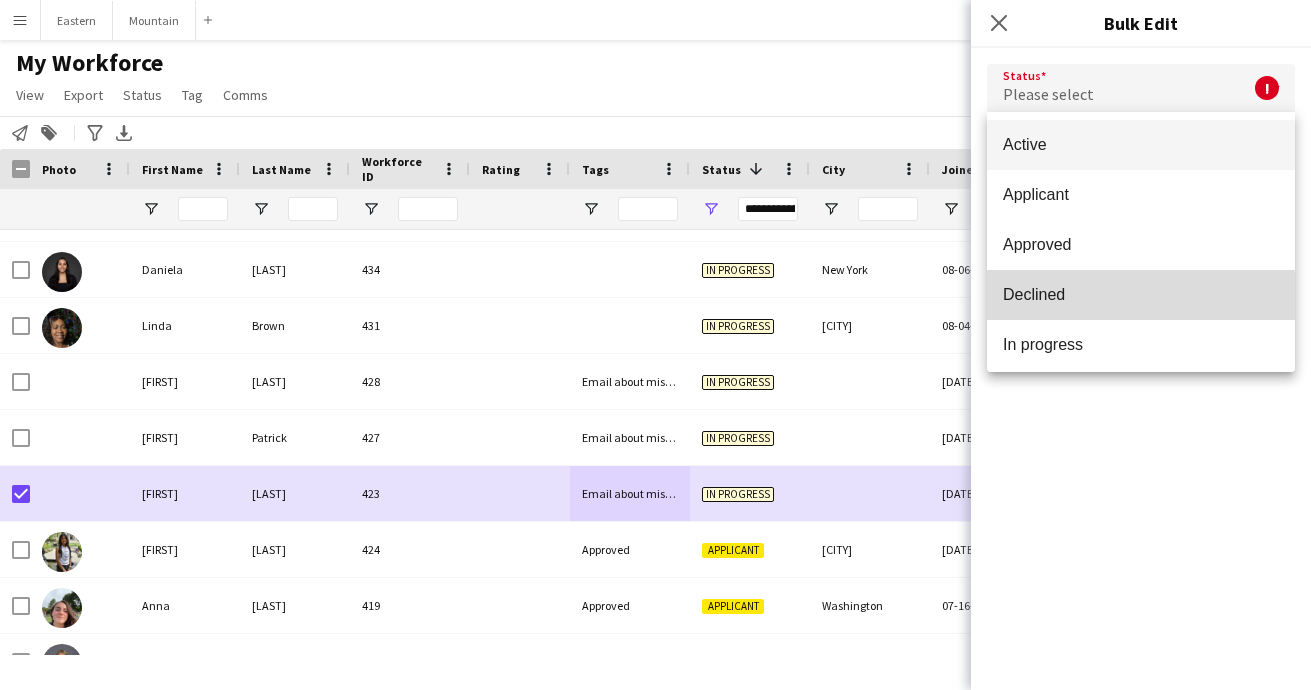 click on "Declined" at bounding box center (1141, 294) 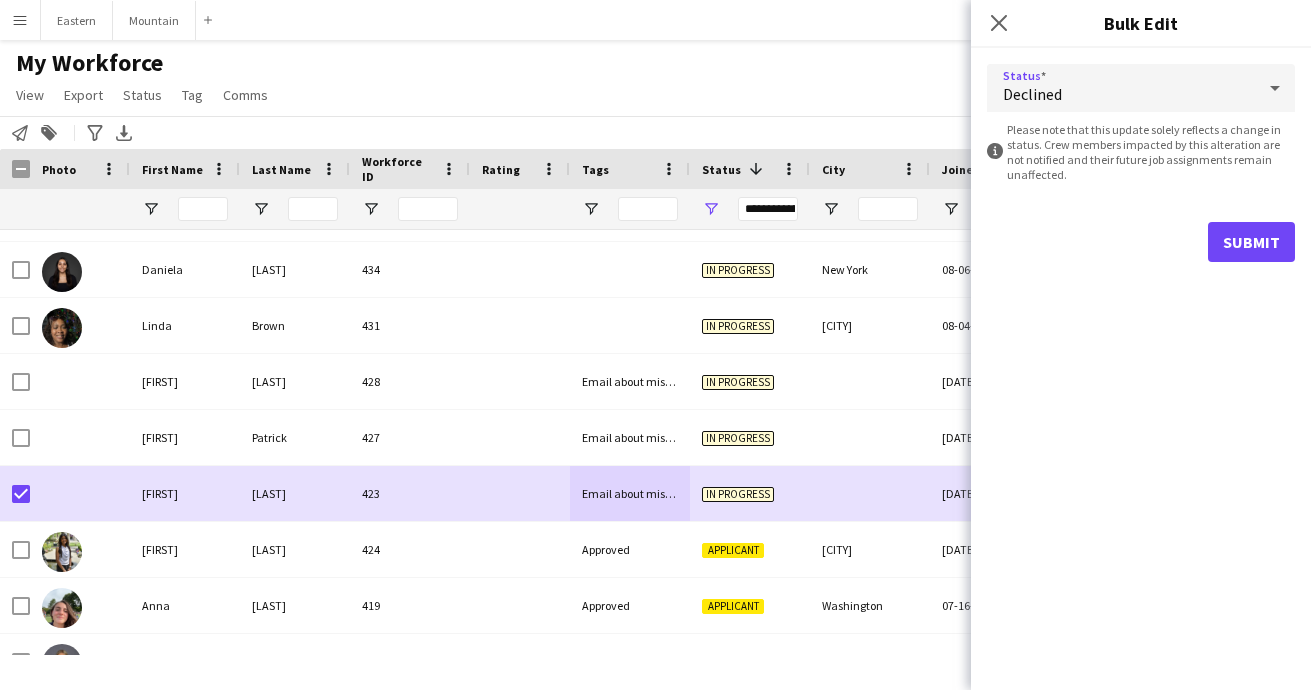 click on "Submit" 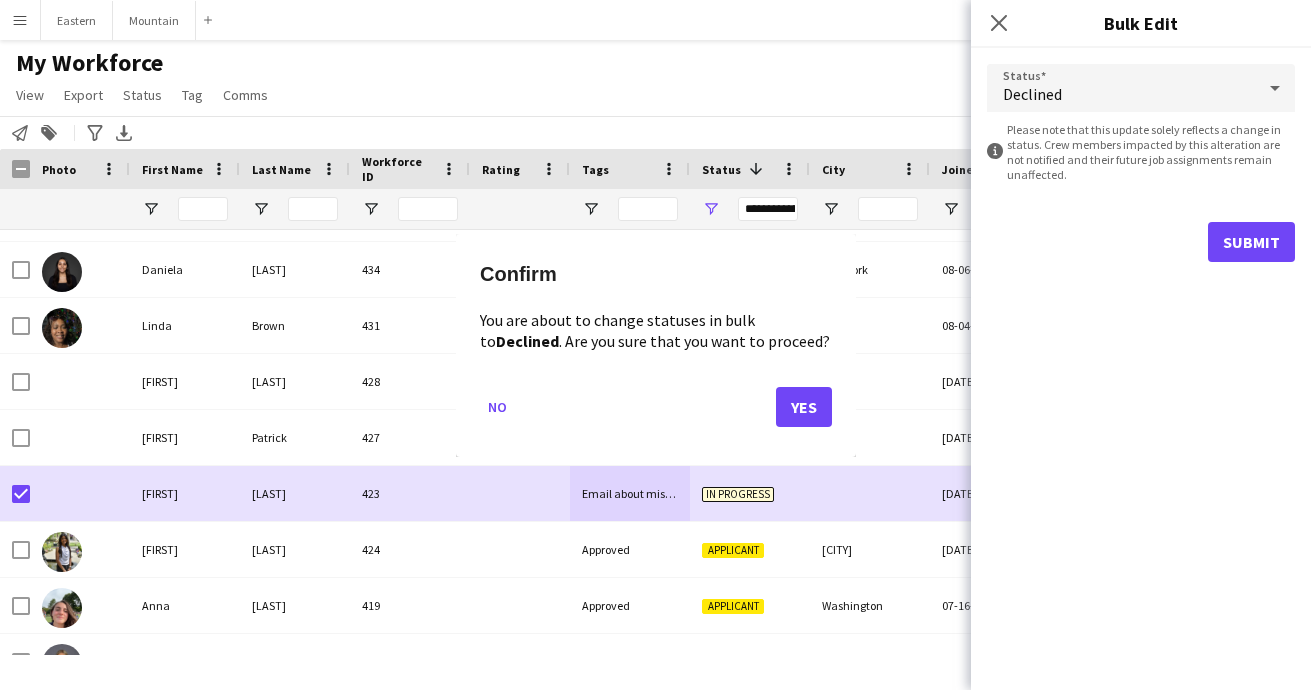 click on "Yes" 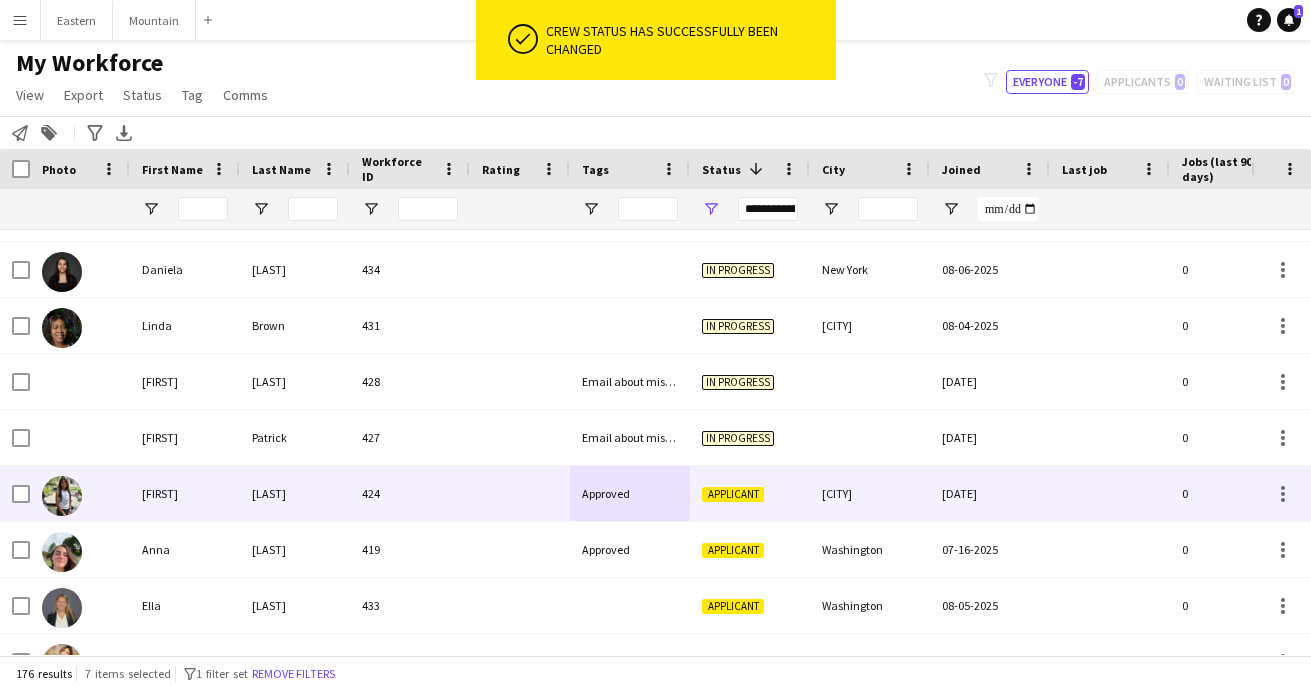 scroll, scrollTop: 1381, scrollLeft: 0, axis: vertical 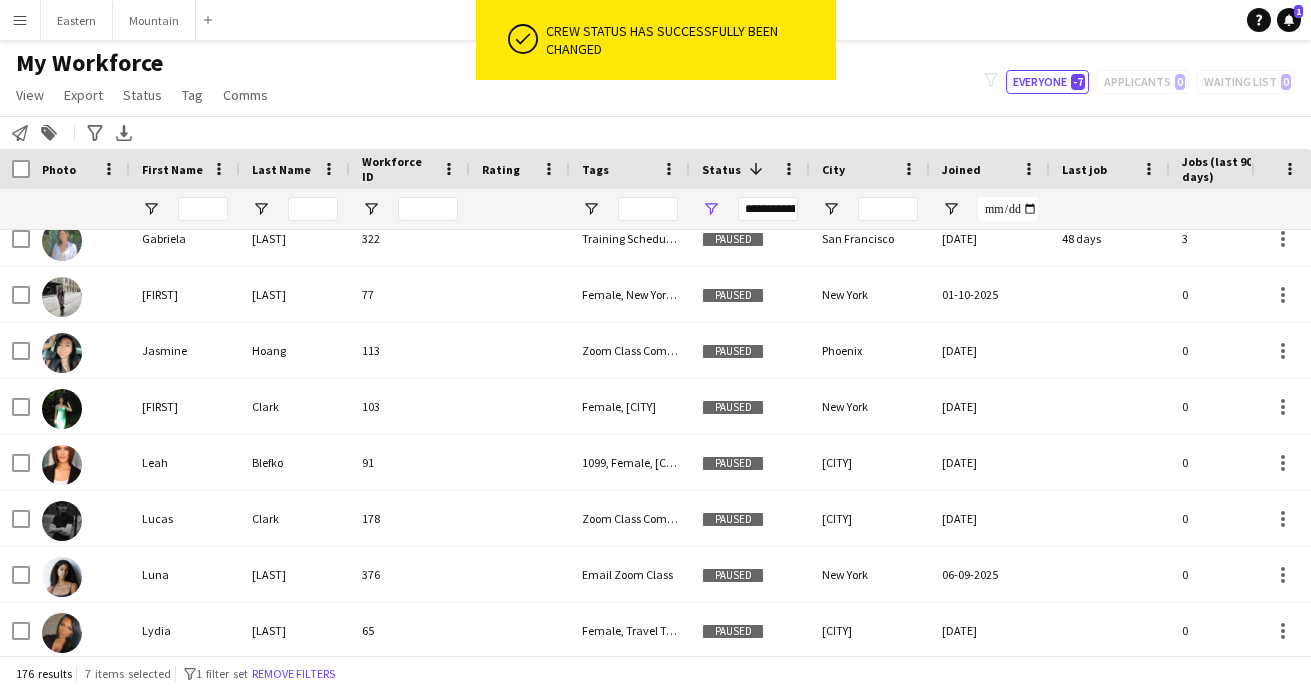 click on "**********" at bounding box center [768, 209] 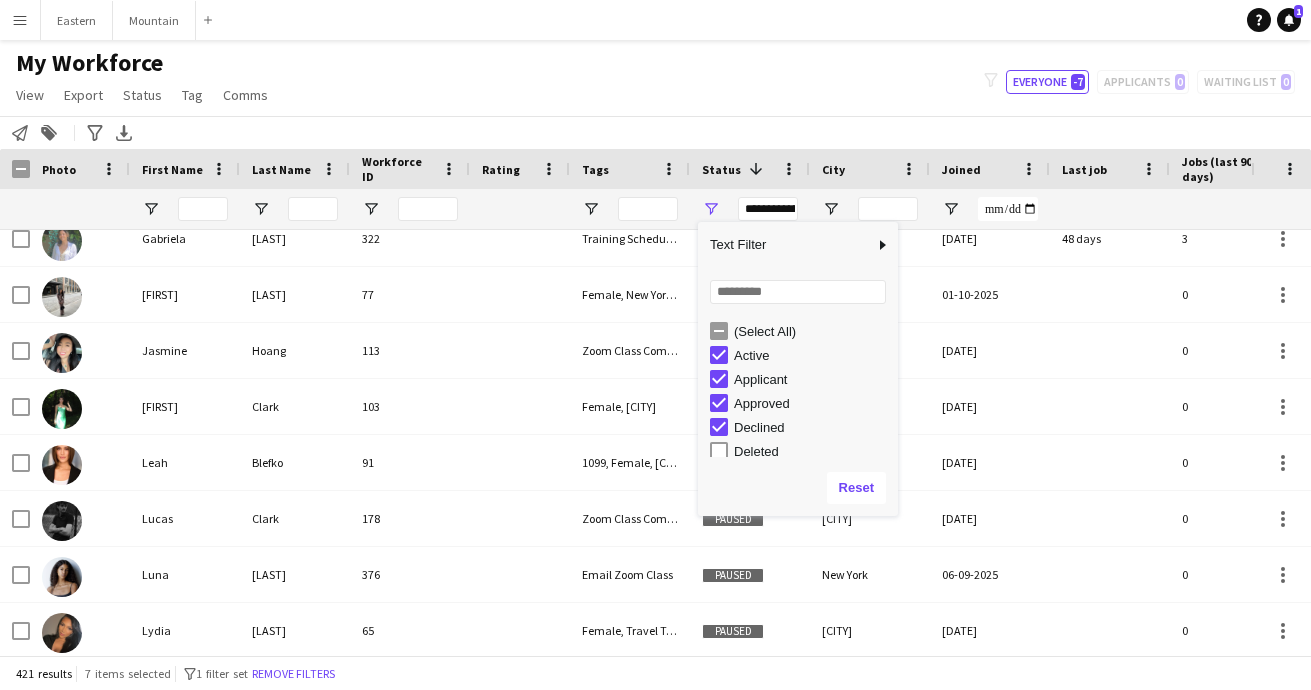 click on "My Workforce   View   Views  Default view New view Update view Delete view Edit name Customise view Customise filters Reset Filters Reset View Reset All  Export  New starters report Export as XLSX Export as PDF  Status  Edit  Tag  New tag  Edit tag  1099 (108) Approved (4) [CITY] (12) Casting Booked (2) [CITY] (13) Email about missing information (3) Email sent (2) Email Zoom Class (11) Female (103) Las Vegas (2) Los Angeles (20) Male (29) Miami (9) New Orleans (7) New York (48) Philadelphia (3) San Francisco (11) Tampa (2) Training Scheduled (2) Travel Team (13) W2 (23) Washington, DC (11) Zoom Class Completed (9) Zoom Class Email (0)  Add to tag  1099 (108) Approved (4) [CITY] (12) Casting Booked (2) [CITY] (13) Email about missing information (3) Email sent (2) Email Zoom Class (11) Female (103) Las Vegas (2) Los Angeles (20) Male (29) Miami (9) New Orleans (7) New York (48) Philadelphia (3) San Francisco (11) Tampa (2) Training Scheduled (2) Travel Team (13) W2 (23) Washington, DC (11)  Untag" 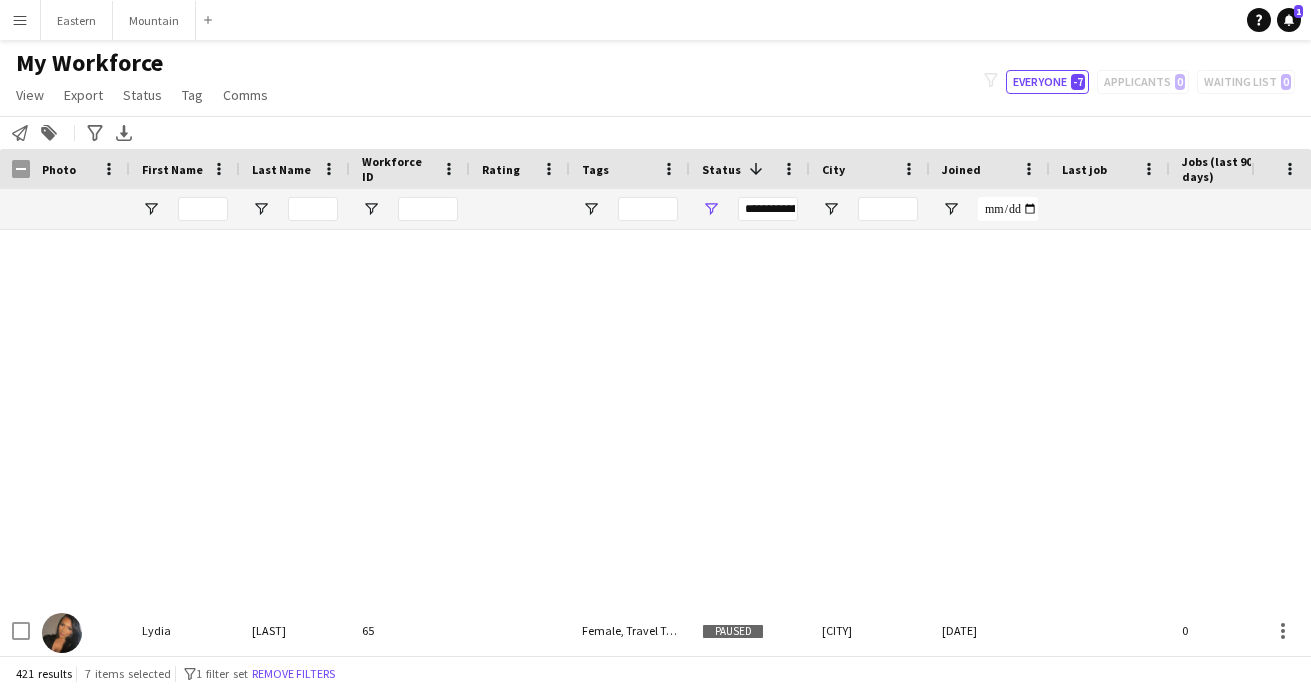 scroll, scrollTop: 2023, scrollLeft: 0, axis: vertical 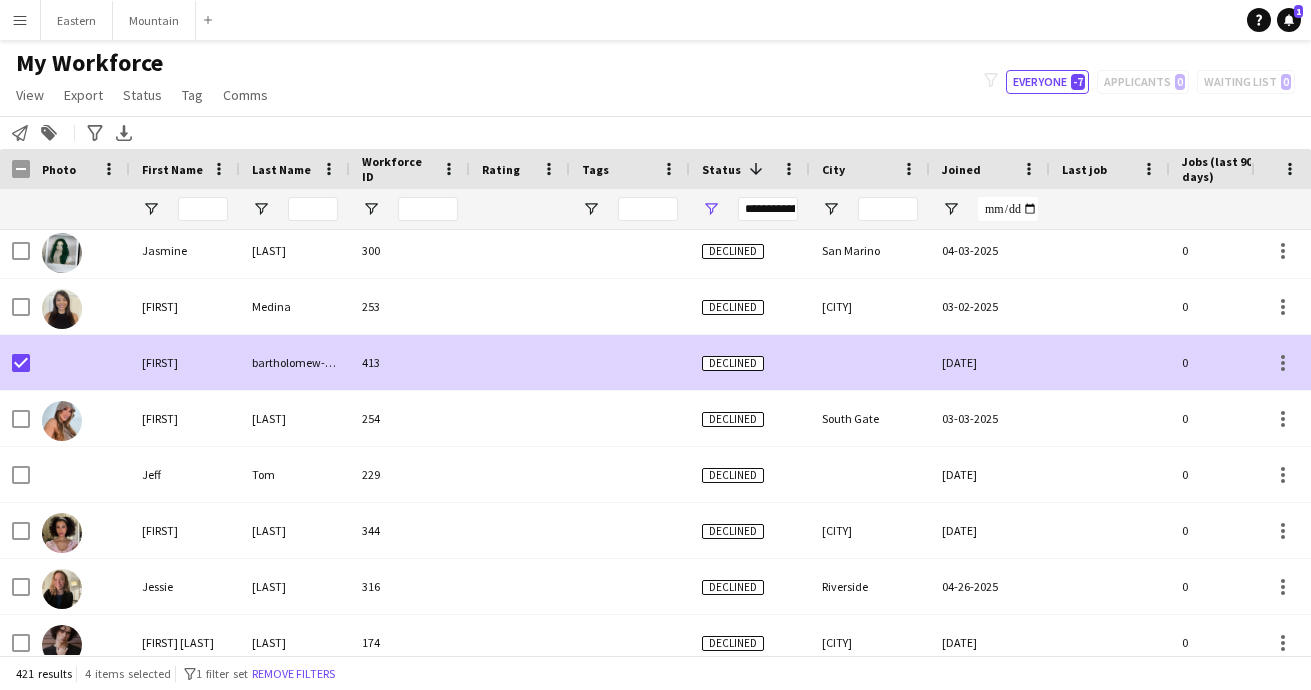 click at bounding box center (21, 363) 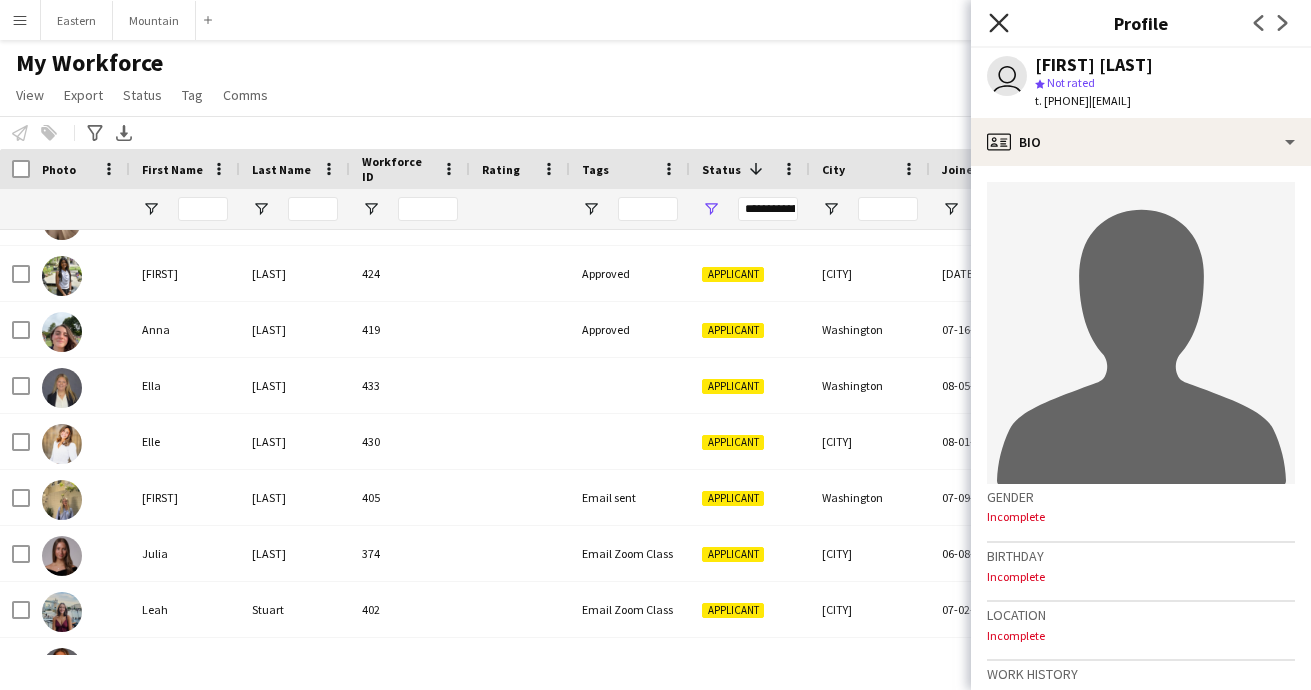 click on "Close pop-in" 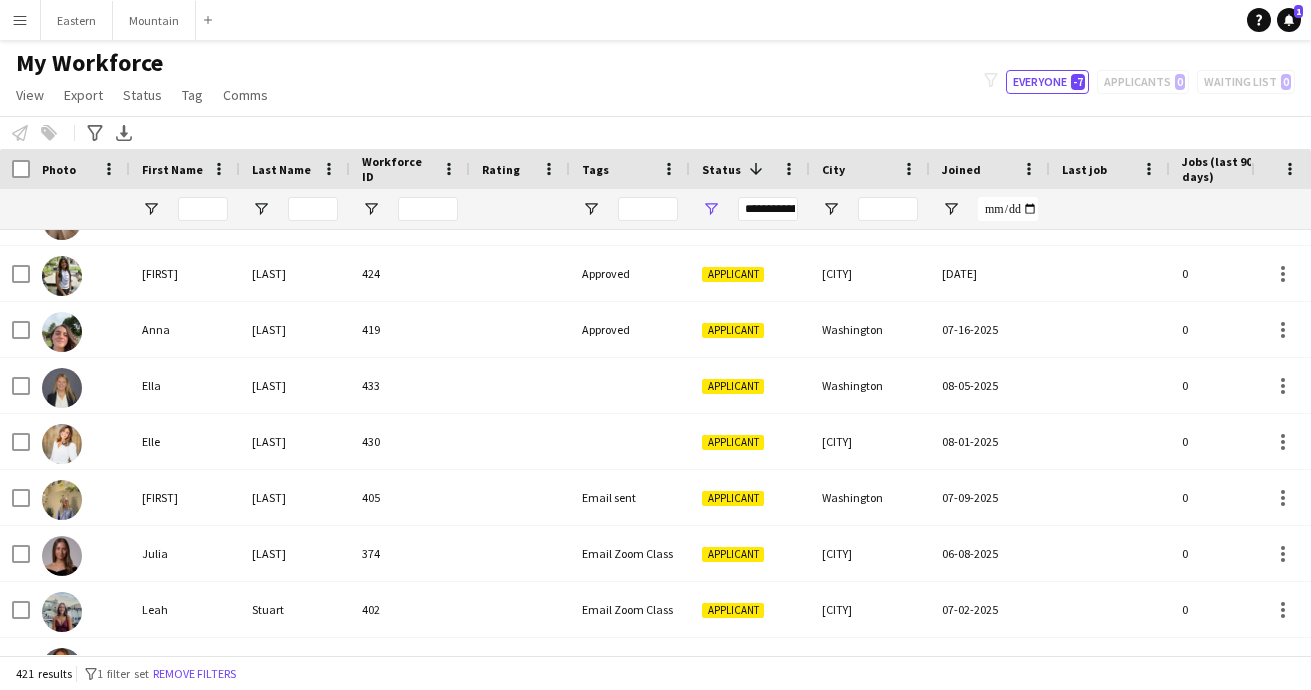 click on "**********" at bounding box center [768, 209] 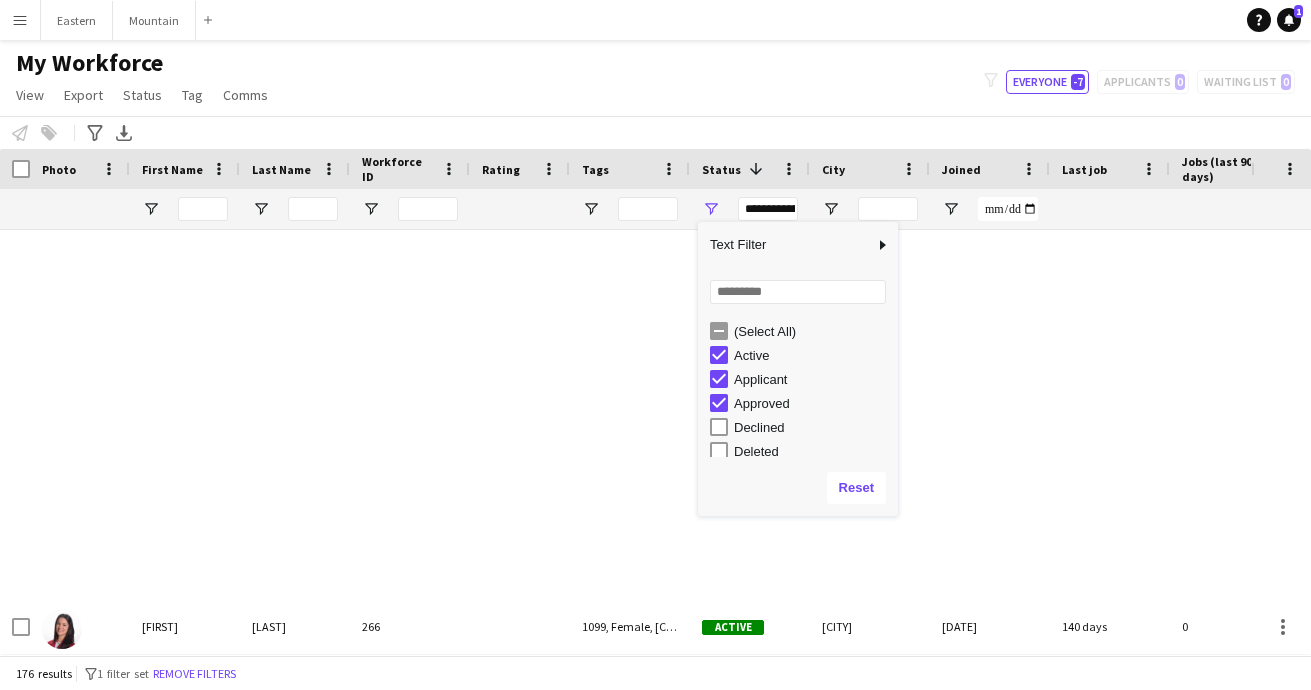 click on "My Workforce   View   Views  Default view New view Update view Delete view Edit name Customise view Customise filters Reset Filters Reset View Reset All  Export  New starters report Export as XLSX Export as PDF  Status  Edit  Tag  New tag  Edit tag  1099 (108) Approved (4) [CITY] (12) Casting Booked (2) [CITY] (13) Email about missing information (3) Email sent (2) Email Zoom Class (11) Female (103) Las Vegas (2) Los Angeles (20) Male (29) Miami (9) New Orleans (7) New York (48) Philadelphia (3) San Francisco (11) Tampa (2) Training Scheduled (2) Travel Team (13) W2 (23) Washington, DC (11) Zoom Class Completed (9) Zoom Class Email (0)  Add to tag  1099 (108) Approved (4) [CITY] (12) Casting Booked (2) [CITY] (13) Email about missing information (3) Email sent (2) Email Zoom Class (11) Female (103) Las Vegas (2) Los Angeles (20) Male (29) Miami (9) New Orleans (7) New York (48) Philadelphia (3) San Francisco (11) Tampa (2) Training Scheduled (2) Travel Team (13) W2 (23) Washington, DC (11)  Untag" 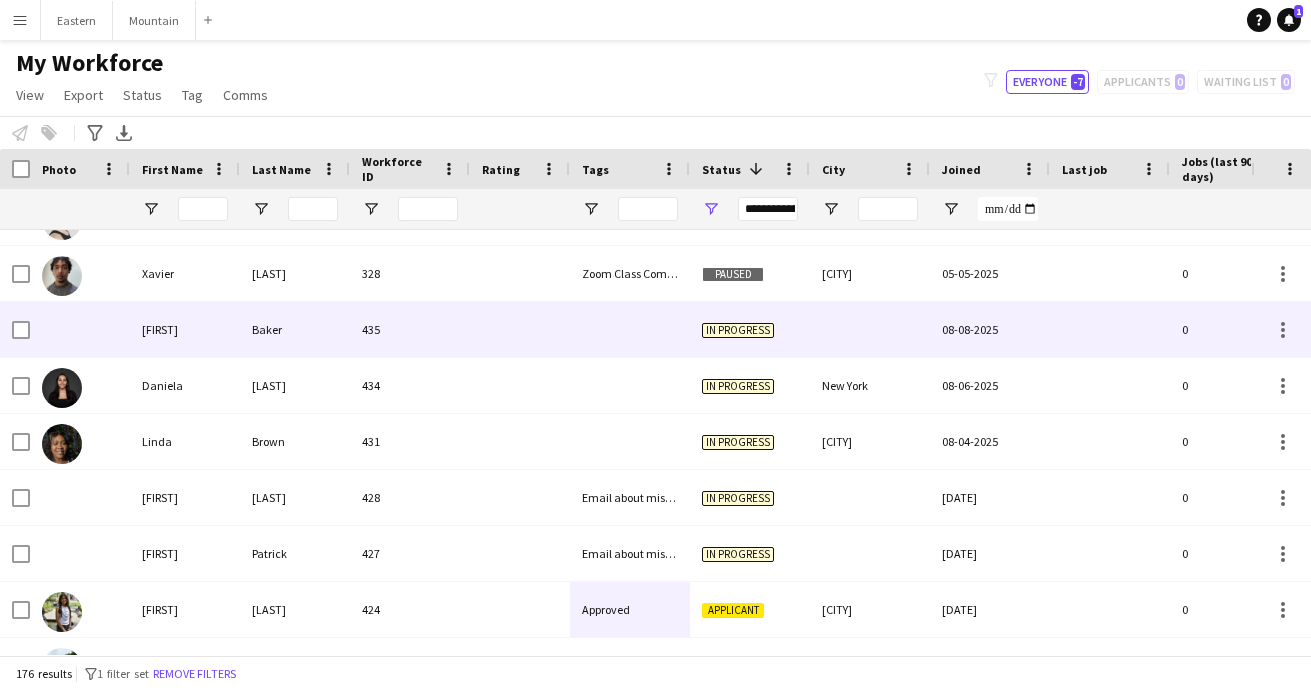 click at bounding box center (520, 329) 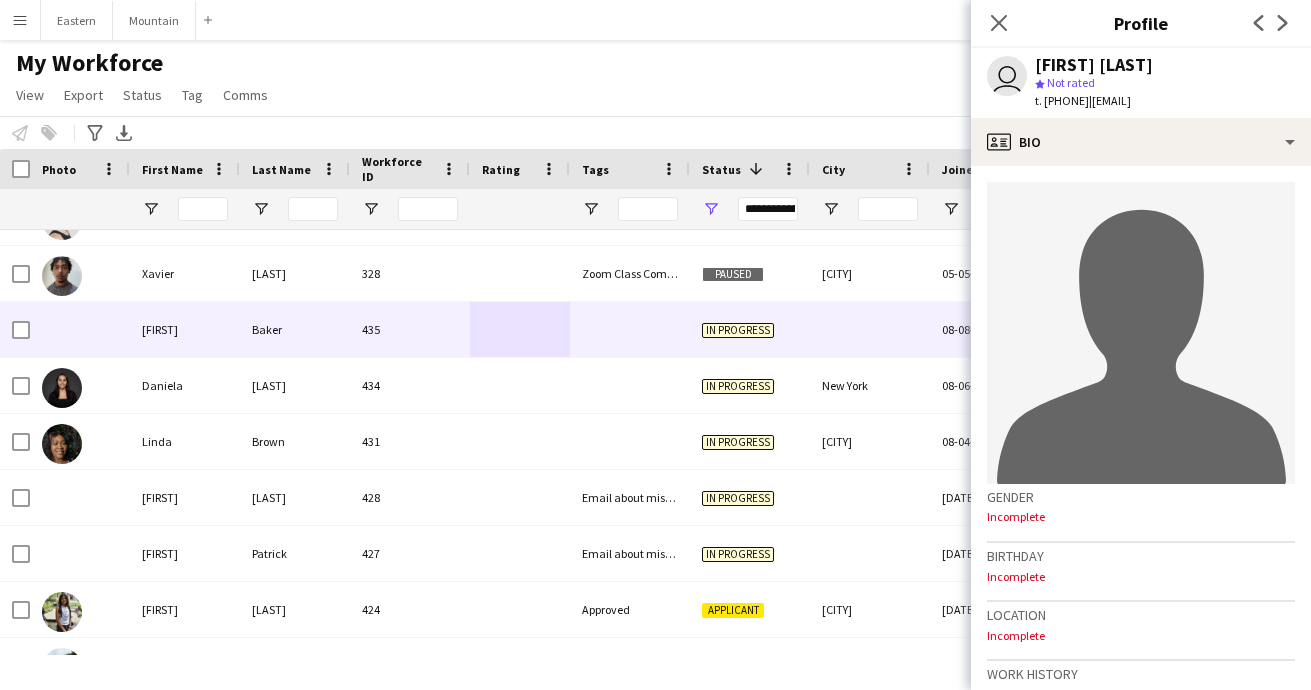 drag, startPoint x: 1132, startPoint y: 100, endPoint x: 1268, endPoint y: 100, distance: 136 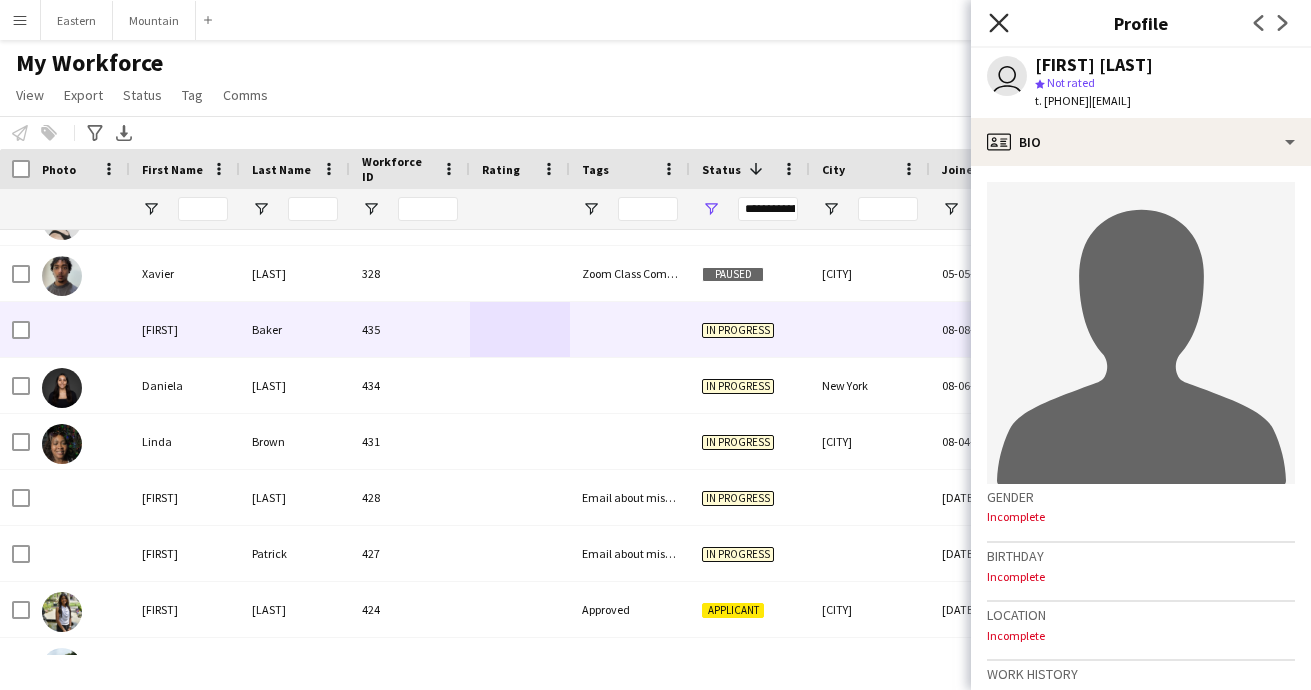 click 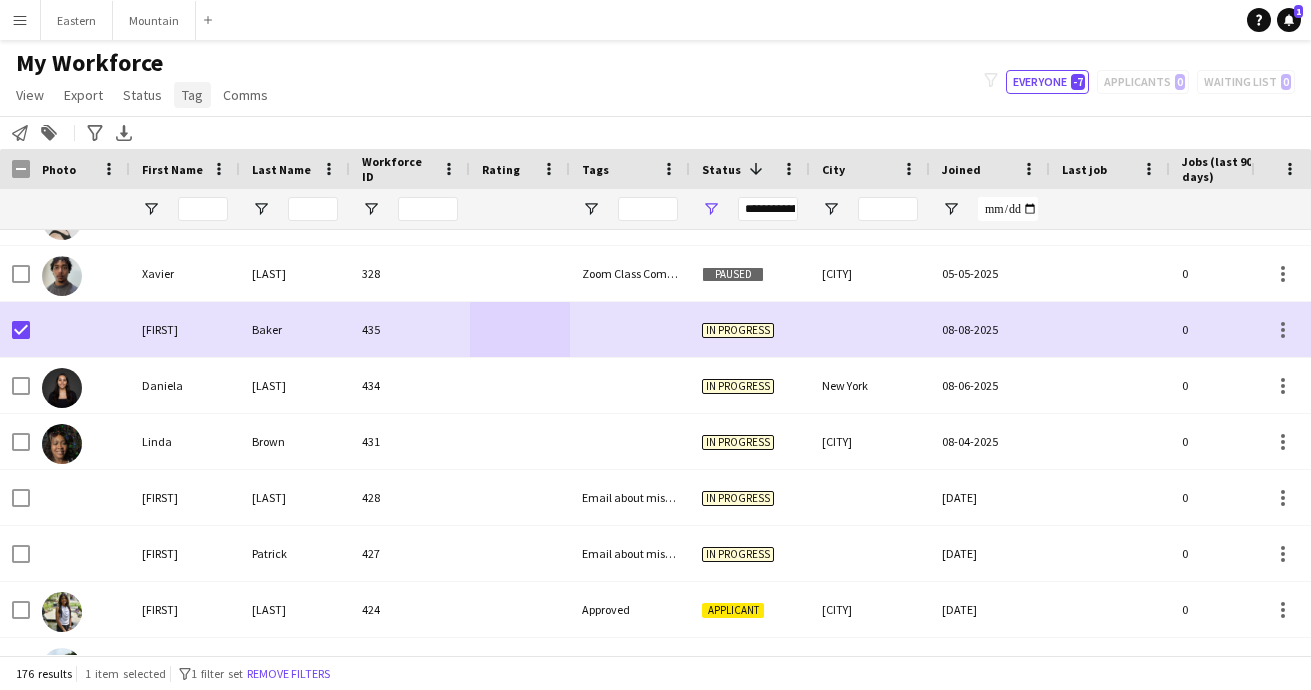 click on "Tag" 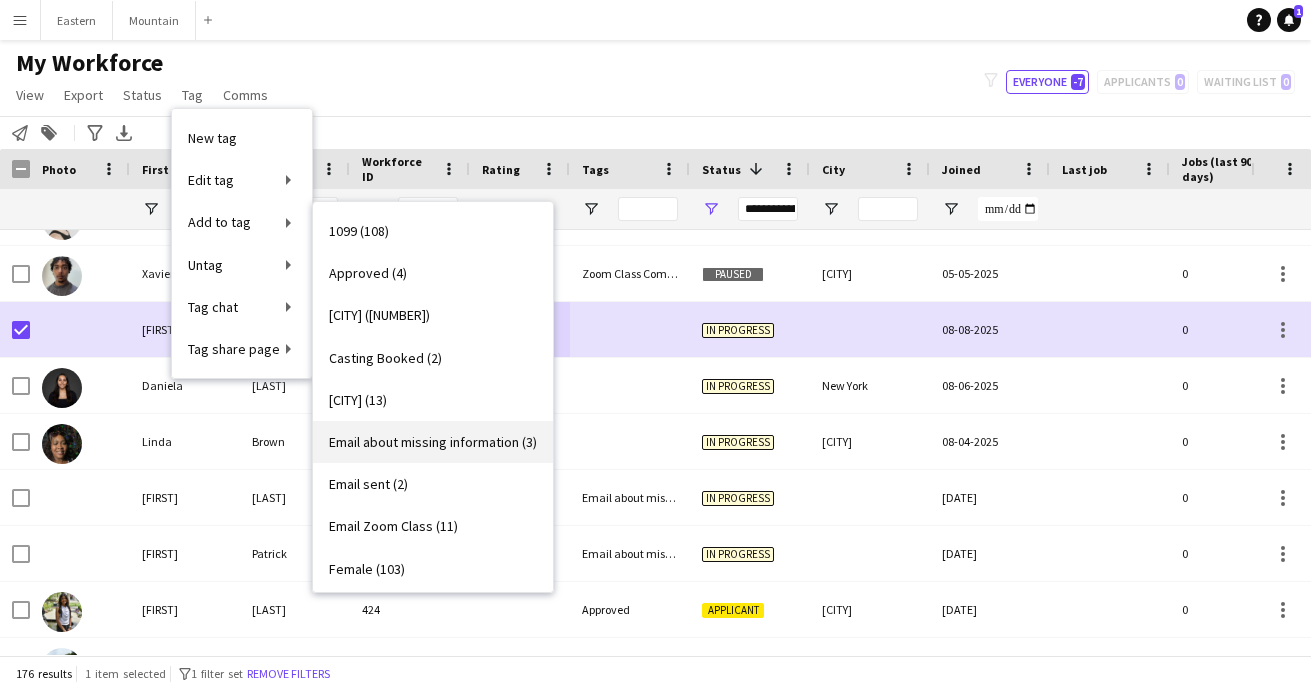 click on "Email about missing information (3)" at bounding box center (433, 442) 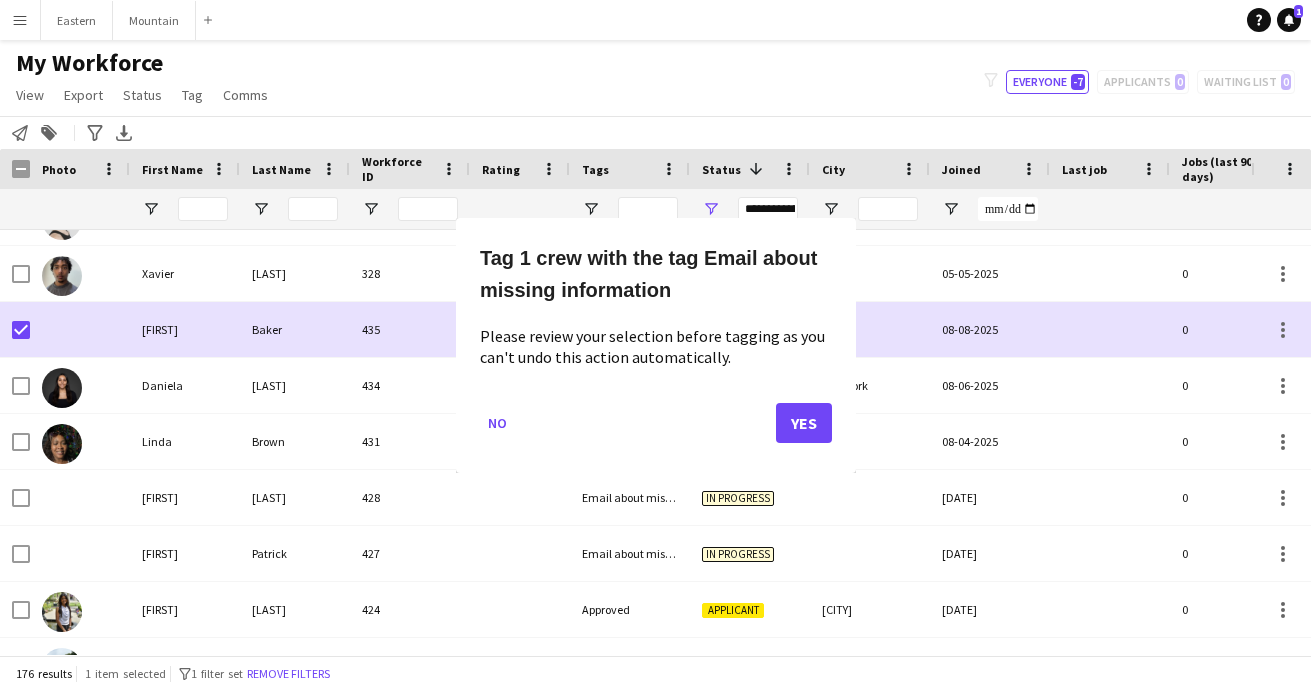 click on "Yes" 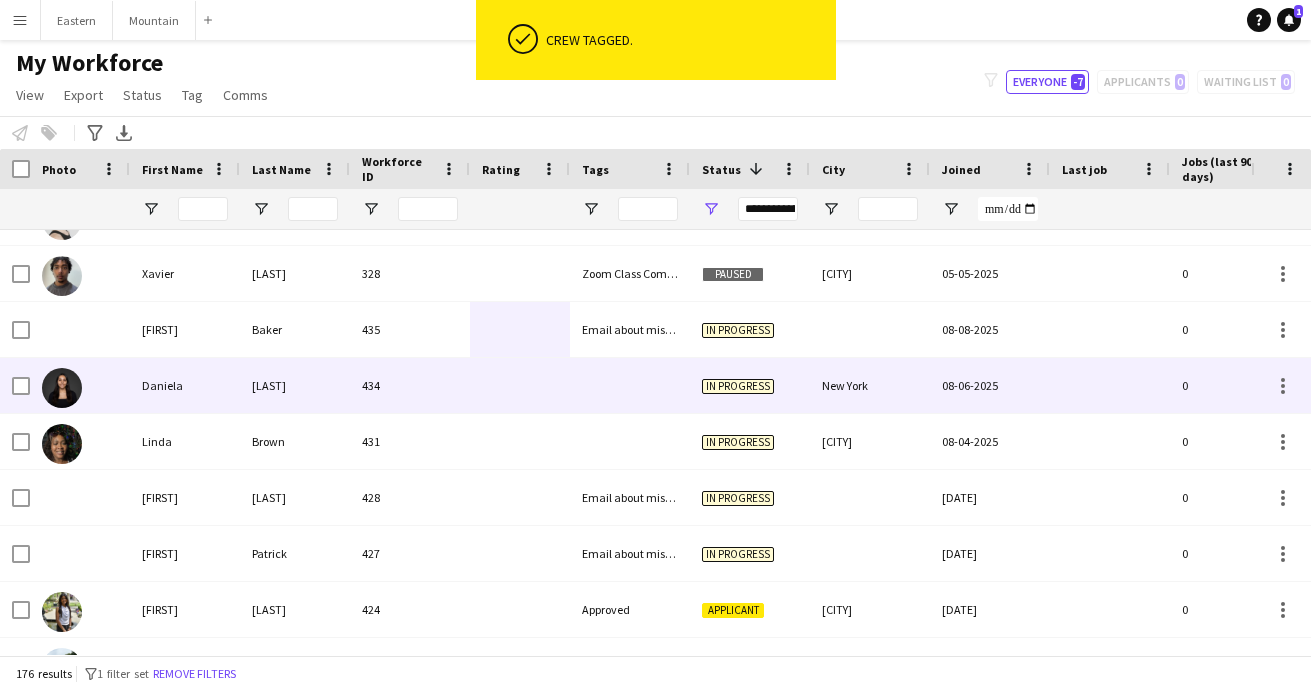 click at bounding box center (630, 385) 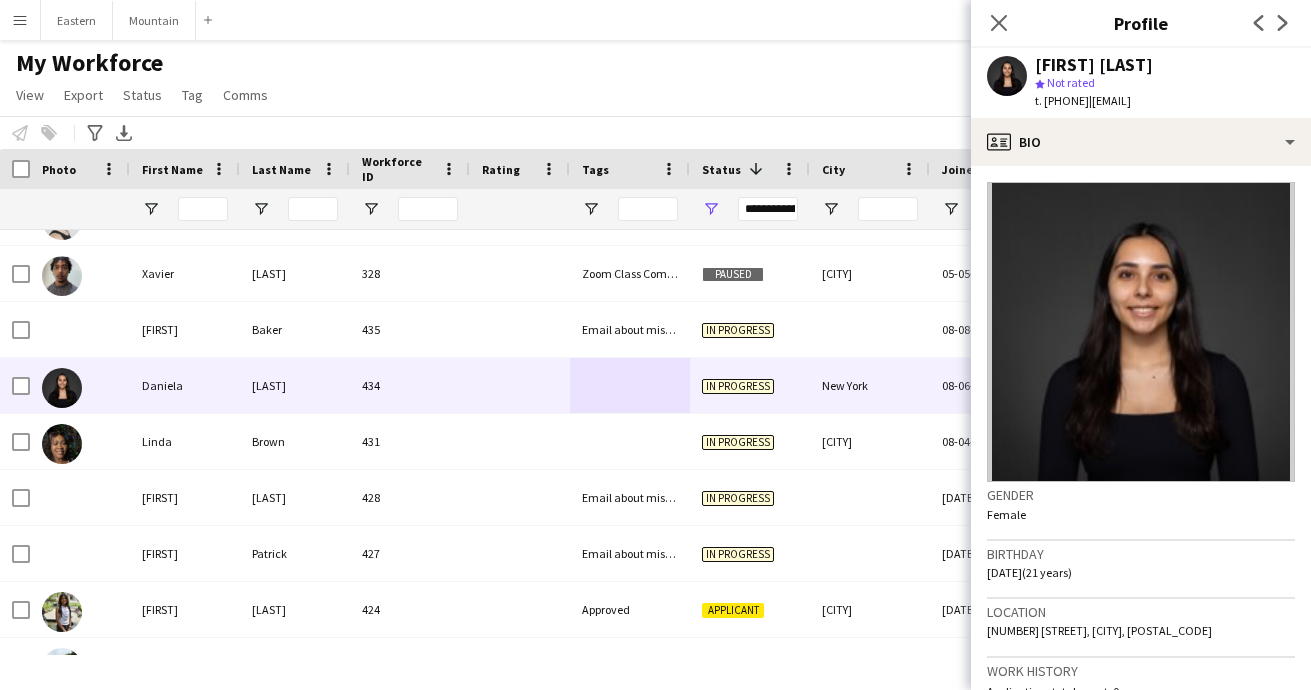 drag, startPoint x: 1126, startPoint y: 99, endPoint x: 1289, endPoint y: 99, distance: 163 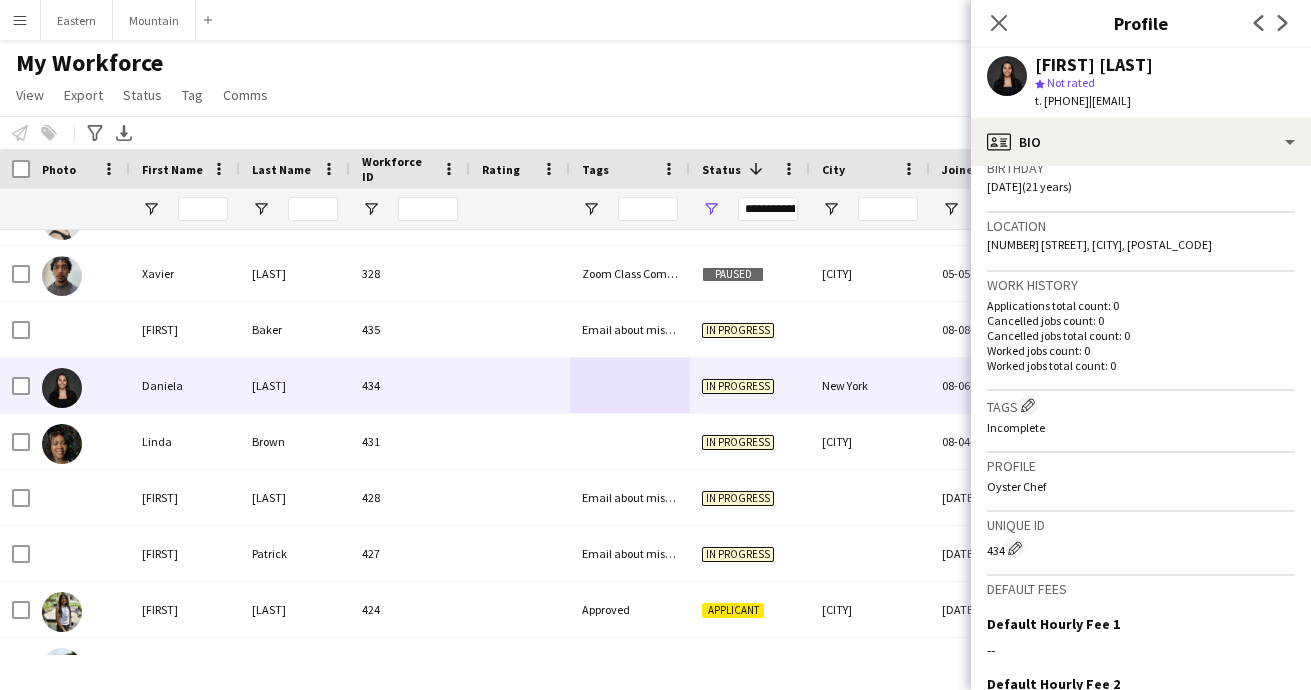 scroll, scrollTop: 421, scrollLeft: 0, axis: vertical 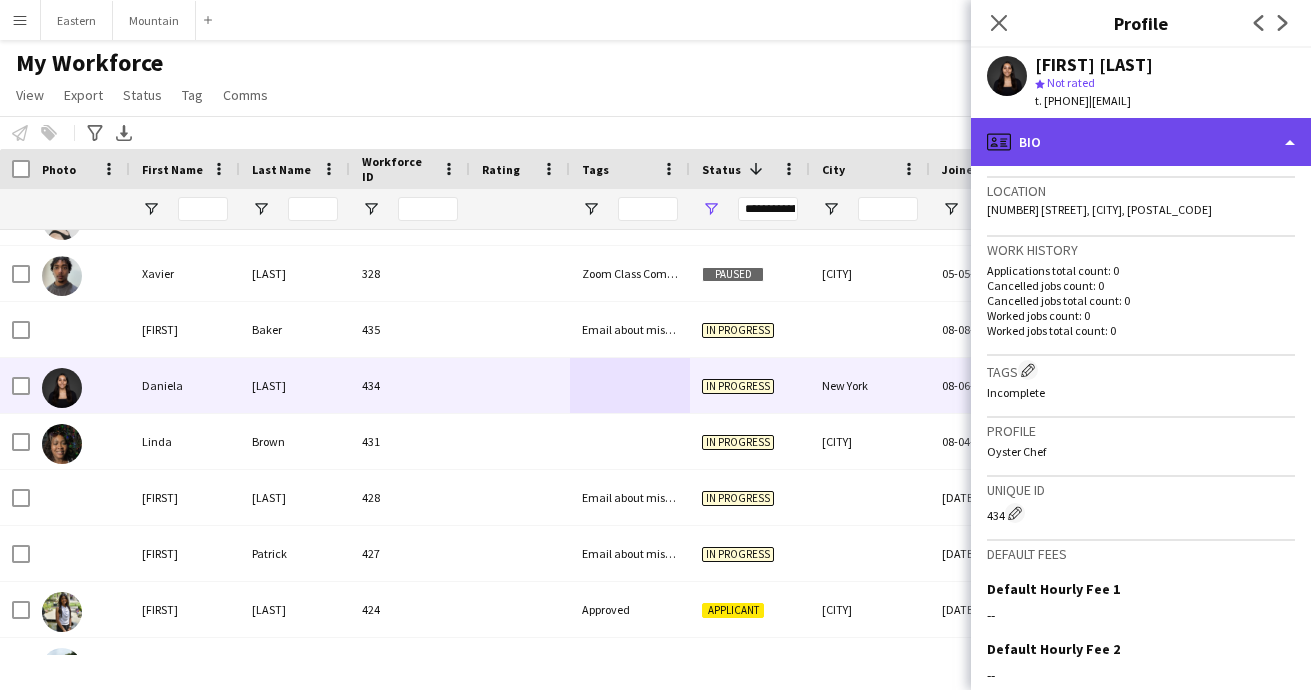 click on "profile
Bio" 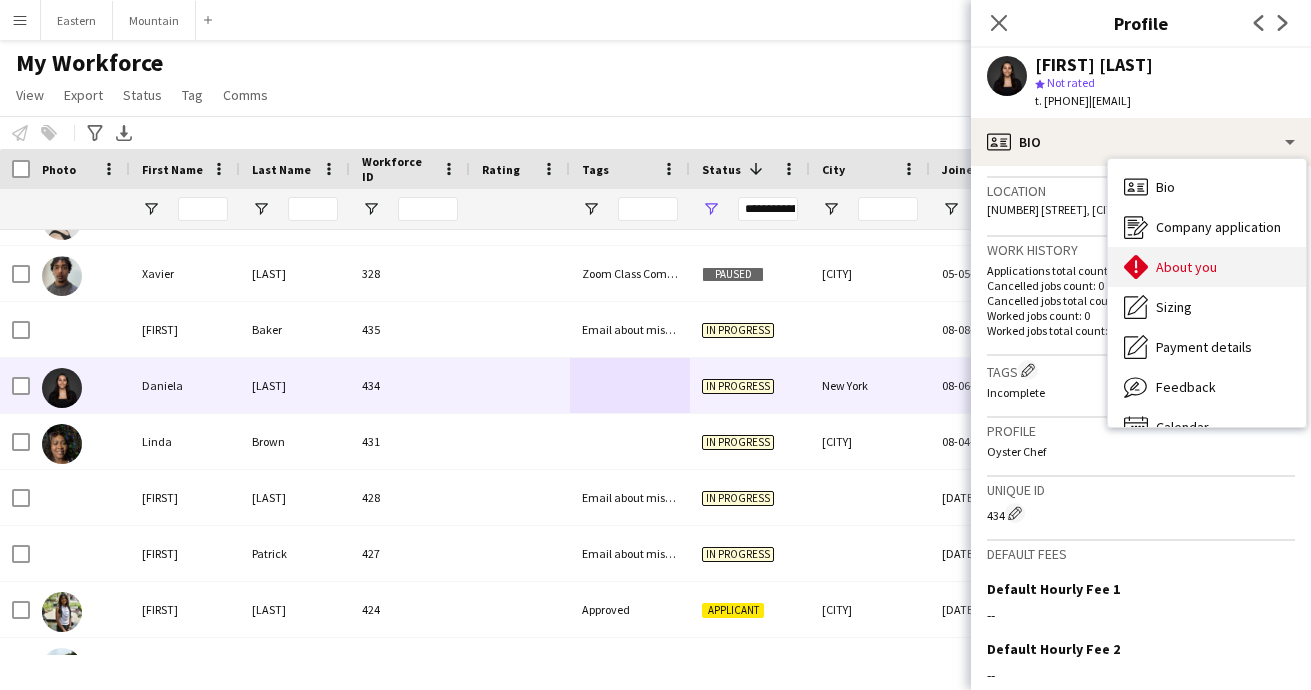 click on "About you
About you" at bounding box center (1207, 267) 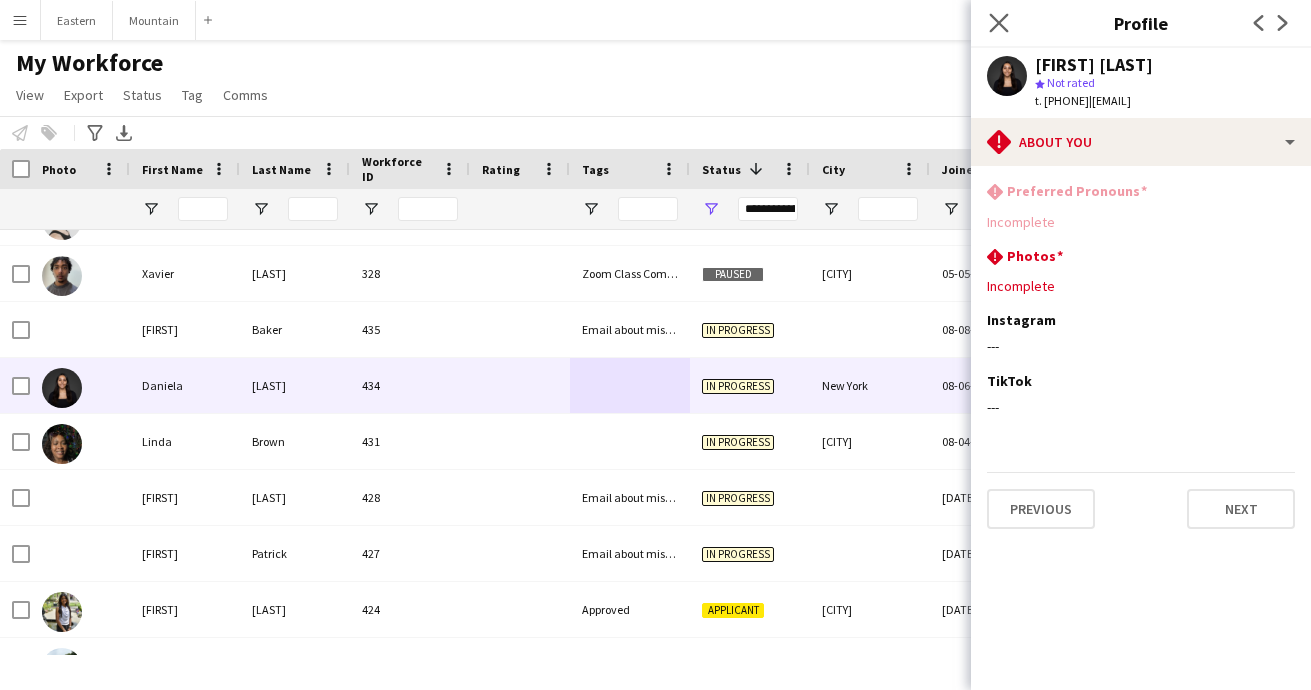 click on "Close pop-in" 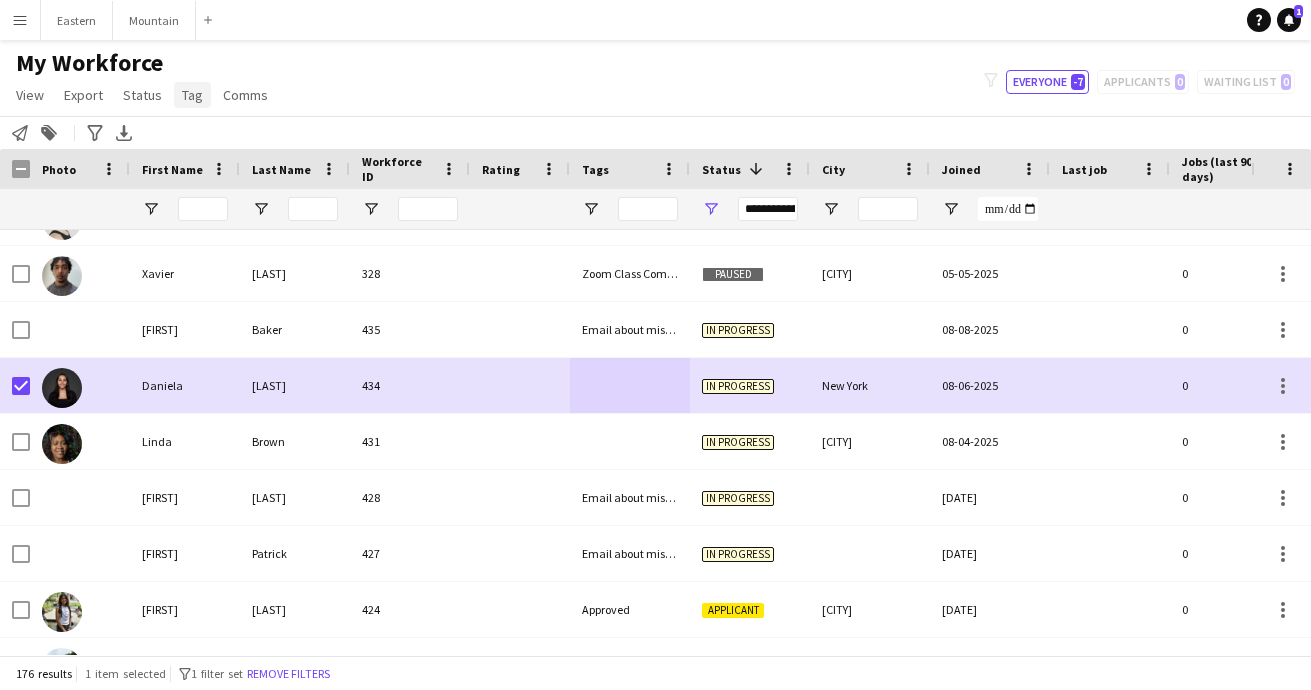 click on "Tag" 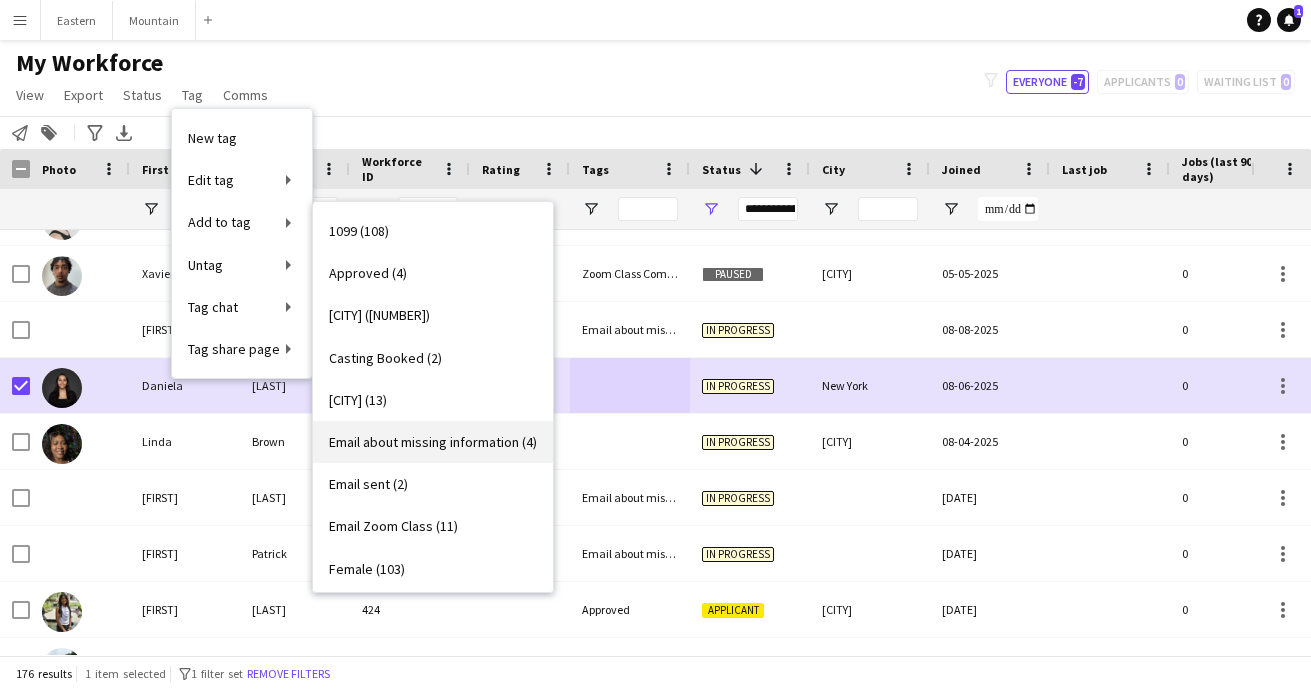 click on "Email about missing information (4)" at bounding box center [433, 442] 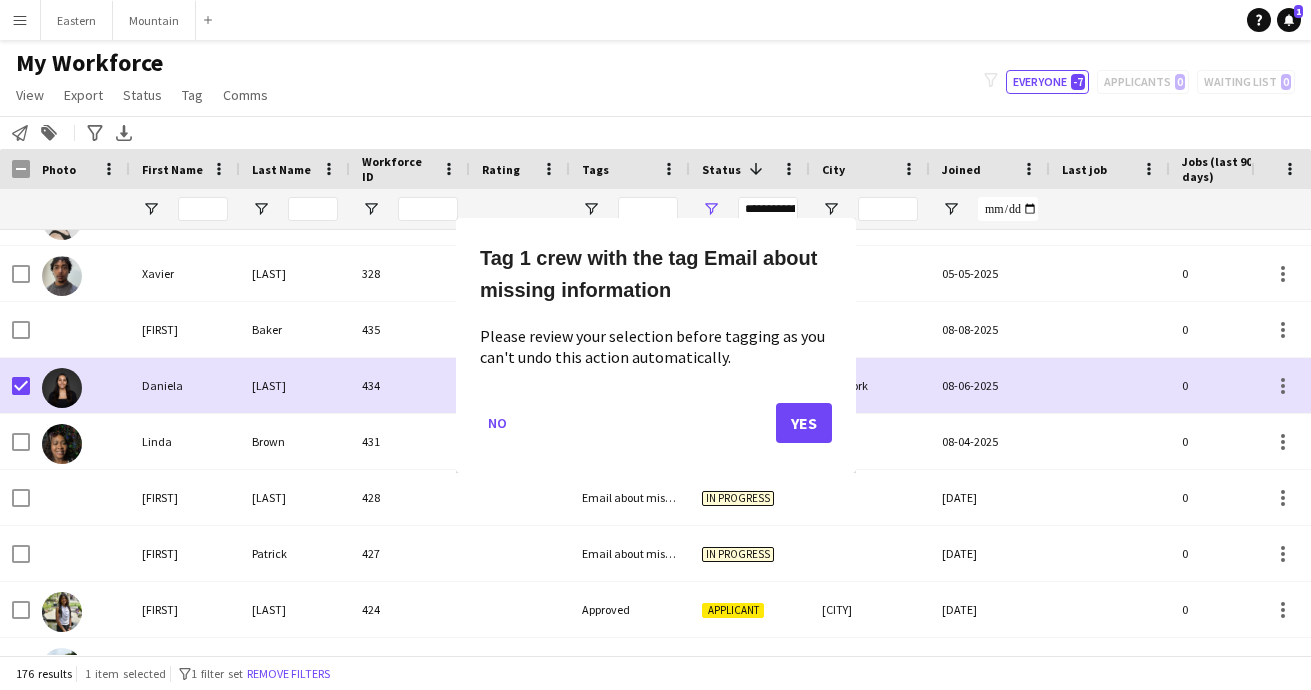 click on "Yes" 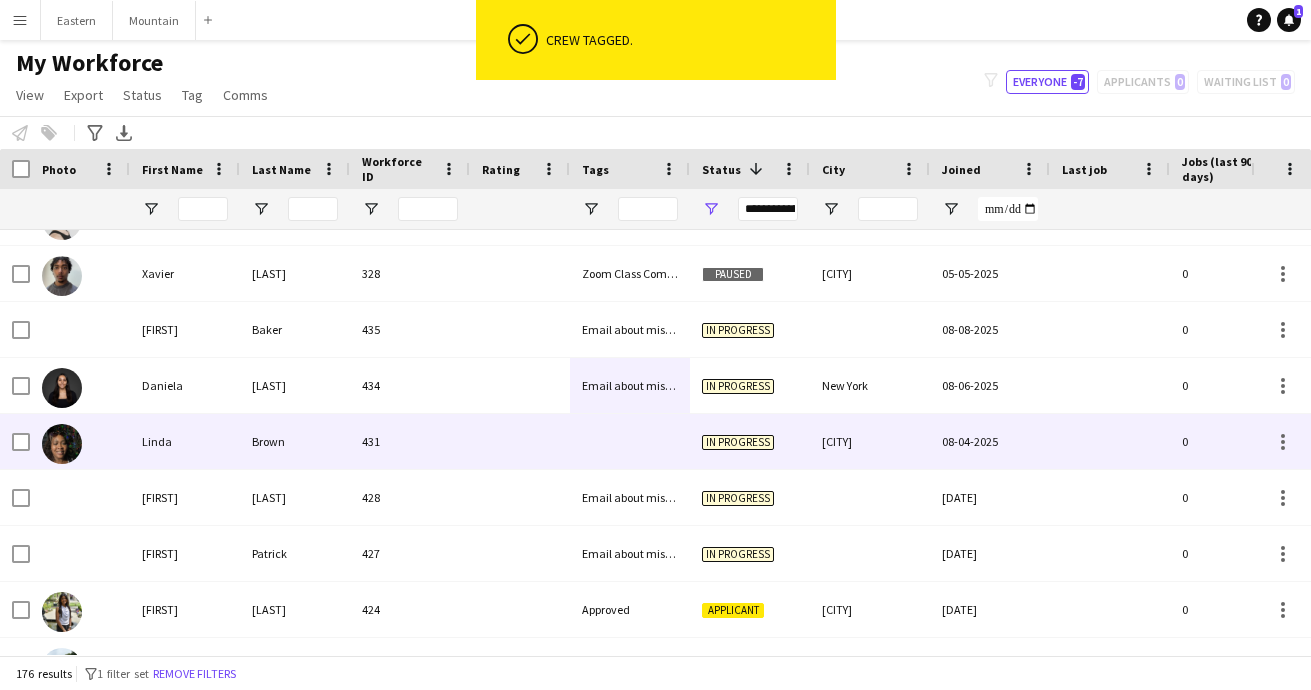 click at bounding box center (630, 441) 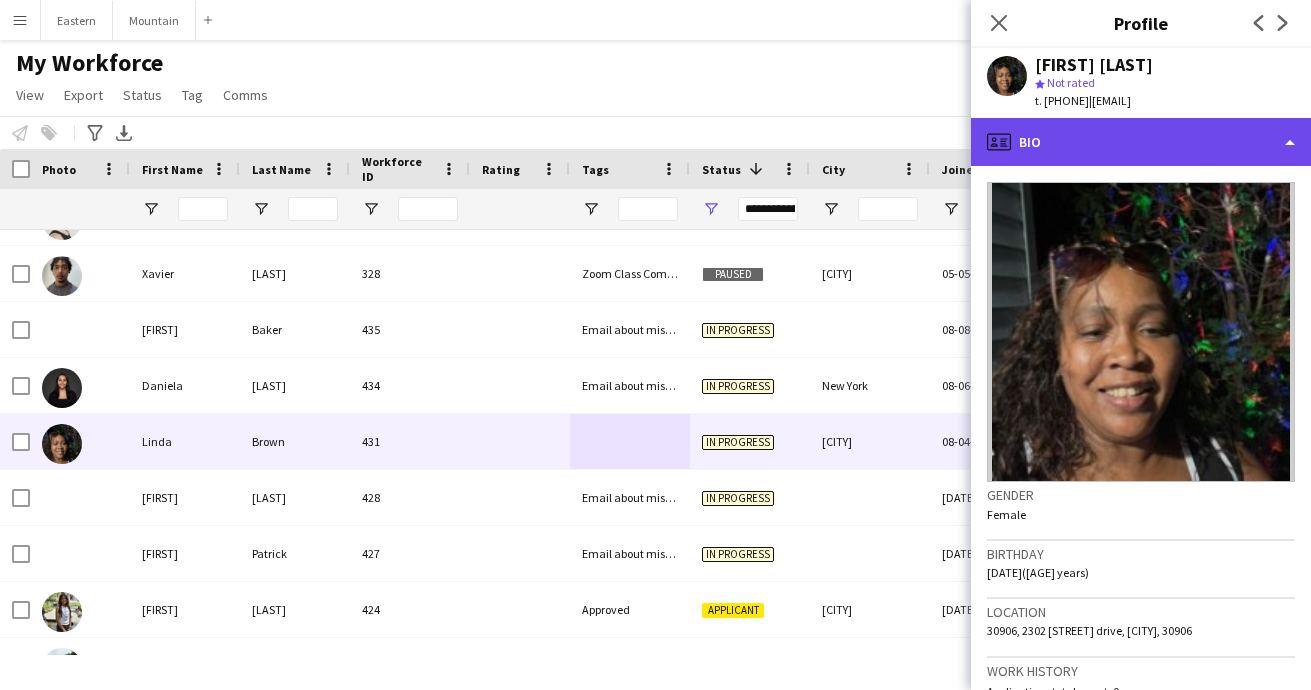 click on "profile
Bio" 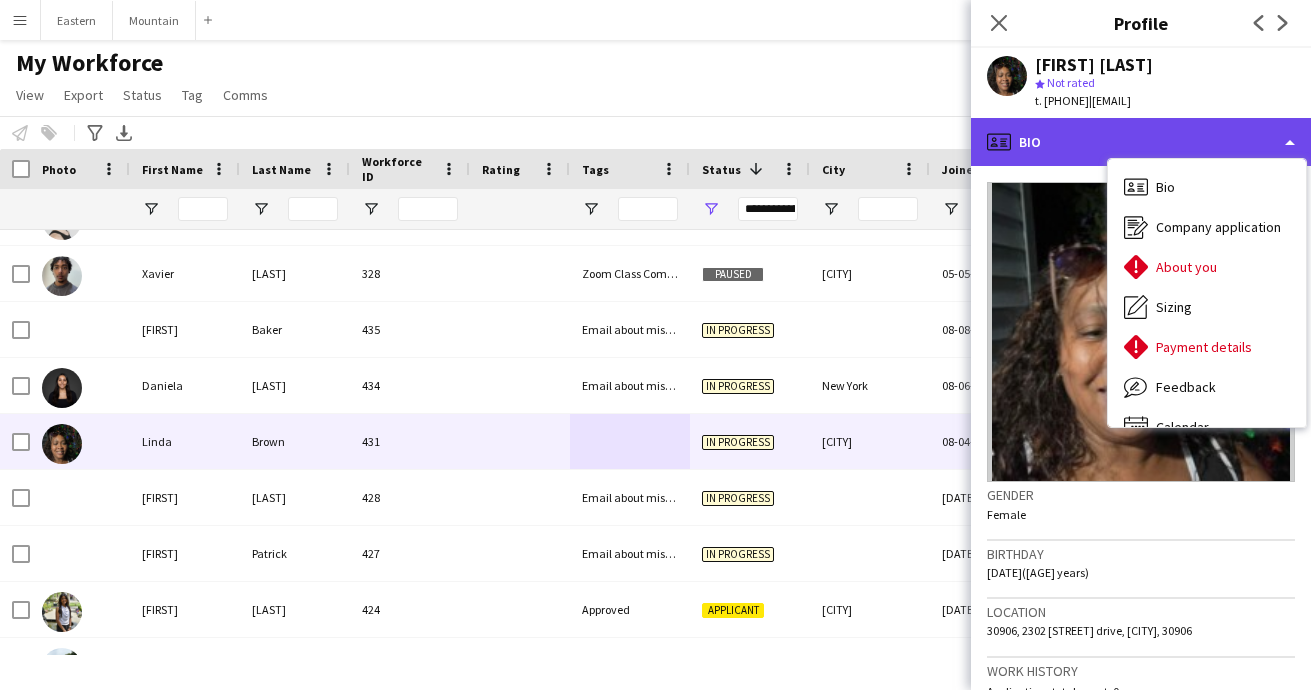 click on "profile
Bio" 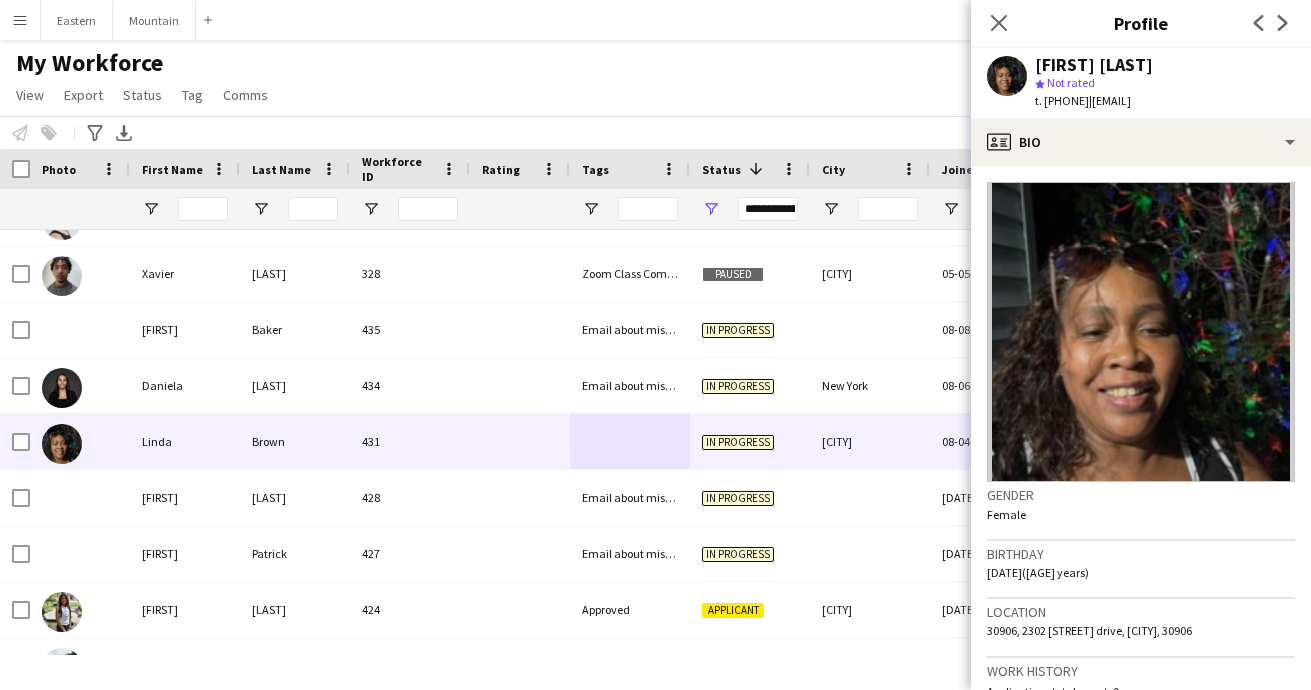 drag, startPoint x: 1121, startPoint y: 100, endPoint x: 1310, endPoint y: 94, distance: 189.09521 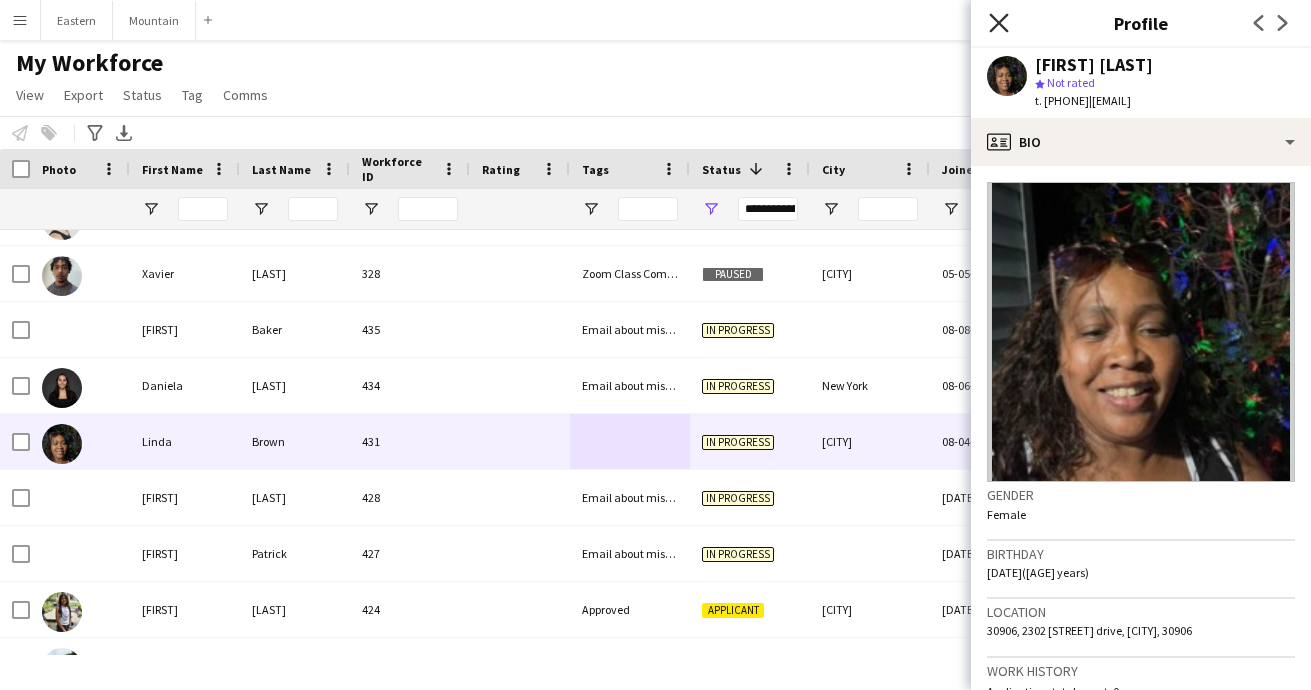 click on "Close pop-in" 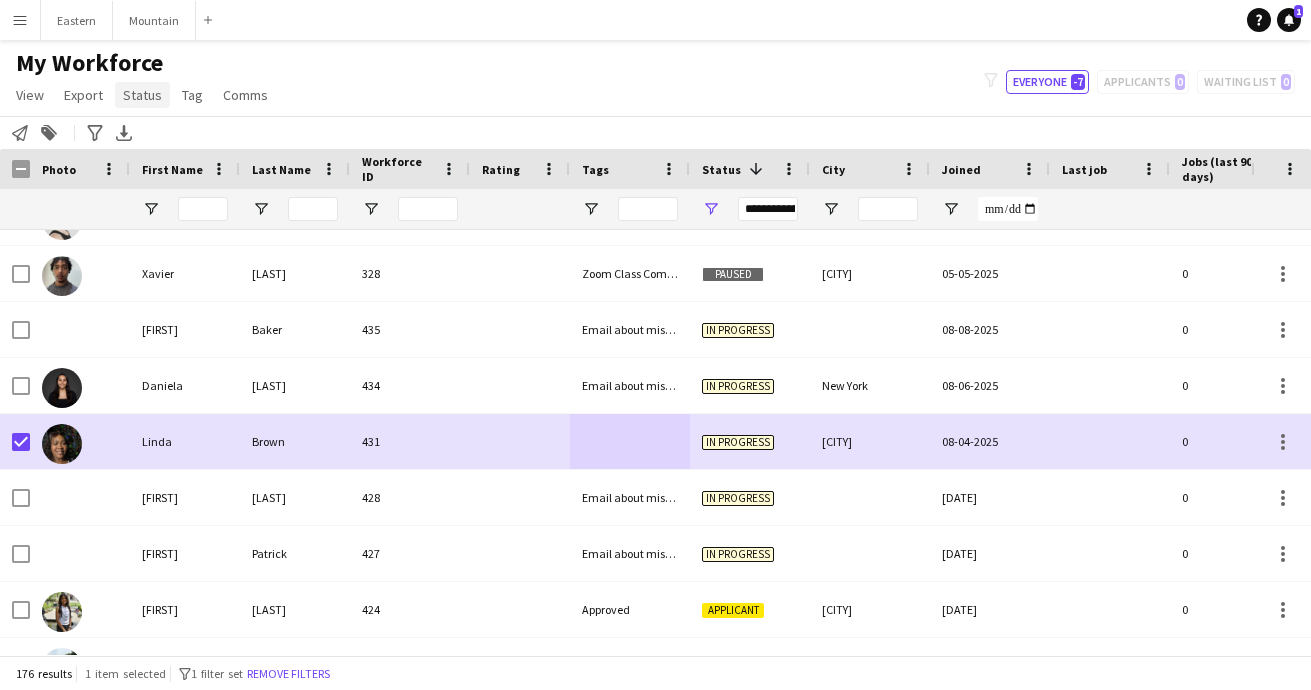 click on "Status" 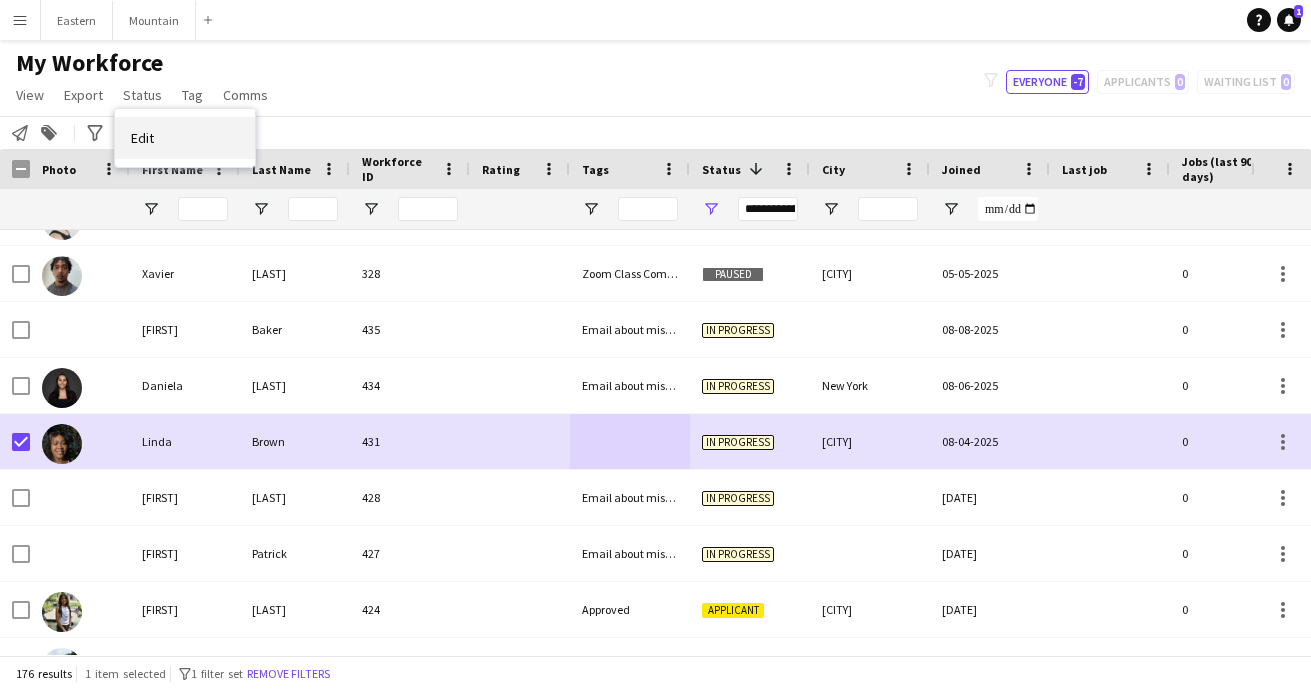 click on "Edit" at bounding box center [142, 138] 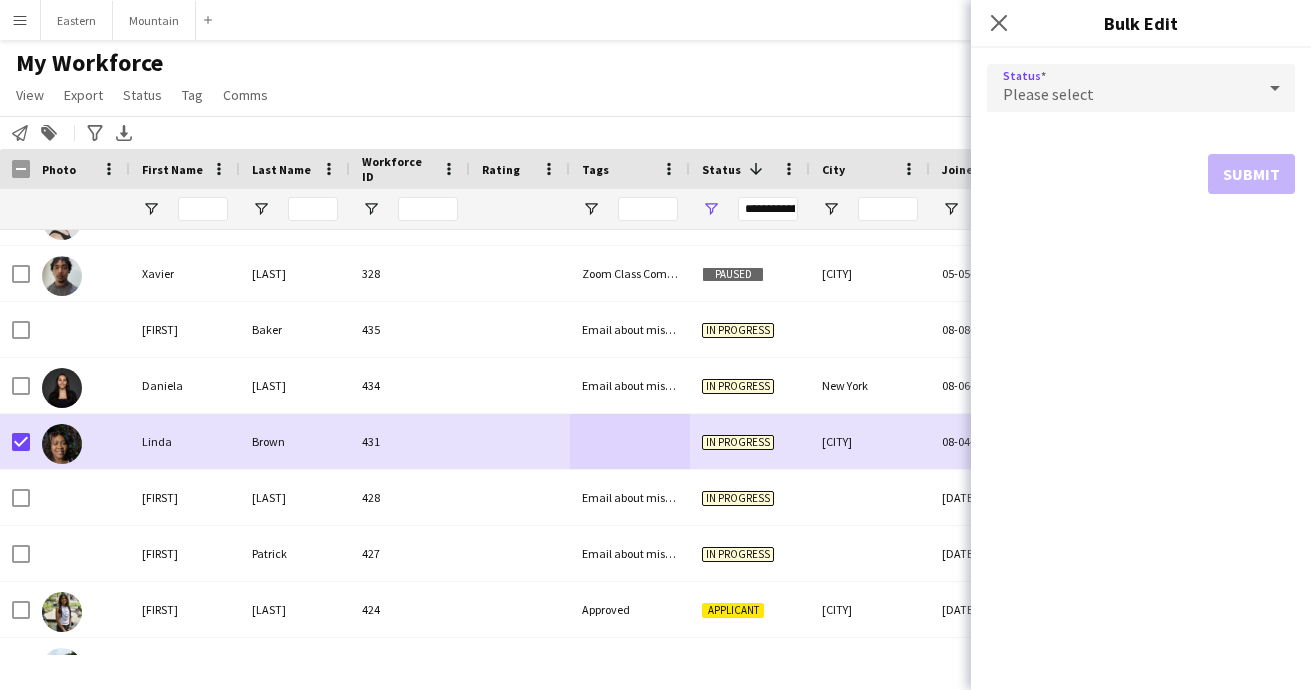 click on "Please select" at bounding box center [1121, 88] 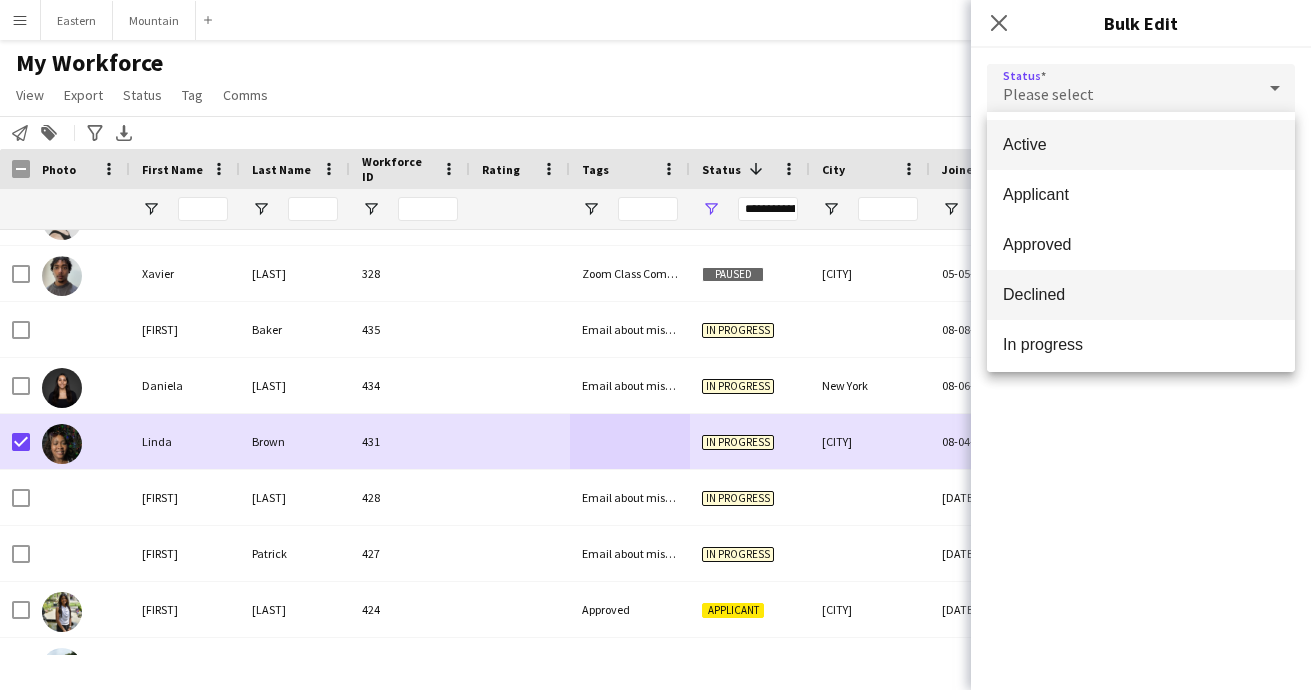 click on "Declined" at bounding box center [1141, 294] 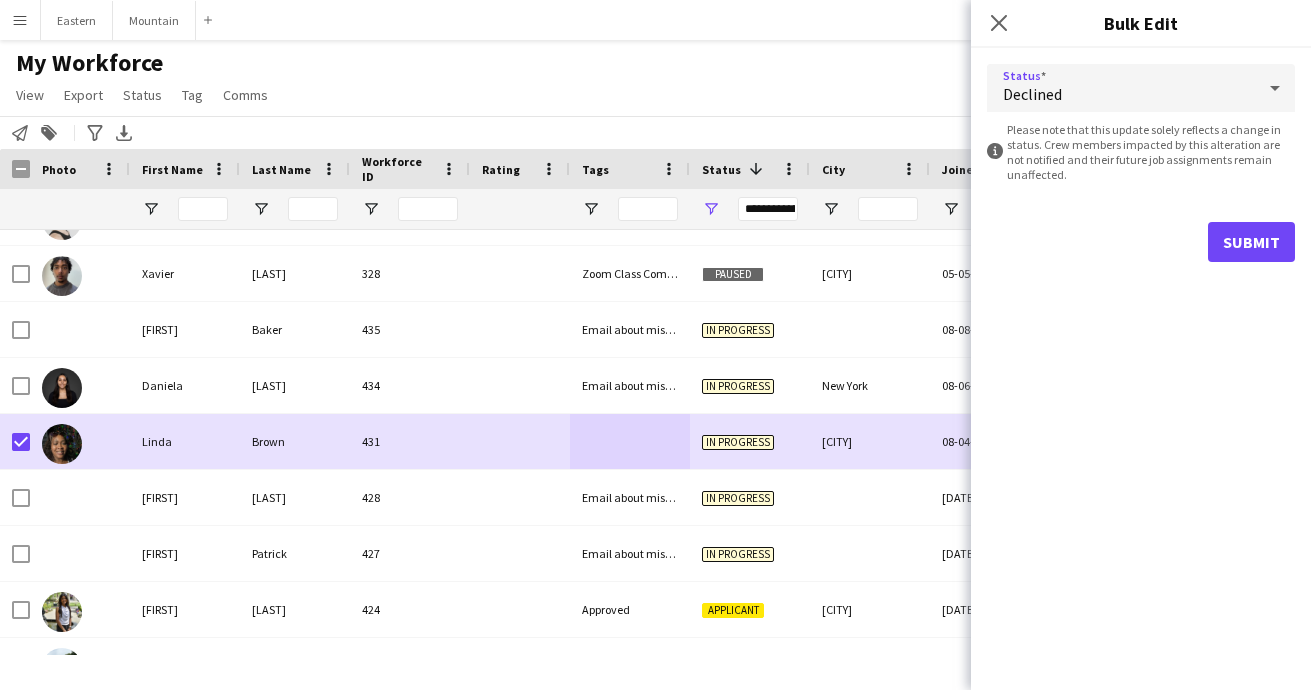 click on "Submit" 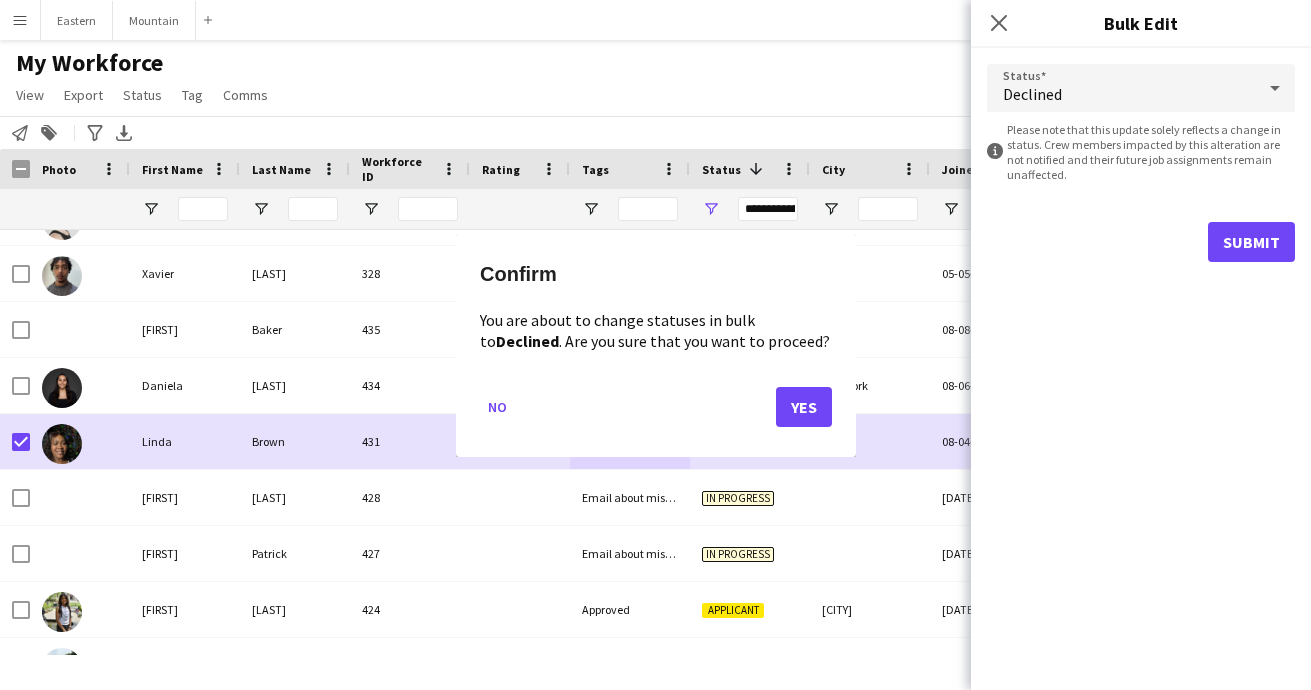 click on "Yes" 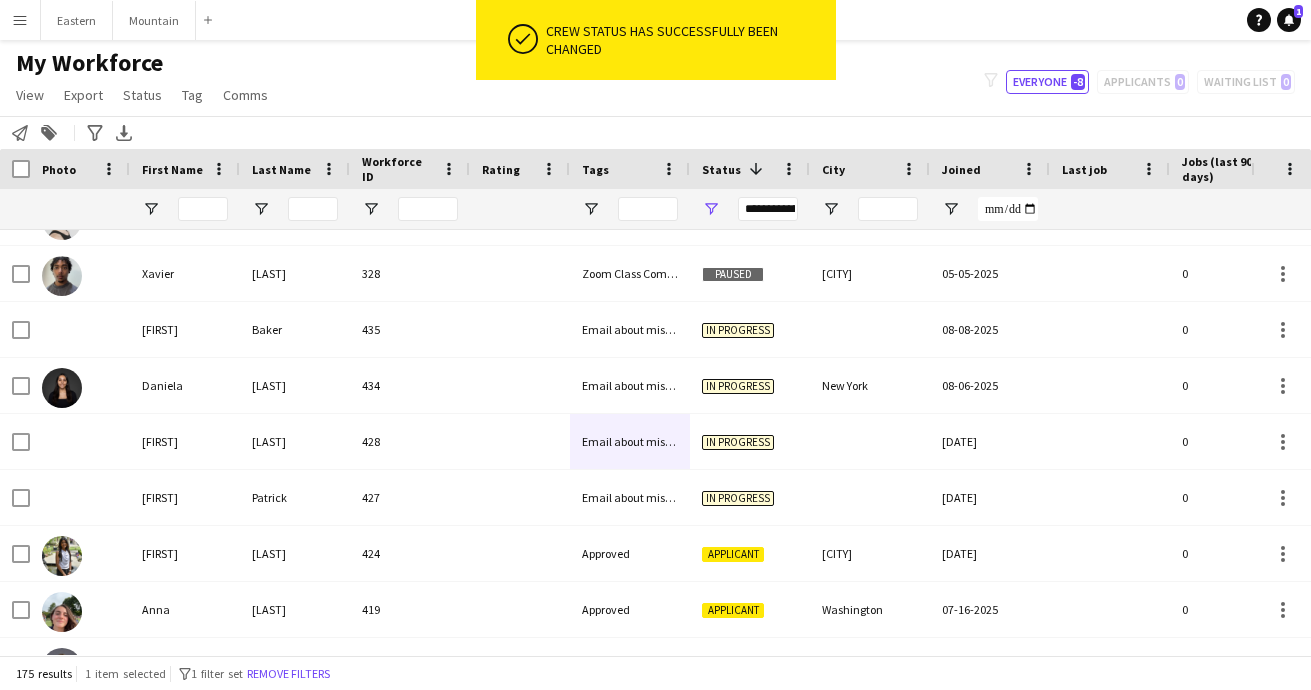 click on "**********" at bounding box center (768, 209) 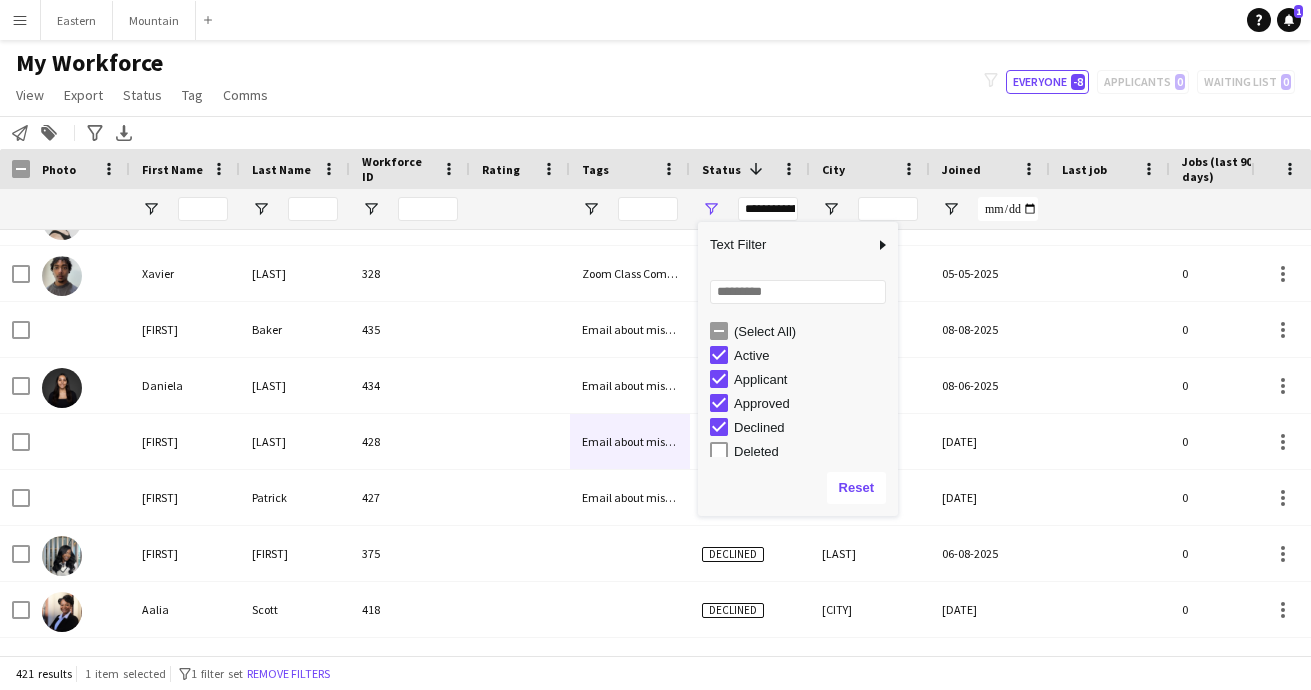 click on "My Workforce   View   Views  Default view New view Update view Delete view Edit name Customise view Customise filters Reset Filters Reset View Reset All  Export  New starters report Export as XLSX Export as PDF  Status  Edit  Tag  New tag  Edit tag  1099 ([NUMBER]) Approved ([NUMBER]) [CITY] ([NUMBER]) Casting Booked ([NUMBER]) [CITY] ([NUMBER]) Email about missing information ([NUMBER]) Email sent ([NUMBER]) Email Zoom Class ([NUMBER]) Female ([NUMBER]) [CITY] ([NUMBER]) [CITY] ([NUMBER]) Male ([NUMBER]) [CITY] ([NUMBER]) [CITY] ([NUMBER]) [CITY] ([NUMBER]) [CITY] ([NUMBER]) Training Scheduled ([NUMBER]) Travel Team ([NUMBER]) W2 ([NUMBER]) [CITY], [CITY] ([NUMBER])  Zoom Class Completed ([NUMBER]) Zoom Class Email ([NUMBER])  Add to tag  1099 ([NUMBER]) Approved ([NUMBER]) [CITY] ([NUMBER]) Casting Booked ([NUMBER]) [CITY] ([NUMBER]) Email about missing information ([NUMBER]) Email sent ([NUMBER]) Email Zoom Class ([NUMBER]) Female ([NUMBER]) [CITY] ([NUMBER]) [CITY] ([NUMBER]) Male ([NUMBER]) [CITY] ([NUMBER]) [CITY] ([NUMBER]) [CITY] ([NUMBER]) [CITY] ([NUMBER]) Training Scheduled ([NUMBER]) Travel Team ([NUMBER]) W2 ([NUMBER]) [CITY], [CITY] ([NUMBER])  Untag" 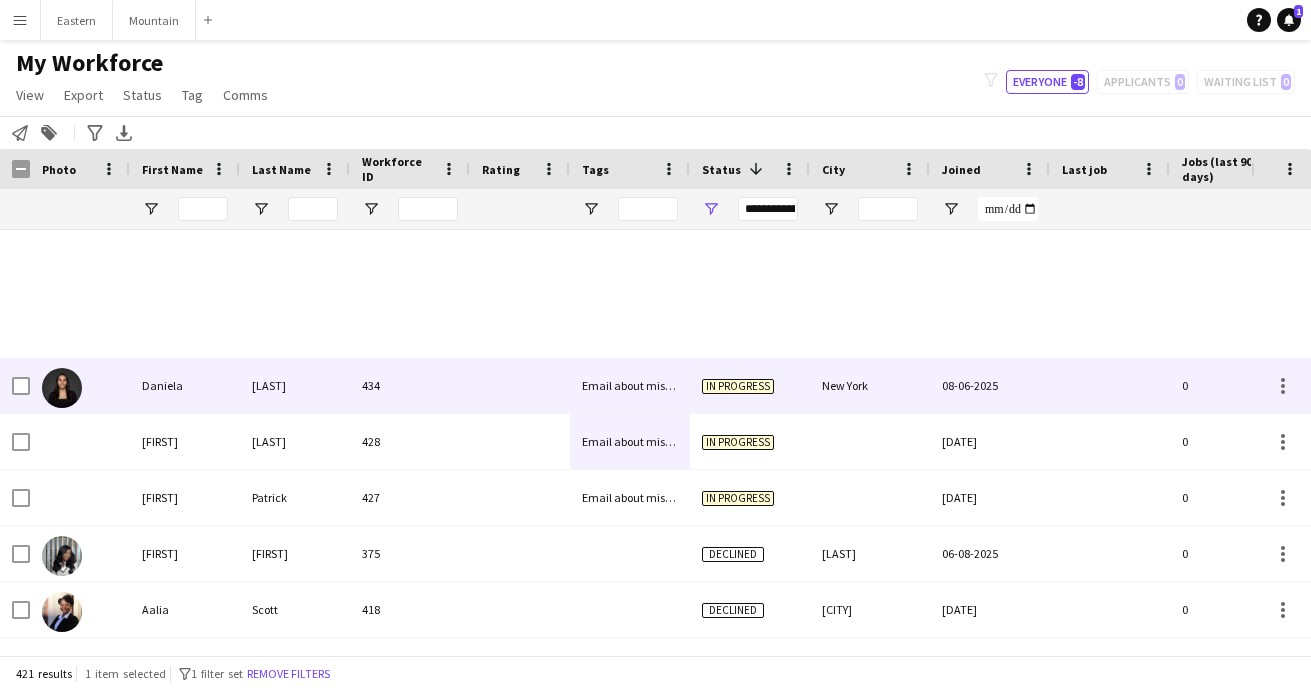 scroll, scrollTop: 3029, scrollLeft: 0, axis: vertical 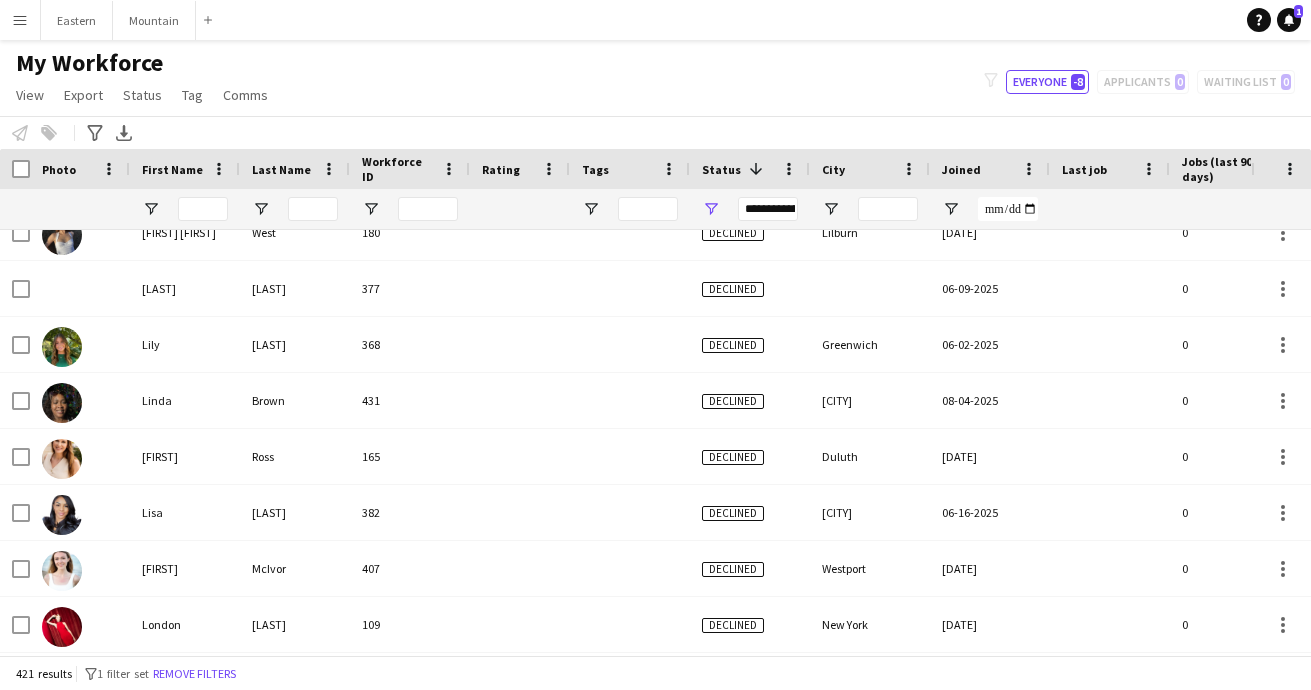 click on "**********" at bounding box center [768, 209] 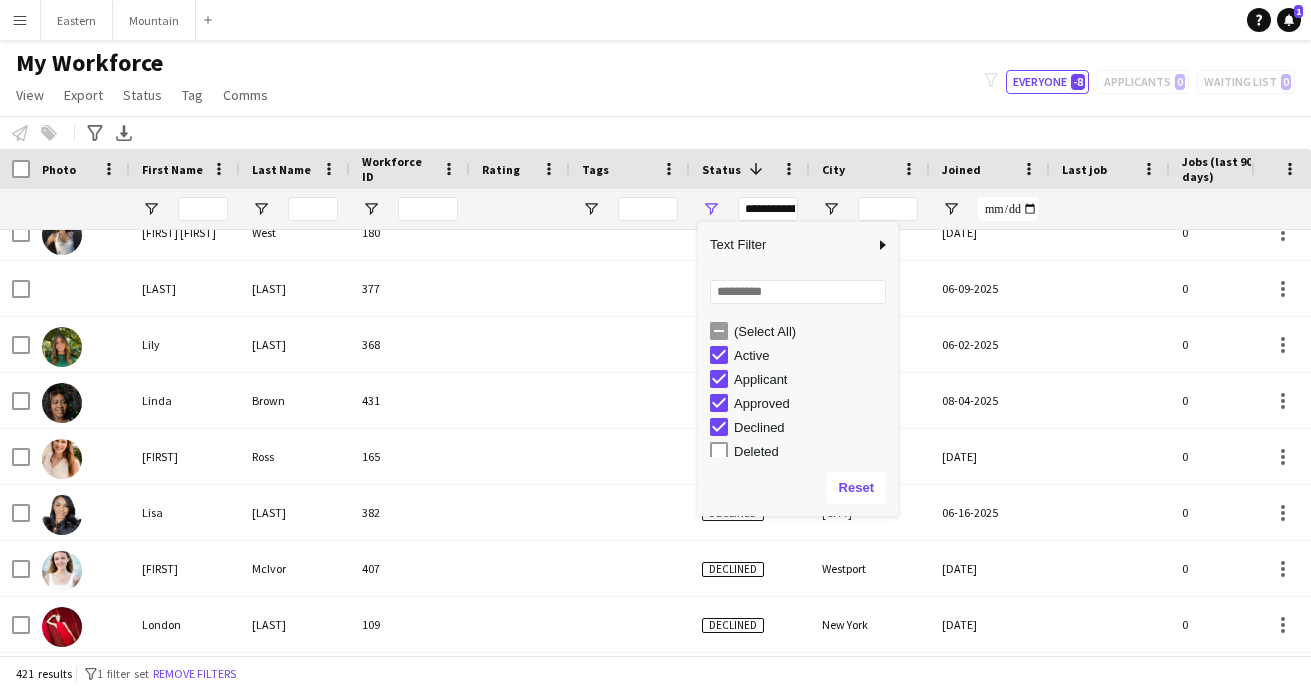type on "**********" 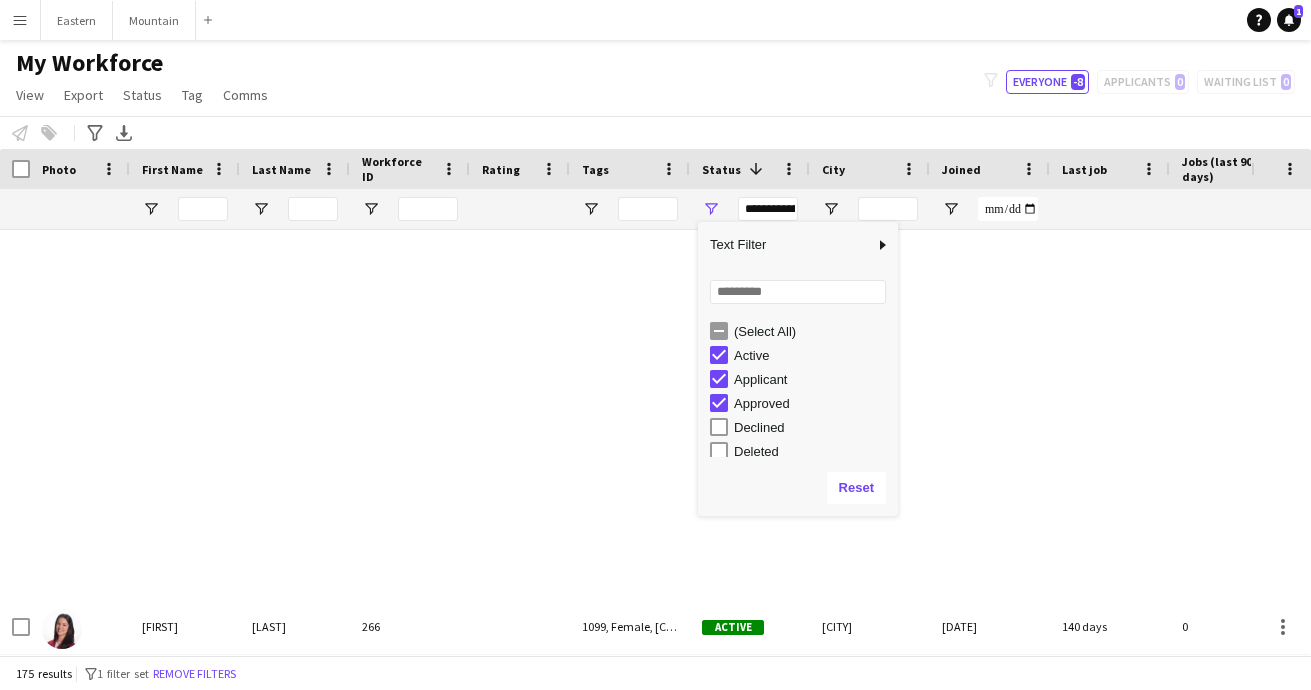 click on "My Workforce   View   Views  Default view New view Update view Delete view Edit name Customise view Customise filters Reset Filters Reset View Reset All  Export  New starters report Export as XLSX Export as PDF  Status  Edit  Tag  New tag  Edit tag  1099 ([NUMBER]) Approved ([NUMBER]) [CITY] ([NUMBER]) Casting Booked ([NUMBER]) [CITY] ([NUMBER]) Email about missing information ([NUMBER]) Email sent ([NUMBER]) Email Zoom Class ([NUMBER]) Female ([NUMBER]) [CITY] ([NUMBER]) [CITY] ([NUMBER]) Male ([NUMBER]) [CITY] ([NUMBER]) [CITY] ([NUMBER]) [CITY] ([NUMBER]) [CITY] ([NUMBER]) Training Scheduled ([NUMBER]) Travel Team ([NUMBER]) W2 ([NUMBER]) [CITY], [CITY] ([NUMBER])  Zoom Class Completed ([NUMBER]) Zoom Class Email ([NUMBER])  Add to tag  1099 ([NUMBER]) Approved ([NUMBER]) [CITY] ([NUMBER]) Casting Booked ([NUMBER]) [CITY] ([NUMBER]) Email about missing information ([NUMBER]) Email sent ([NUMBER]) Email Zoom Class ([NUMBER]) Female ([NUMBER]) [CITY] ([NUMBER]) [CITY] ([NUMBER]) Male ([NUMBER]) [CITY] ([NUMBER]) [CITY] ([NUMBER]) [CITY] ([NUMBER]) [CITY] ([NUMBER]) Training Scheduled ([NUMBER]) Travel Team ([NUMBER]) W2 ([NUMBER]) [CITY], [CITY] ([NUMBER])  Untag" 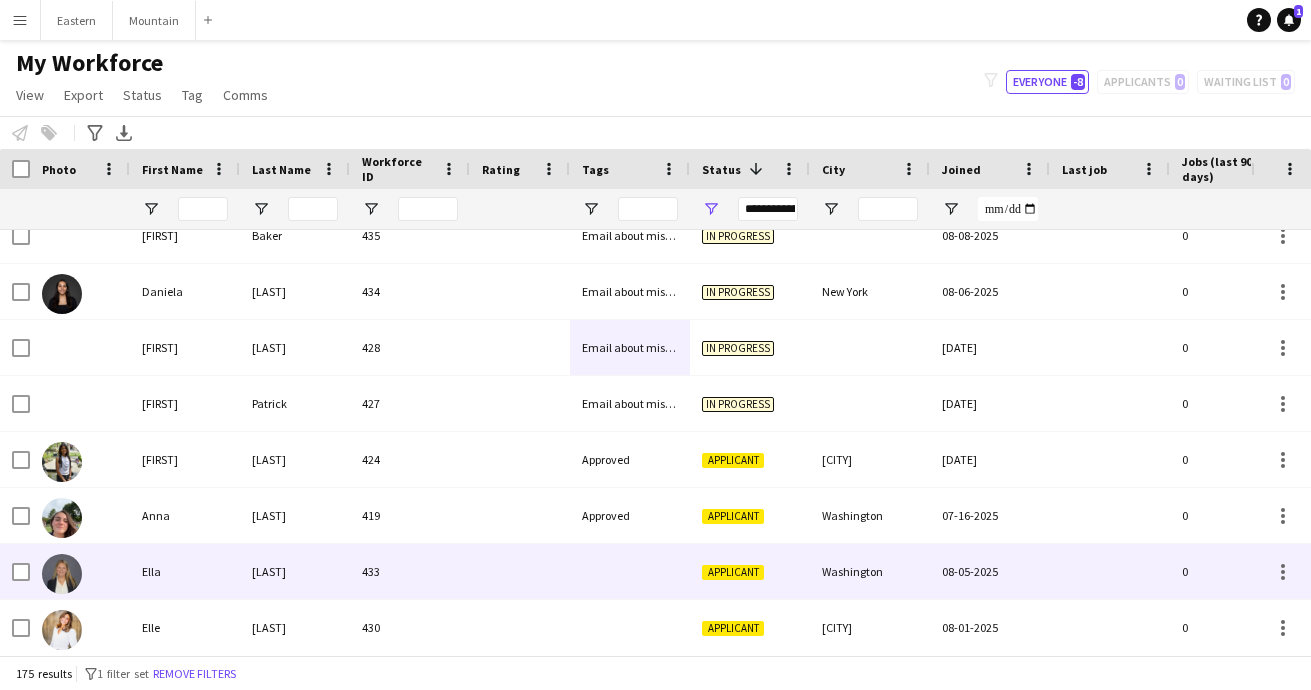 click at bounding box center [630, 571] 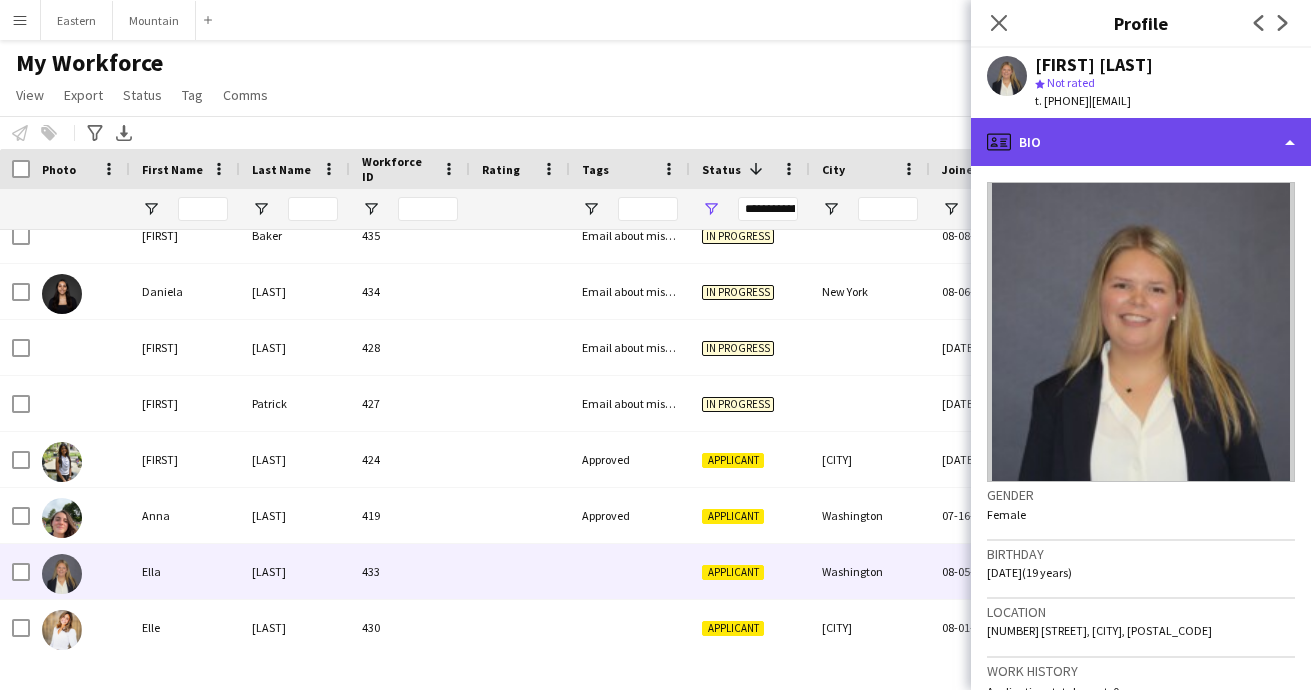 click on "profile
Bio" 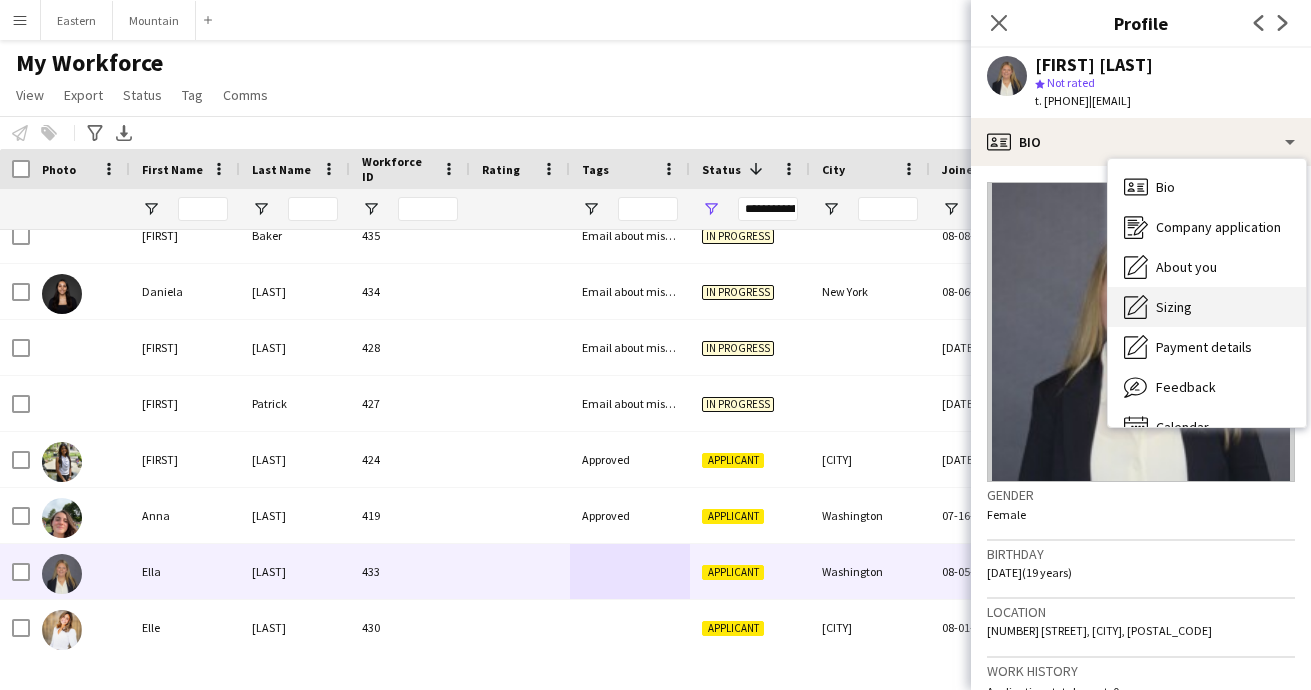 click on "Sizing
Sizing" at bounding box center (1207, 307) 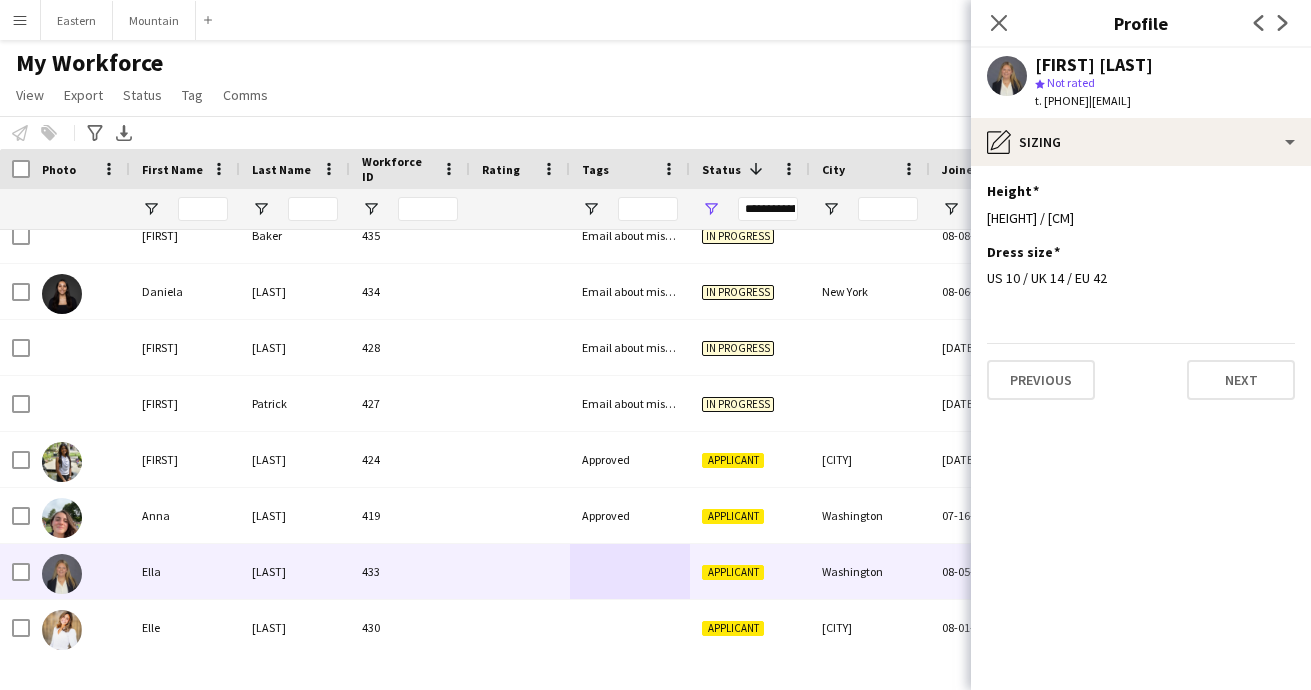 click on "[FIRST] [LAST]" 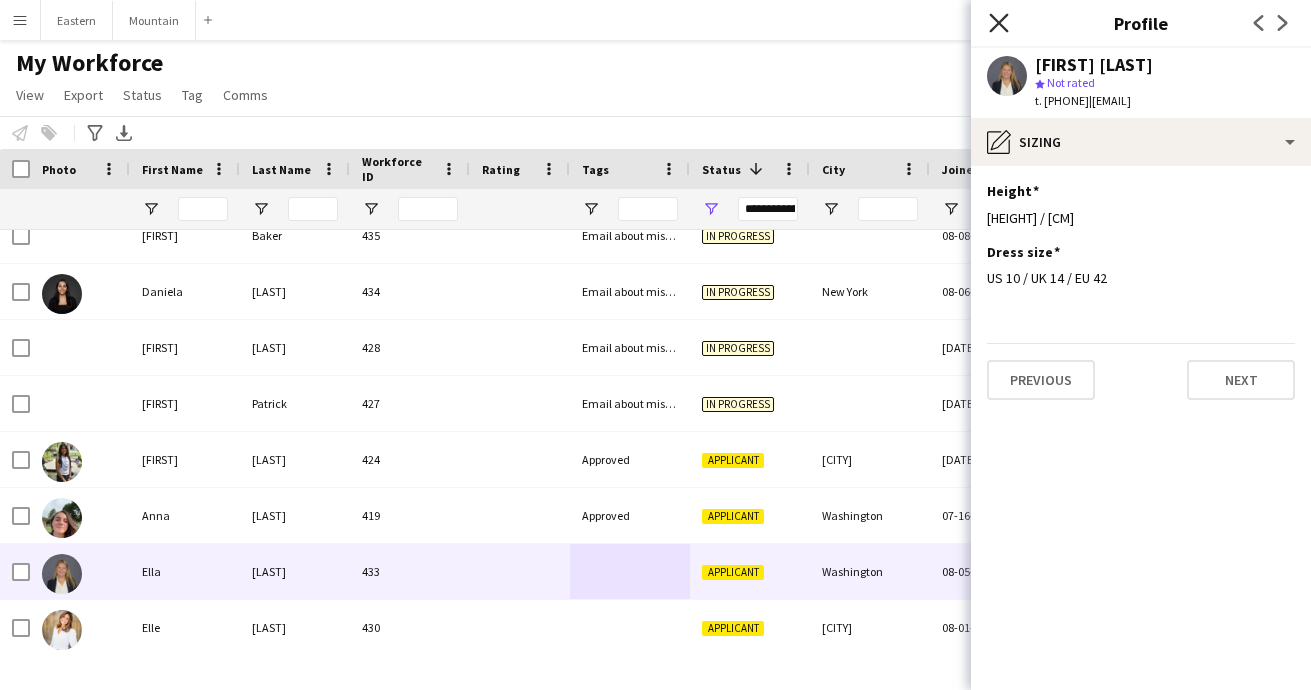 click on "Close pop-in" 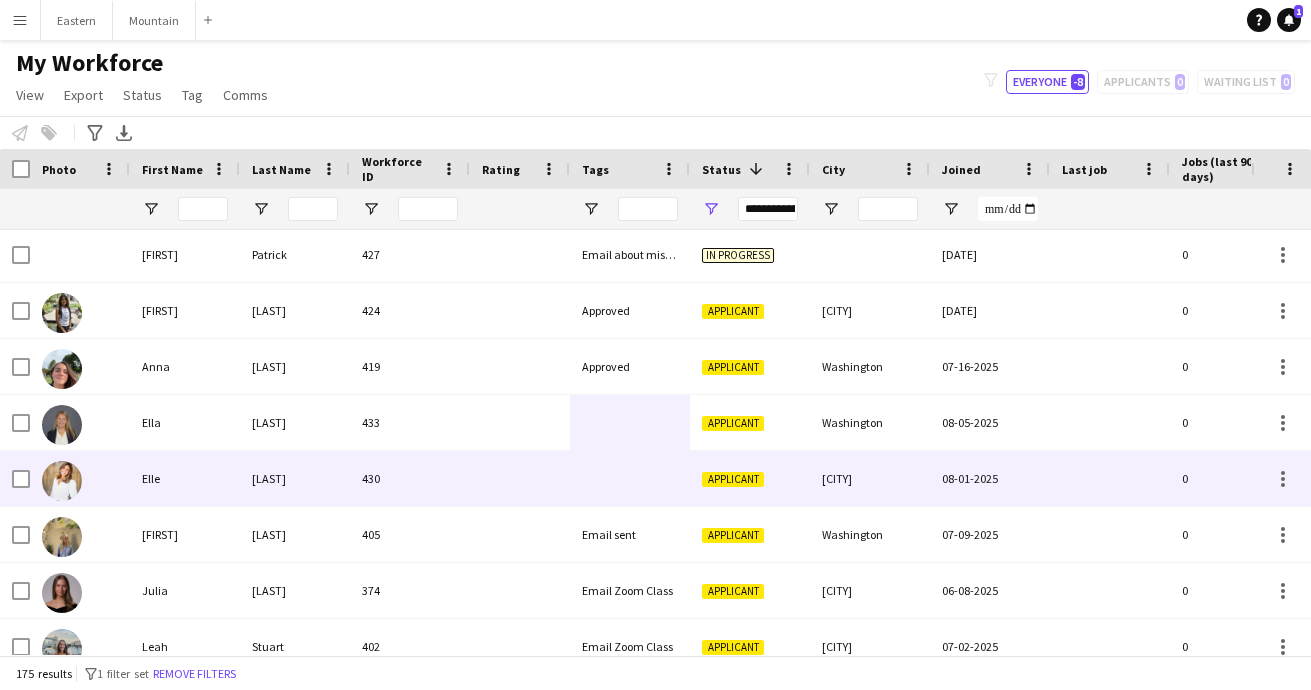 click at bounding box center (630, 478) 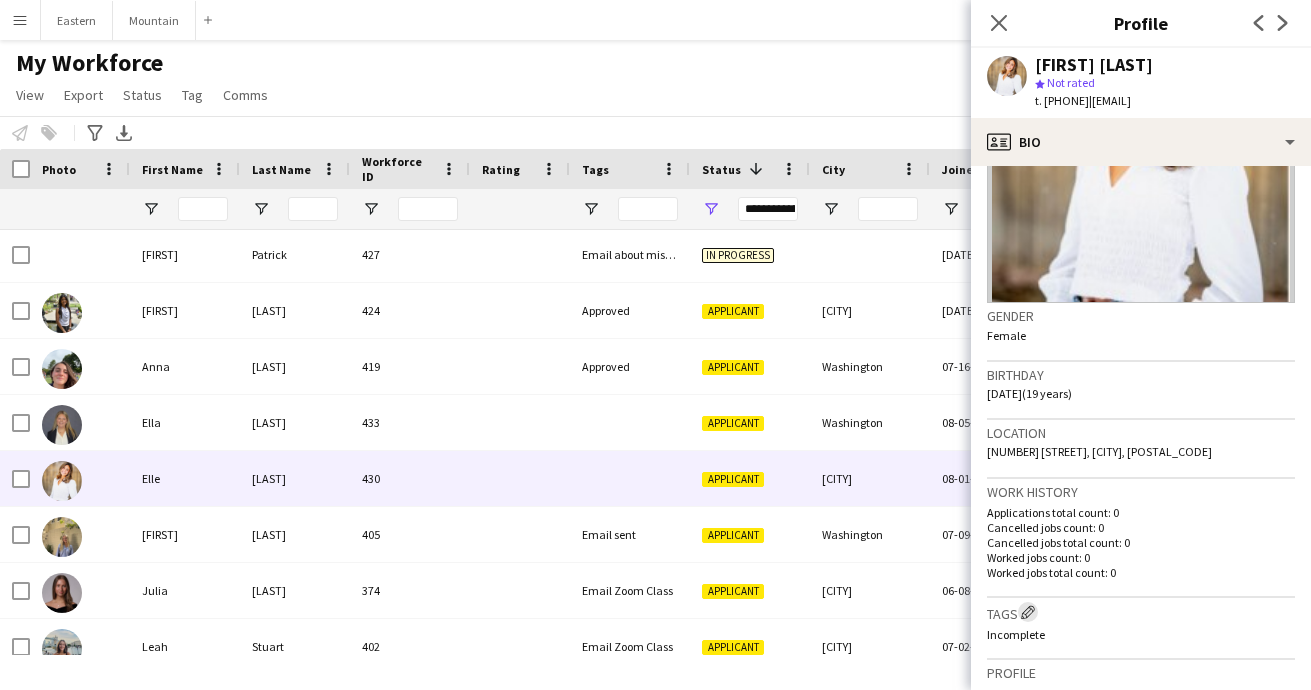 click on "Edit crew company tags" 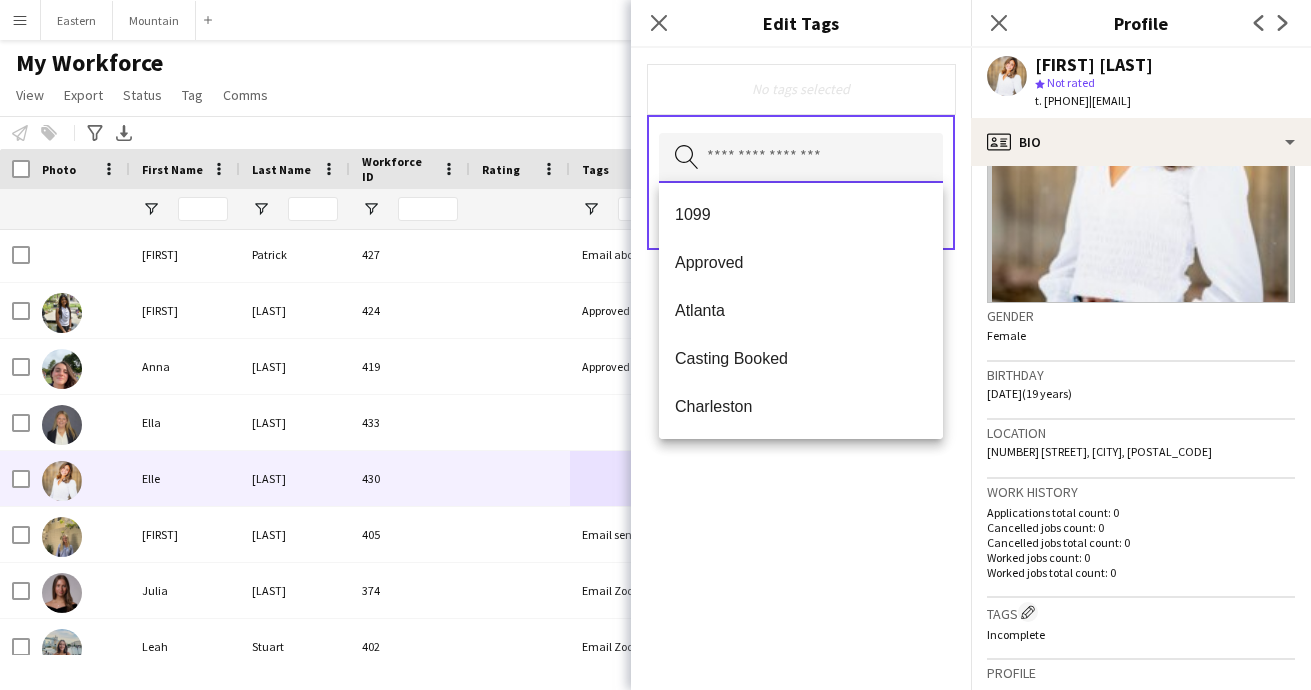 click at bounding box center (801, 158) 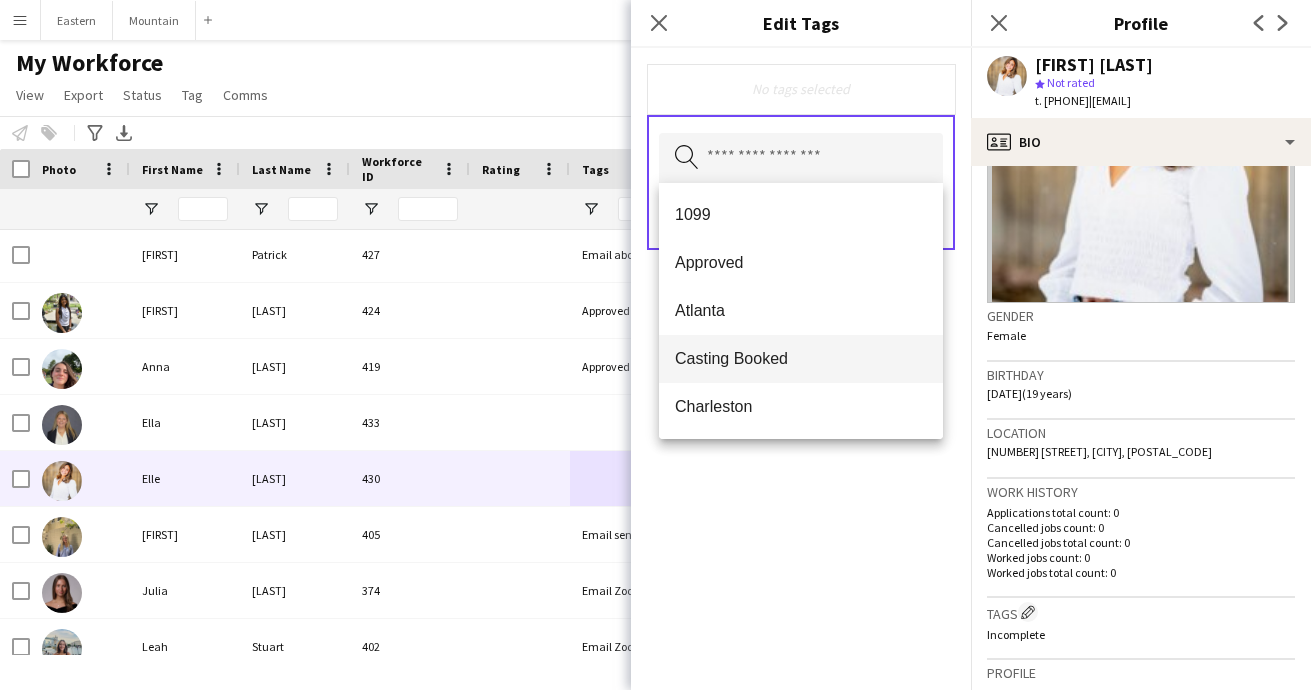 click on "Casting Booked" at bounding box center (801, 358) 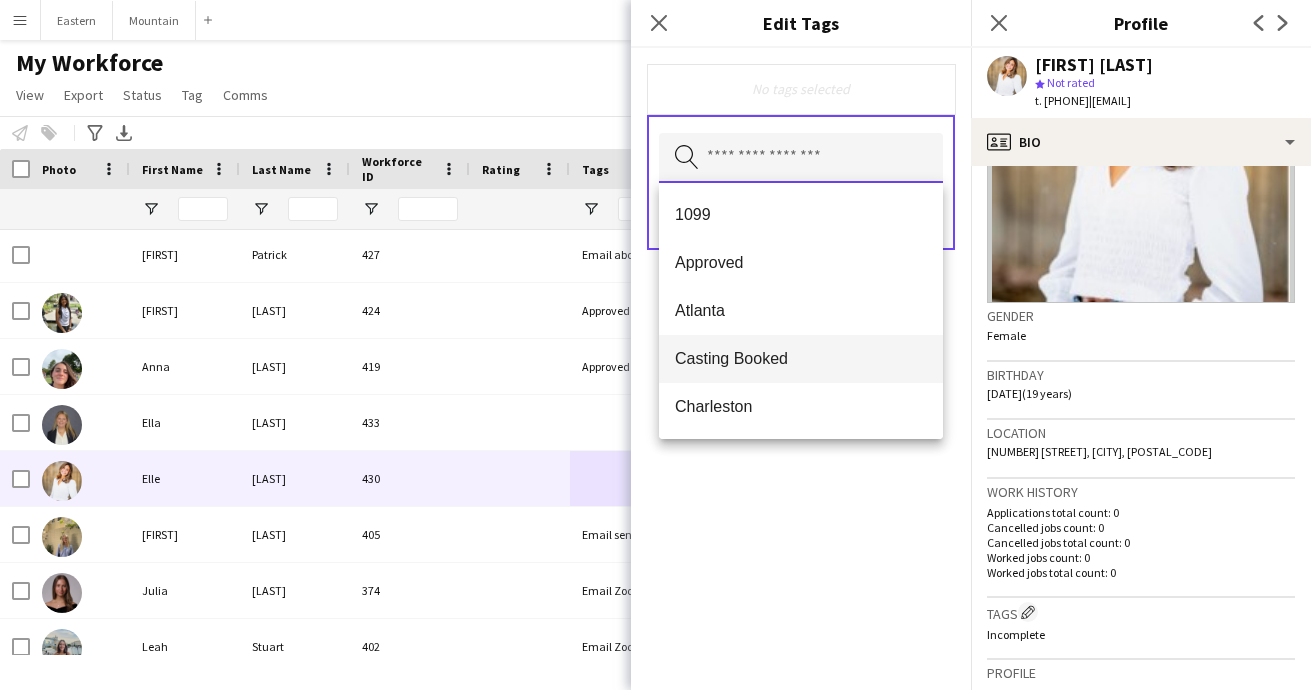 type 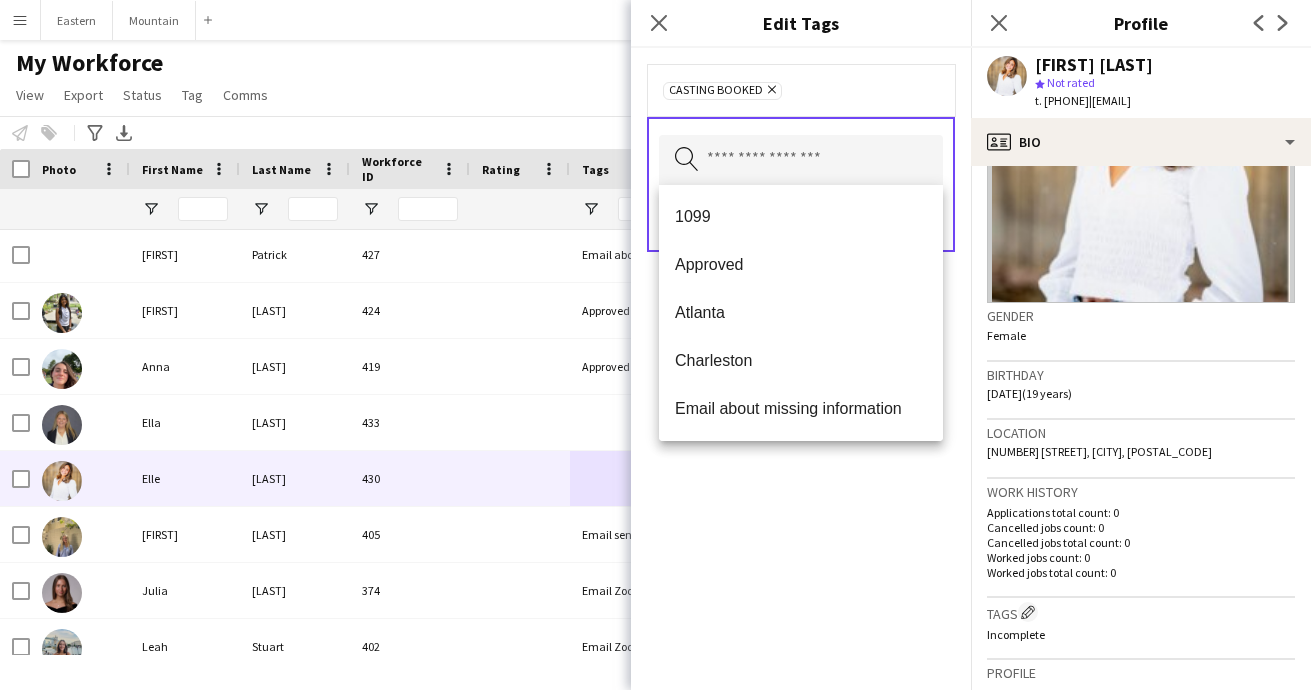 click on "Casting Booked
Remove
Search by tag name
Save" 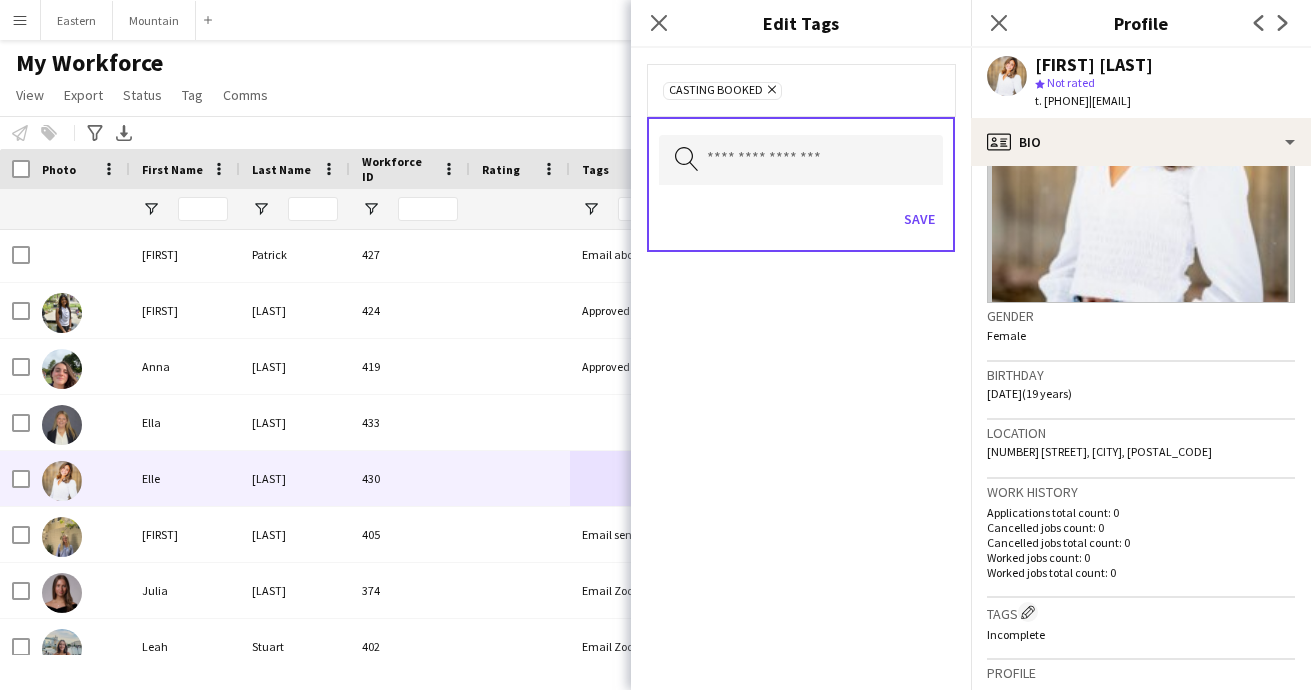 click on "Save" 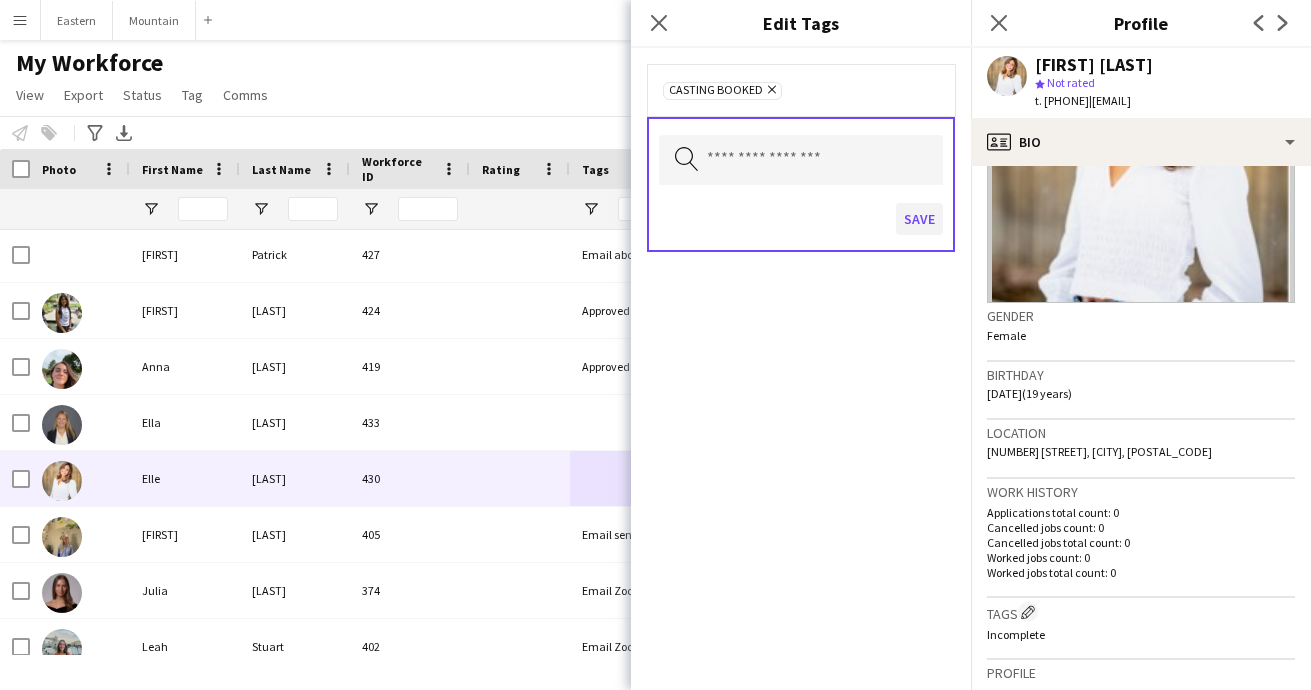 click on "Save" 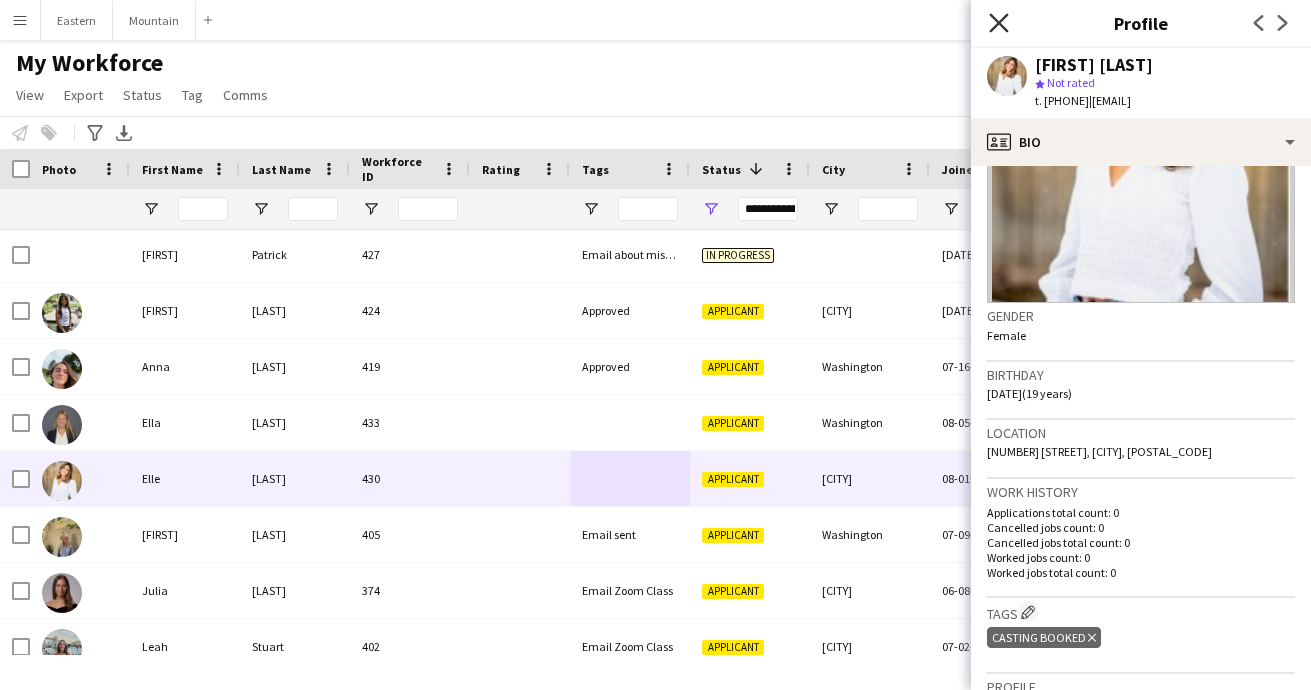 click 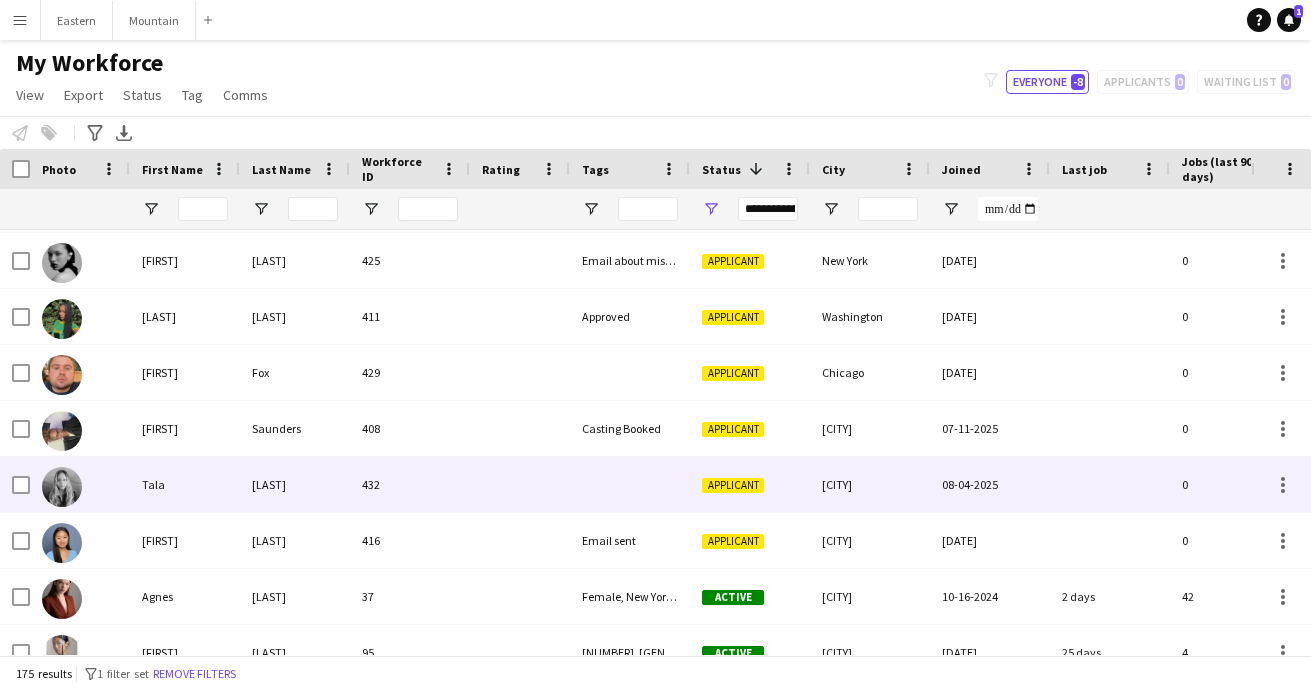 click at bounding box center [630, 484] 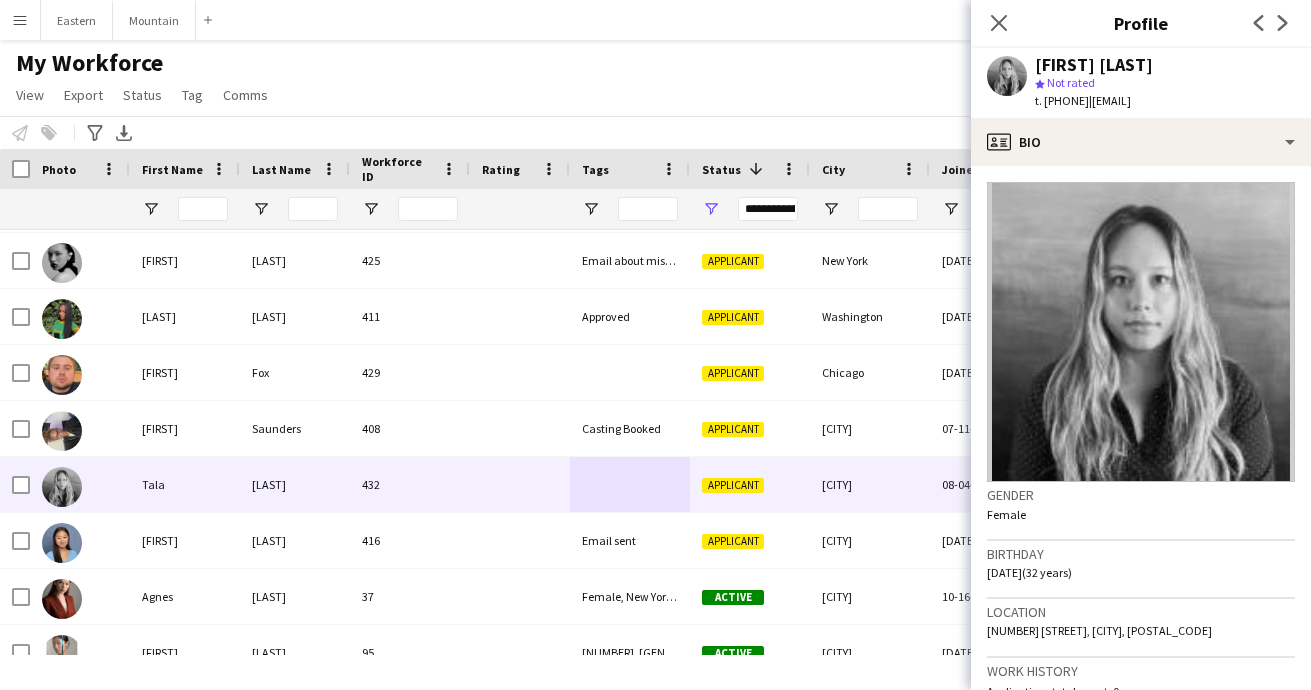 drag, startPoint x: 1124, startPoint y: 102, endPoint x: 1275, endPoint y: 104, distance: 151.01324 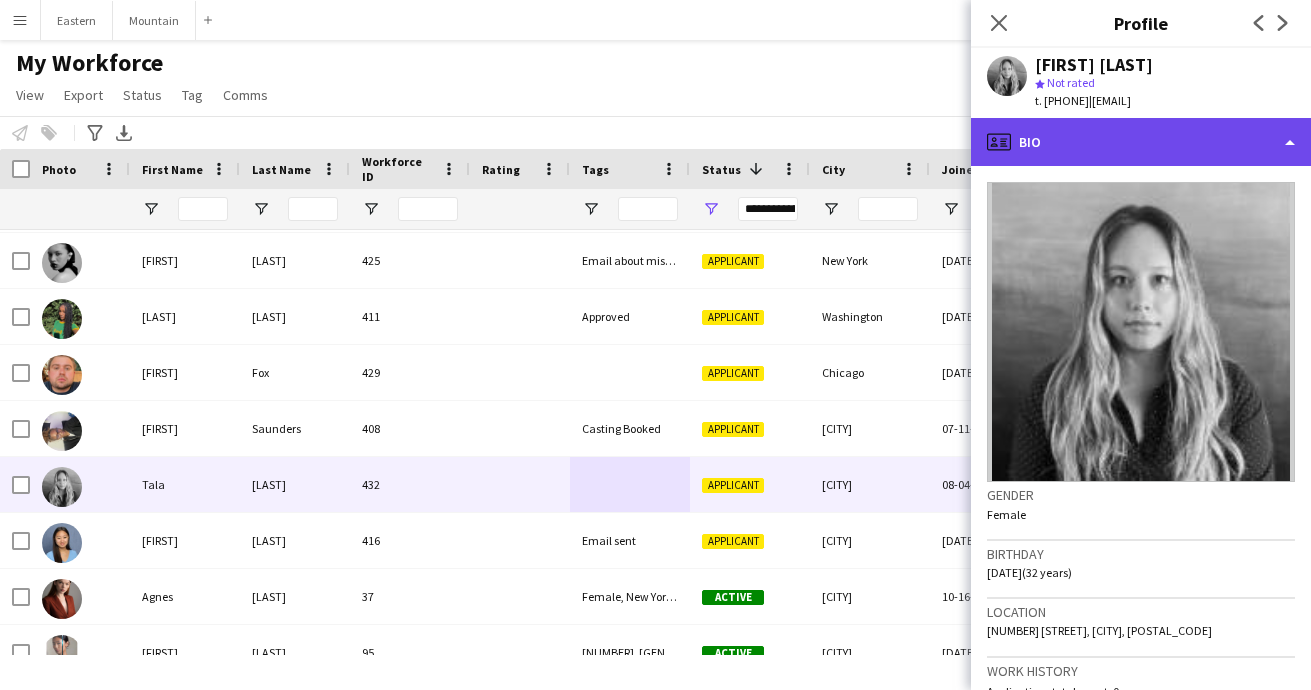click on "profile
Bio" 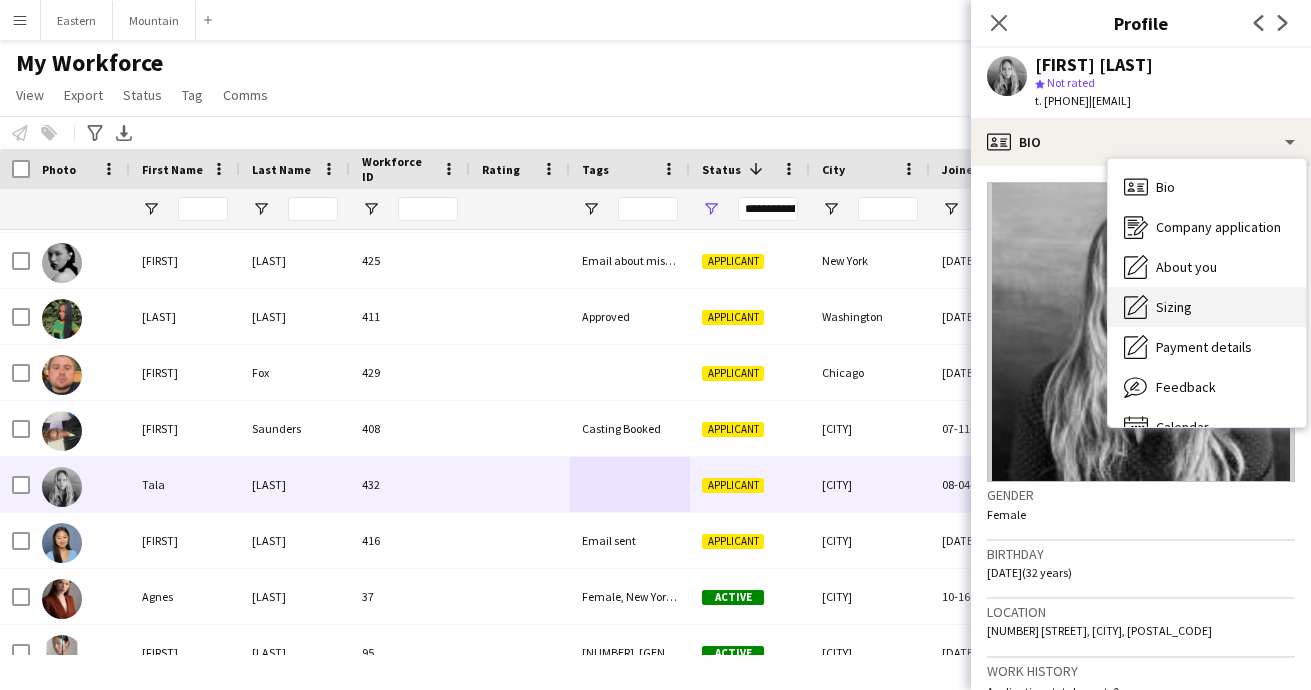 click on "Sizing" at bounding box center [1174, 307] 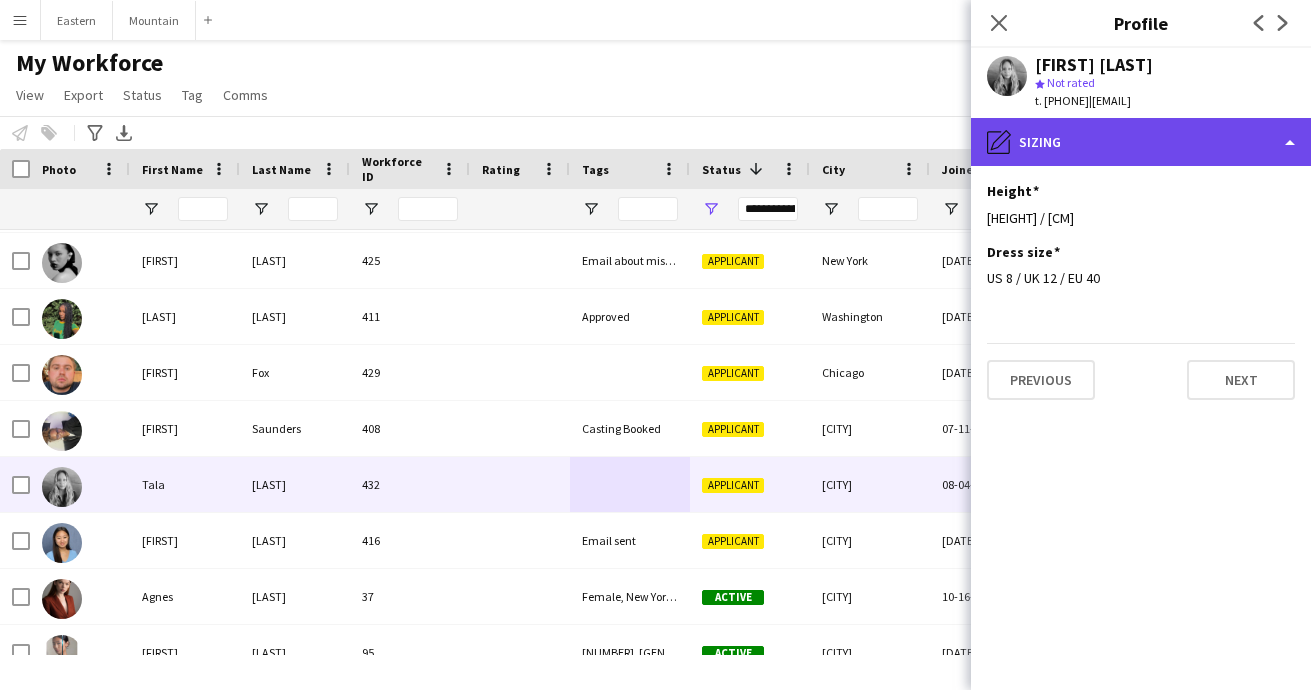 click on "pencil4
Sizing" 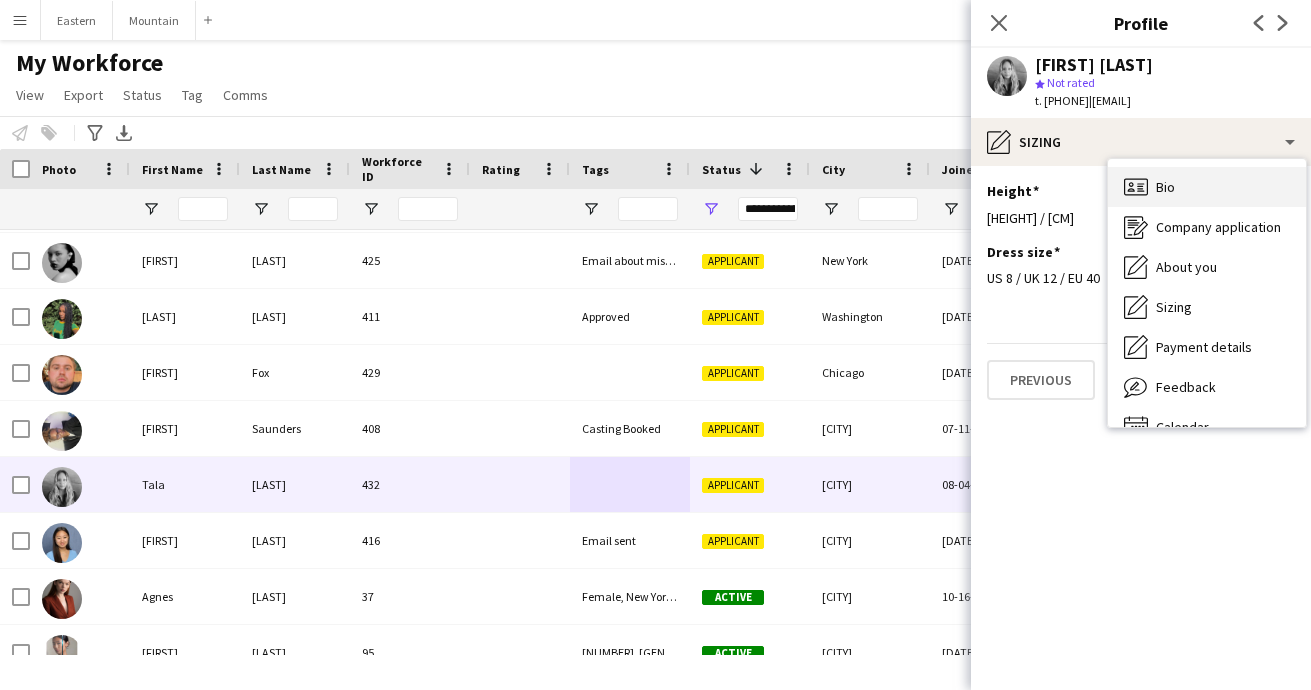 click on "Bio" at bounding box center (1165, 187) 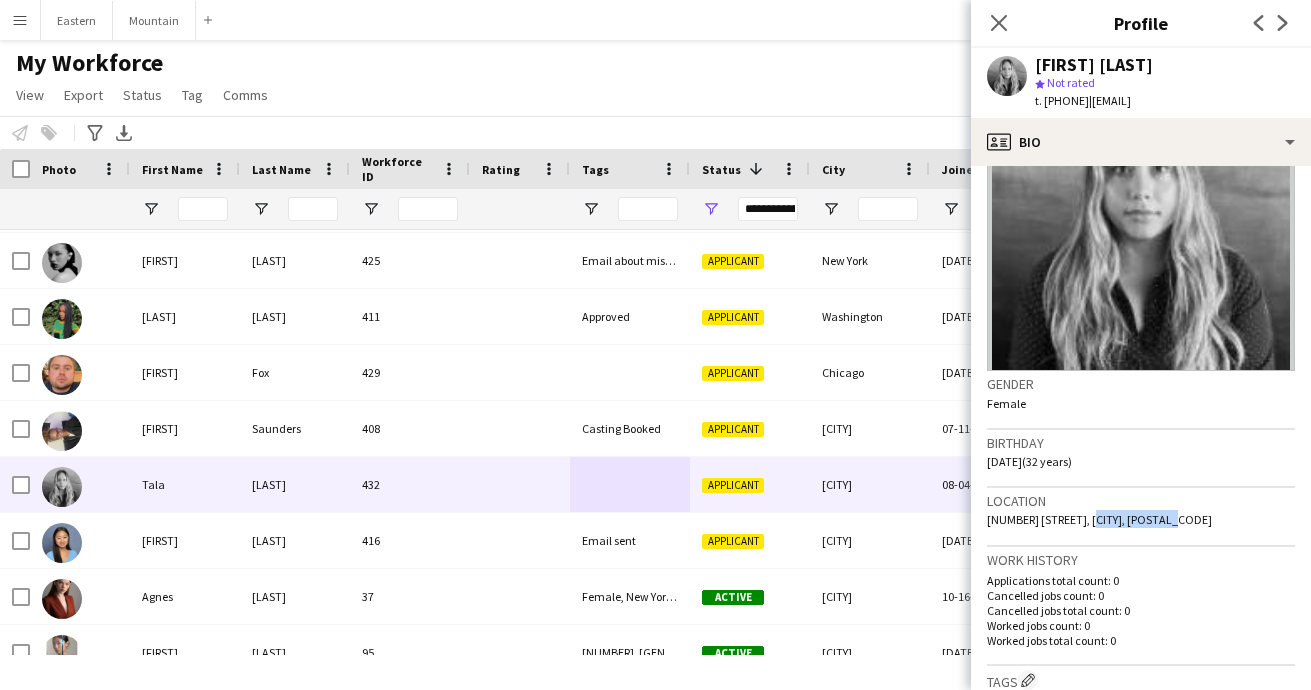 drag, startPoint x: 1083, startPoint y: 519, endPoint x: 1189, endPoint y: 518, distance: 106.004715 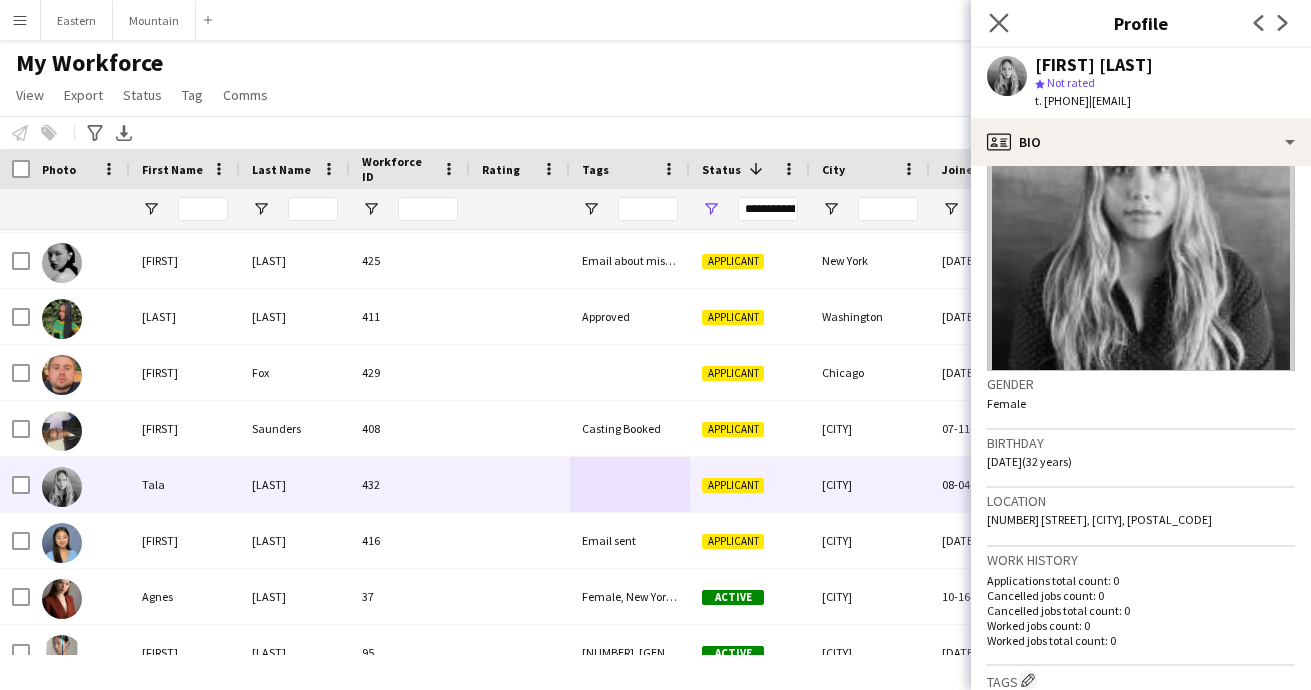 click on "Close pop-in" 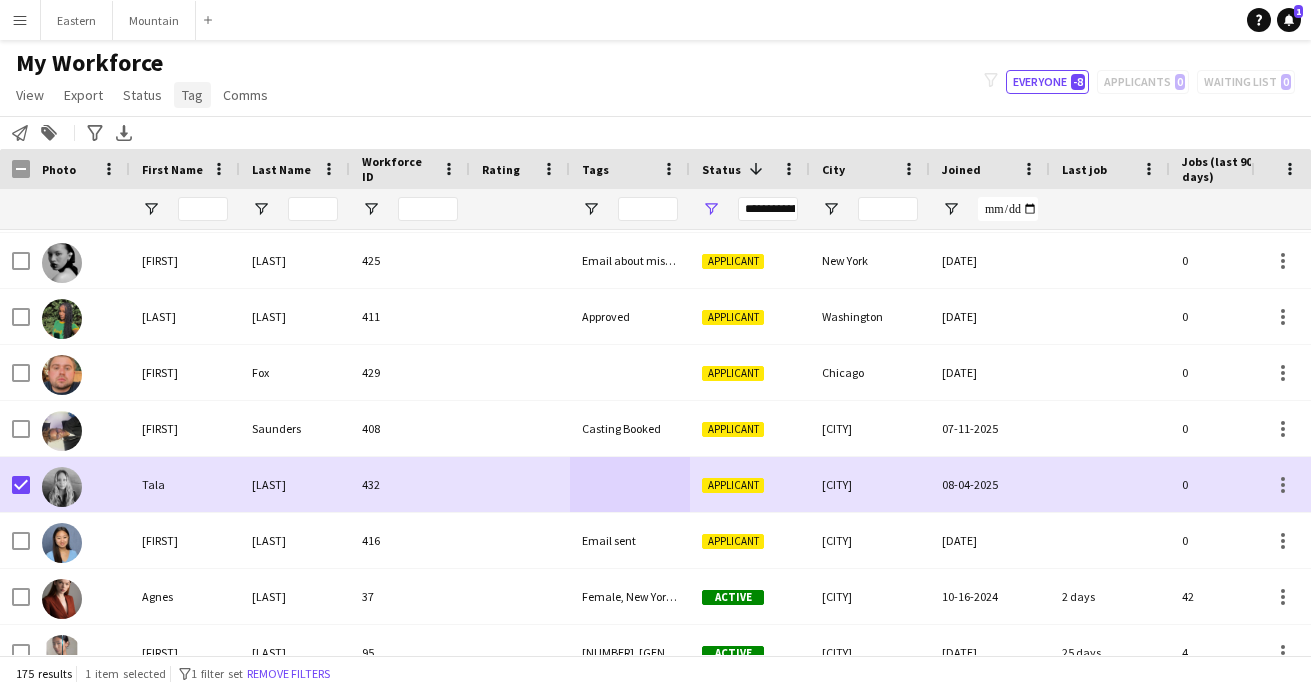 click on "Tag" 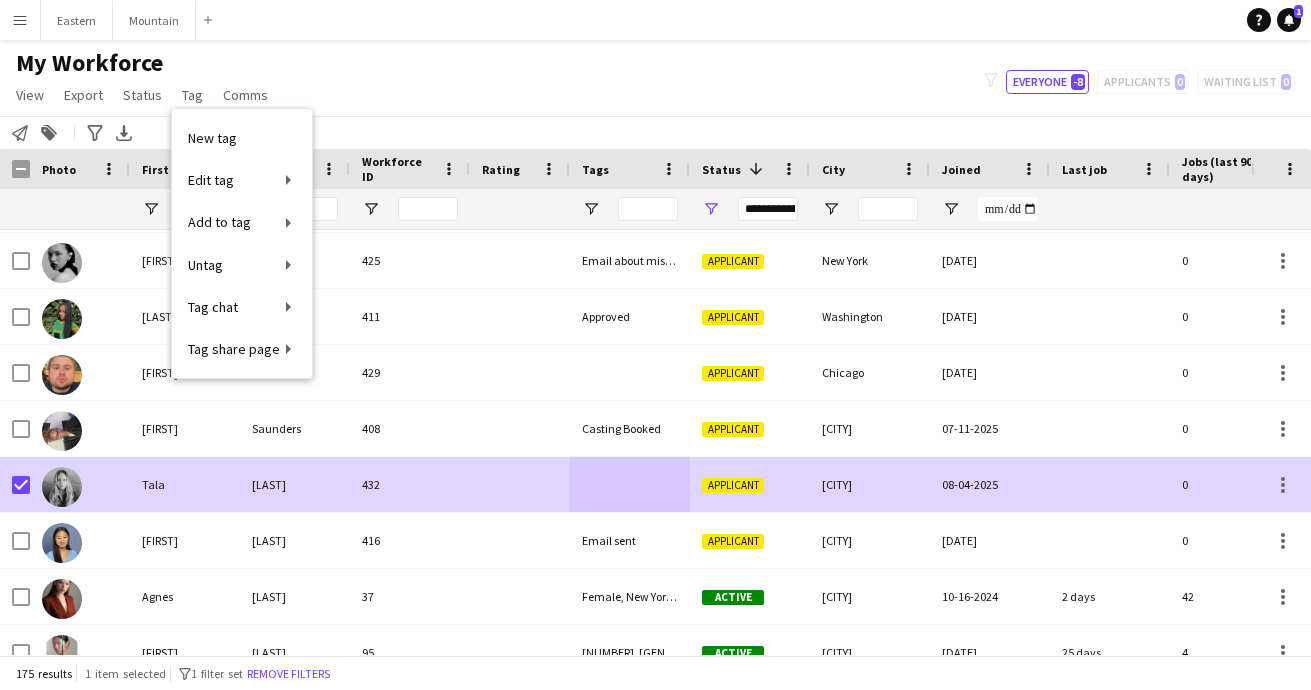 click on "[CITY]" at bounding box center [870, 484] 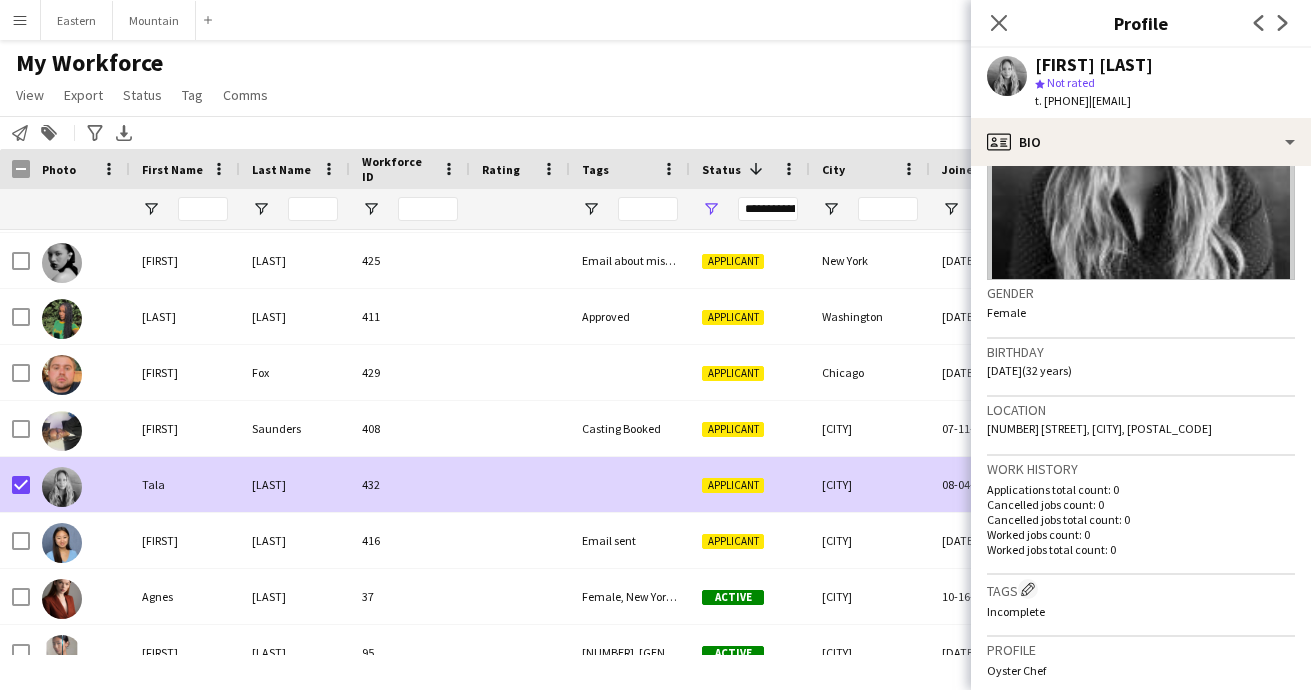 scroll, scrollTop: 222, scrollLeft: 0, axis: vertical 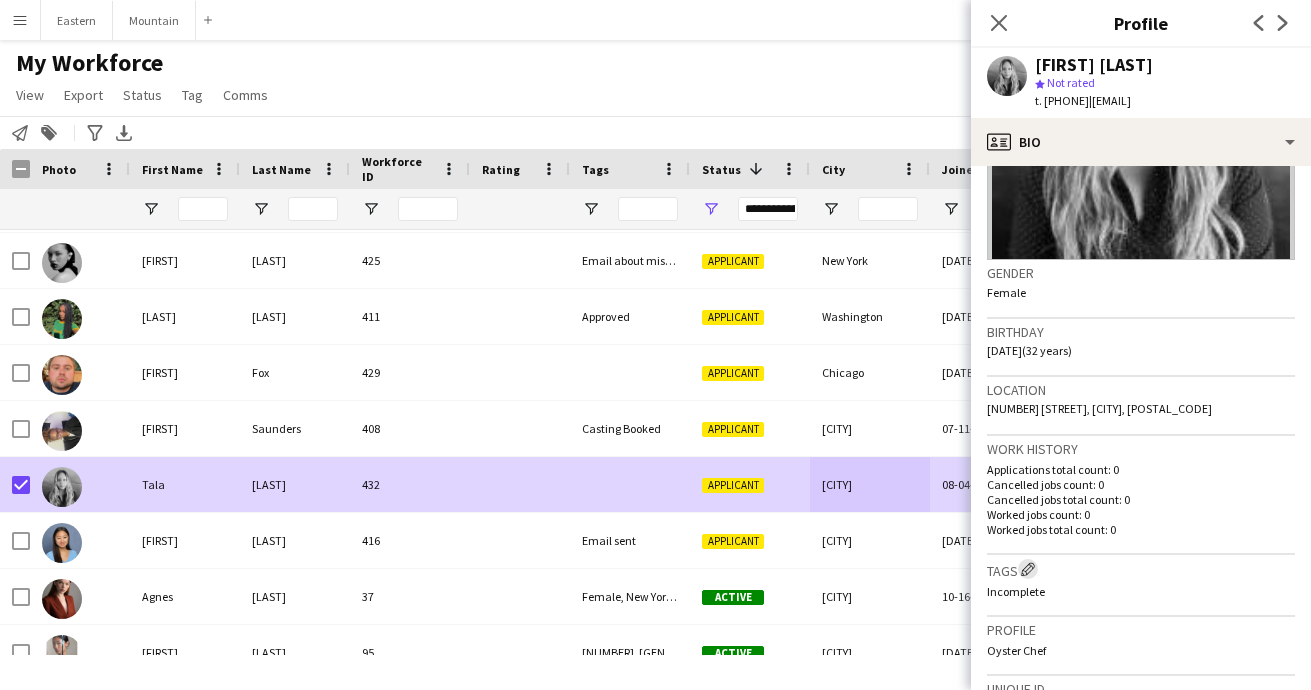 click on "Edit crew company tags" 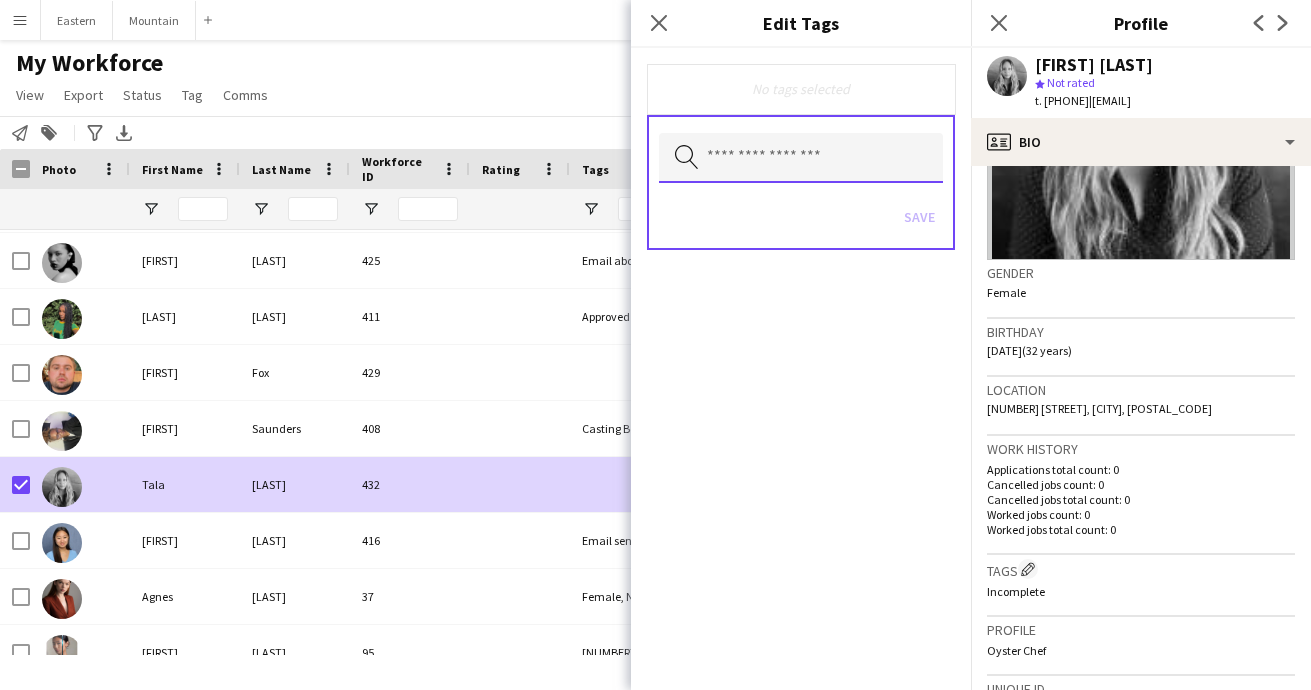 click at bounding box center [801, 158] 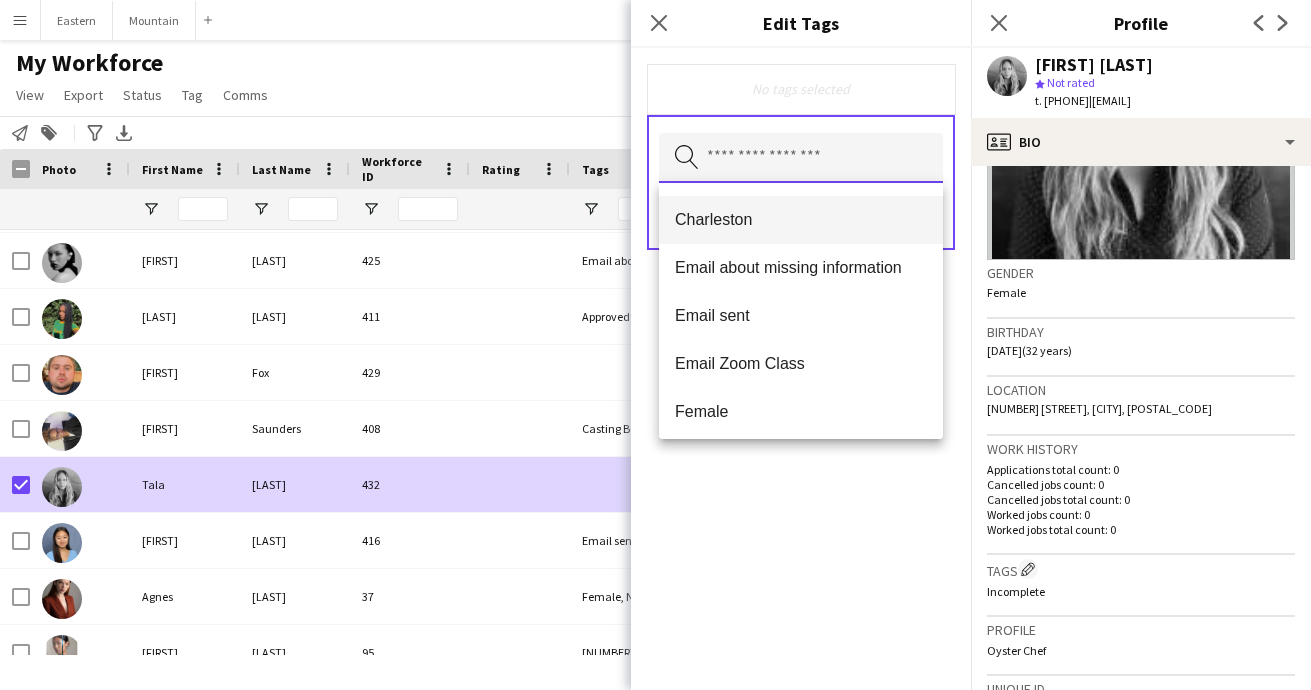 scroll, scrollTop: 205, scrollLeft: 0, axis: vertical 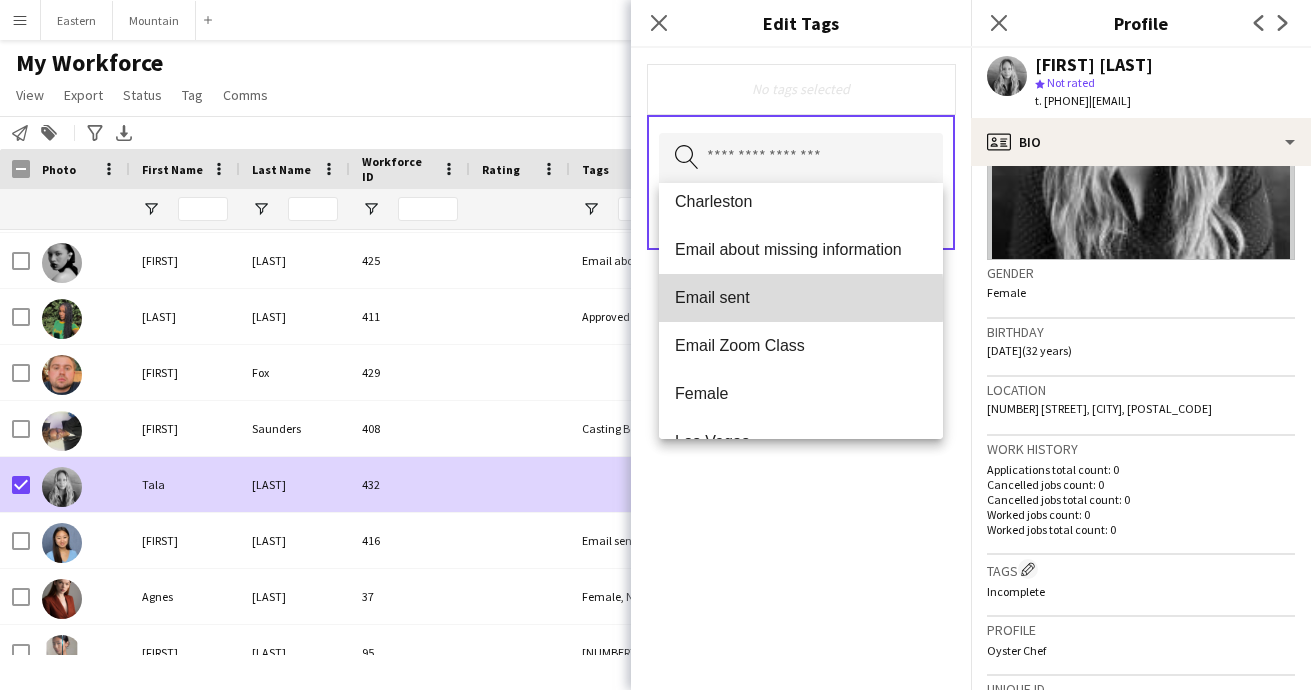 click on "Email sent" at bounding box center (801, 297) 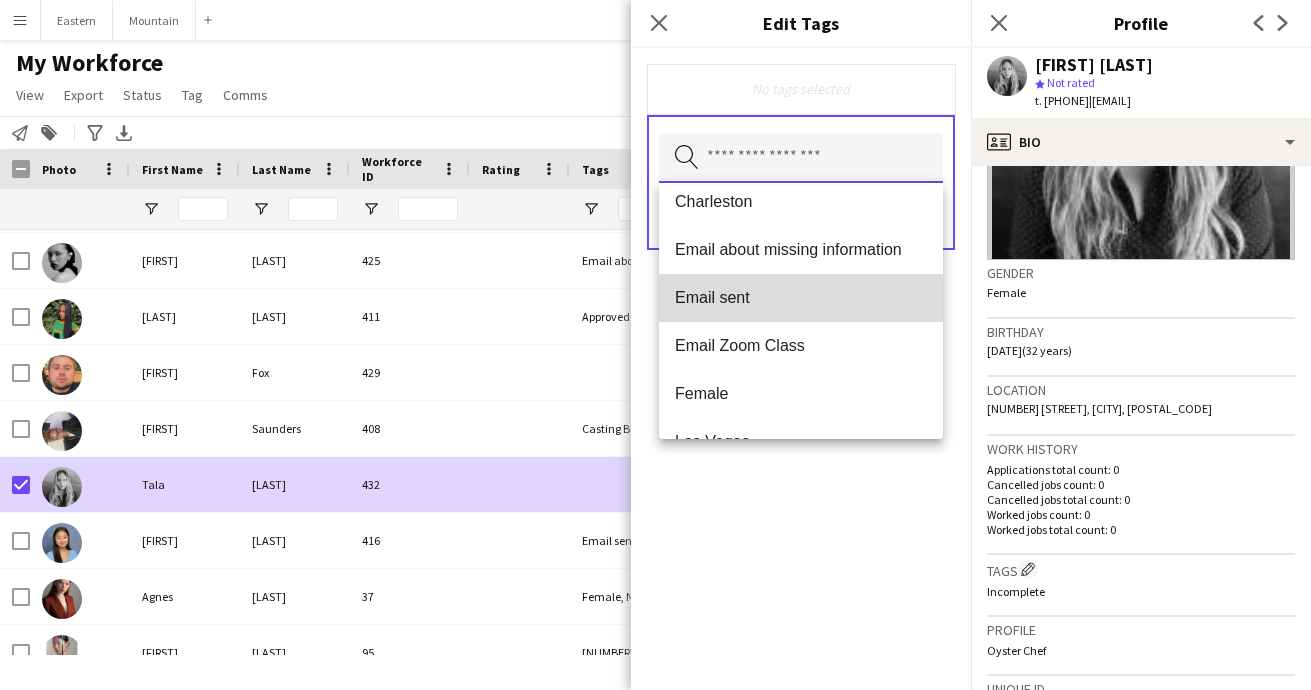 type 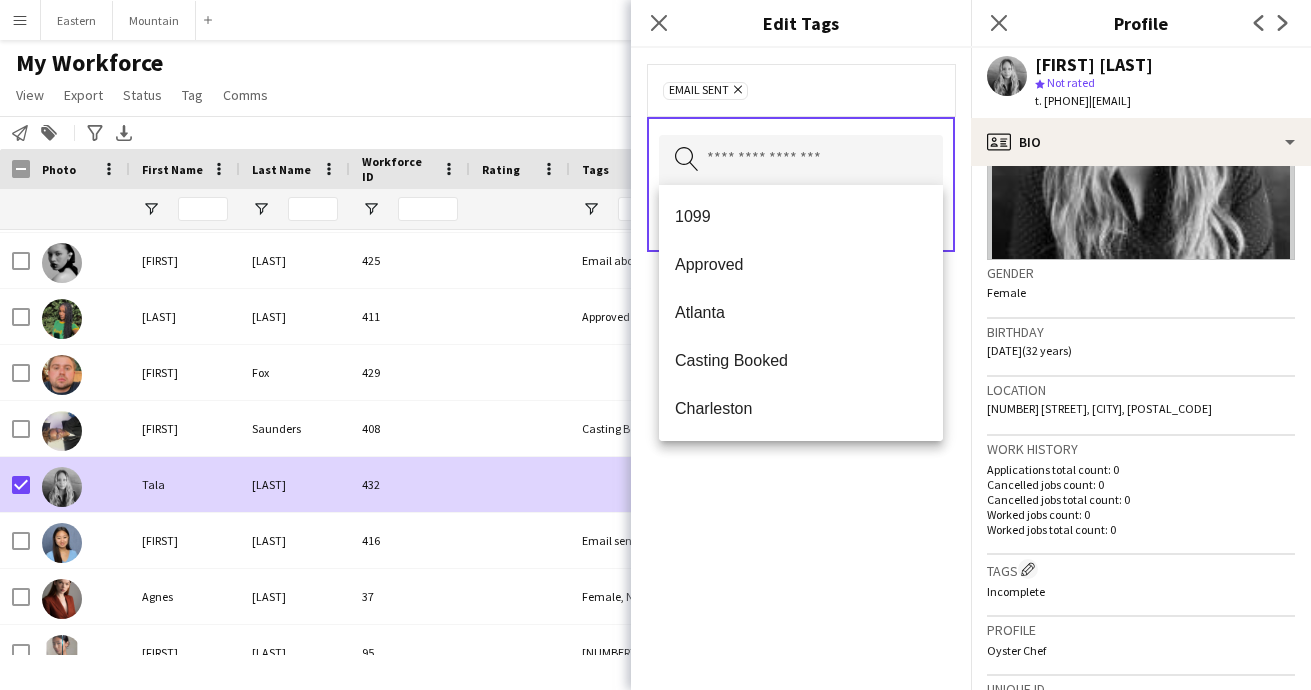 click on "Email sent
Remove
Search by tag name
Save" 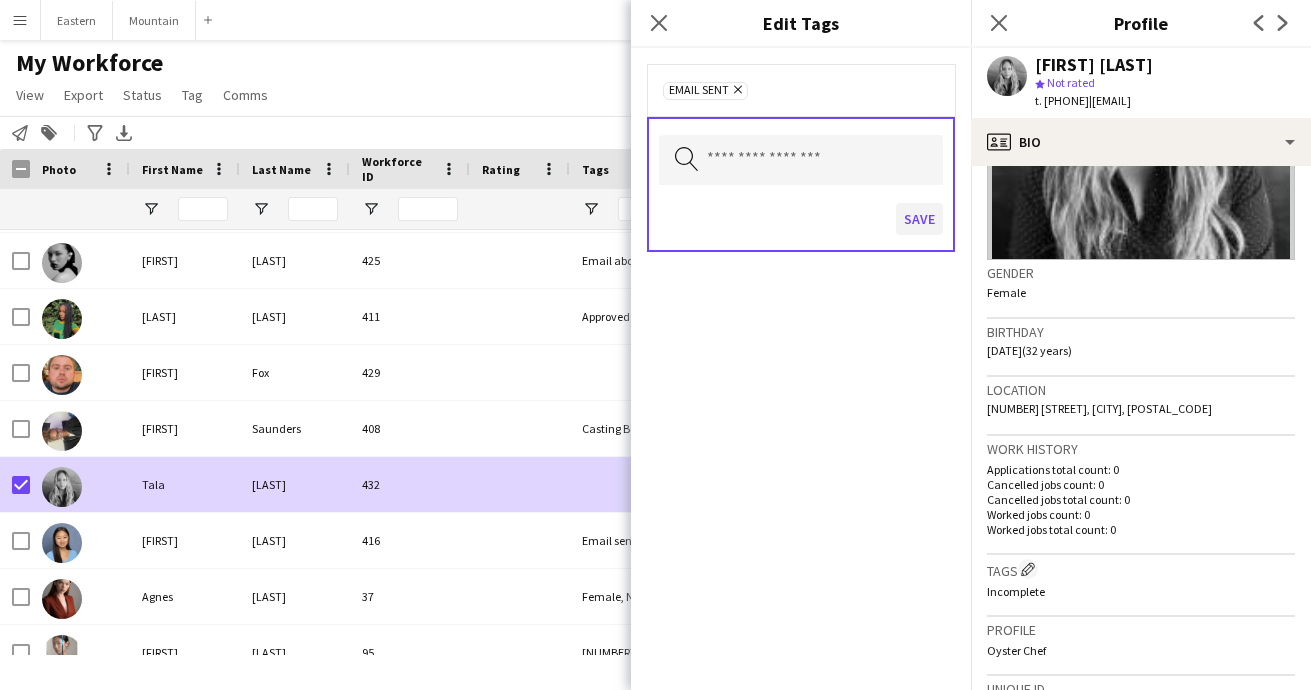 click on "Save" 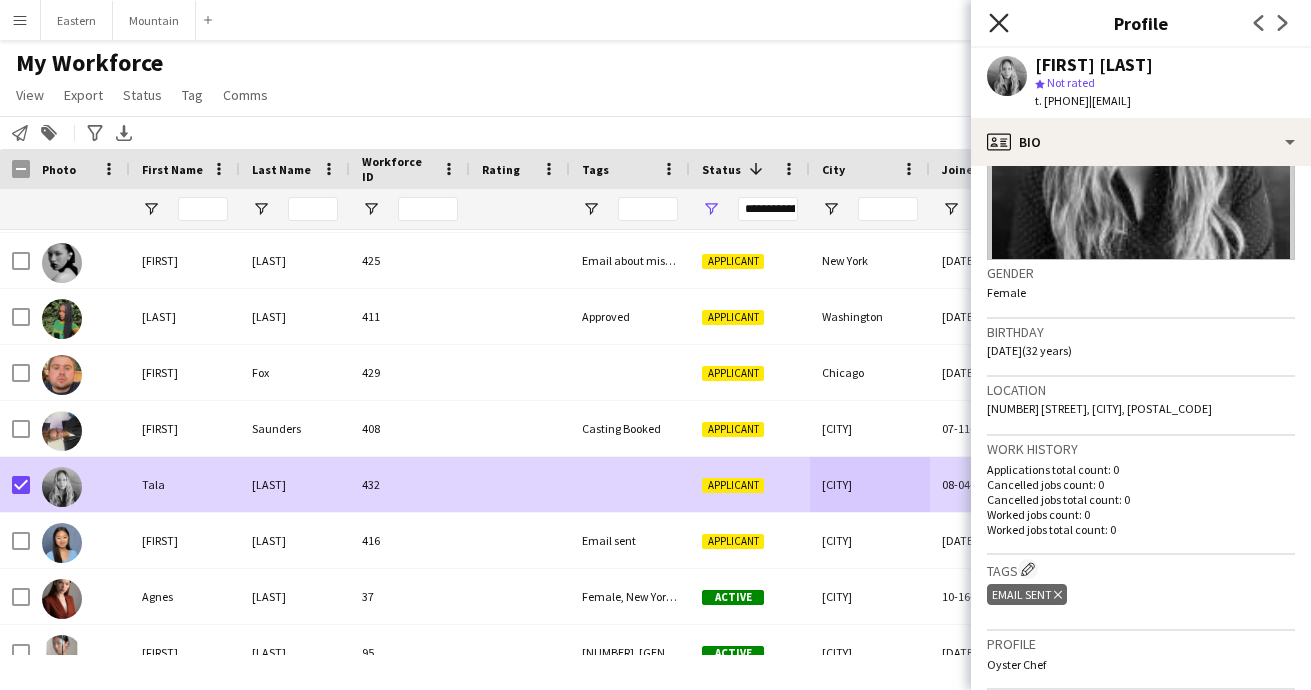 click 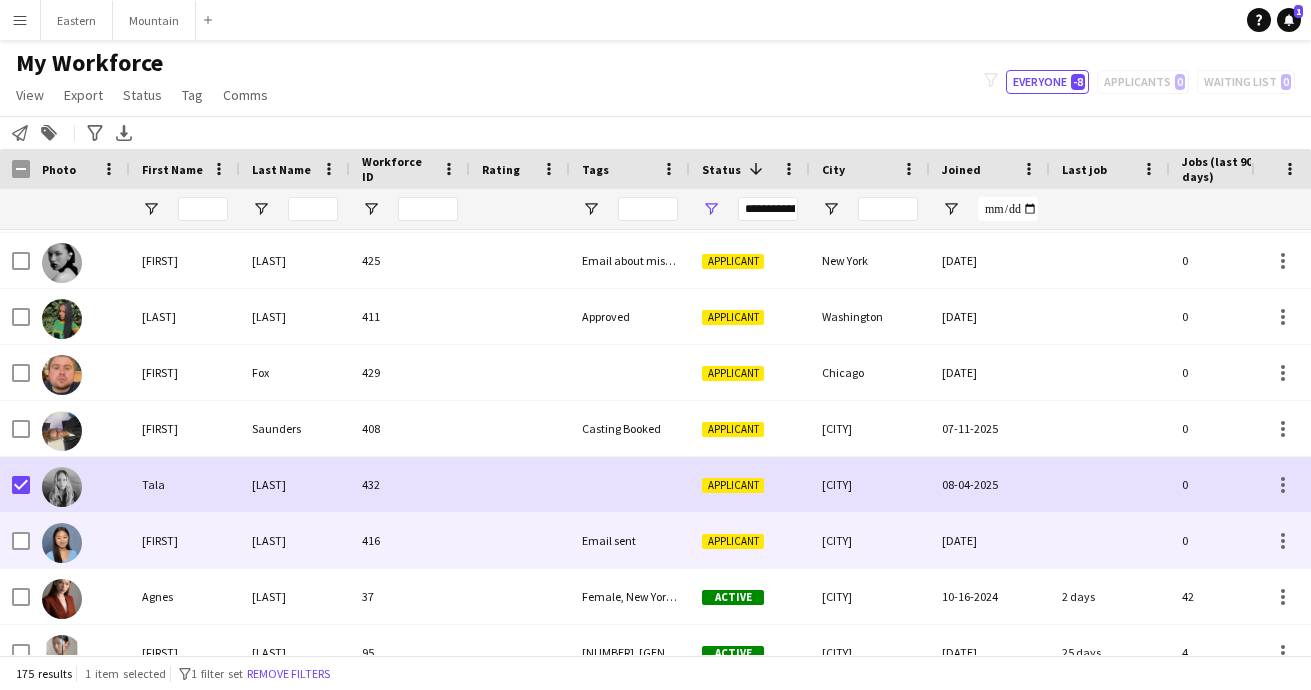 click on "Email sent" at bounding box center (630, 540) 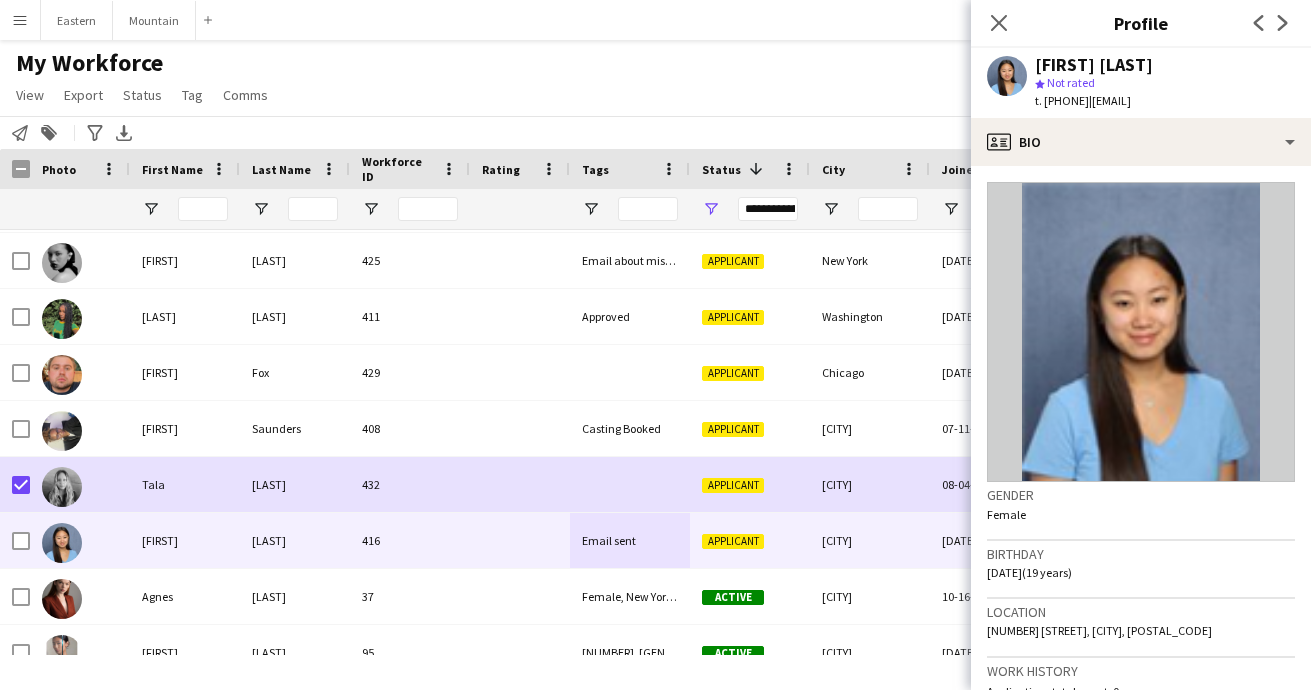 drag, startPoint x: 1124, startPoint y: 98, endPoint x: 1259, endPoint y: 97, distance: 135.00371 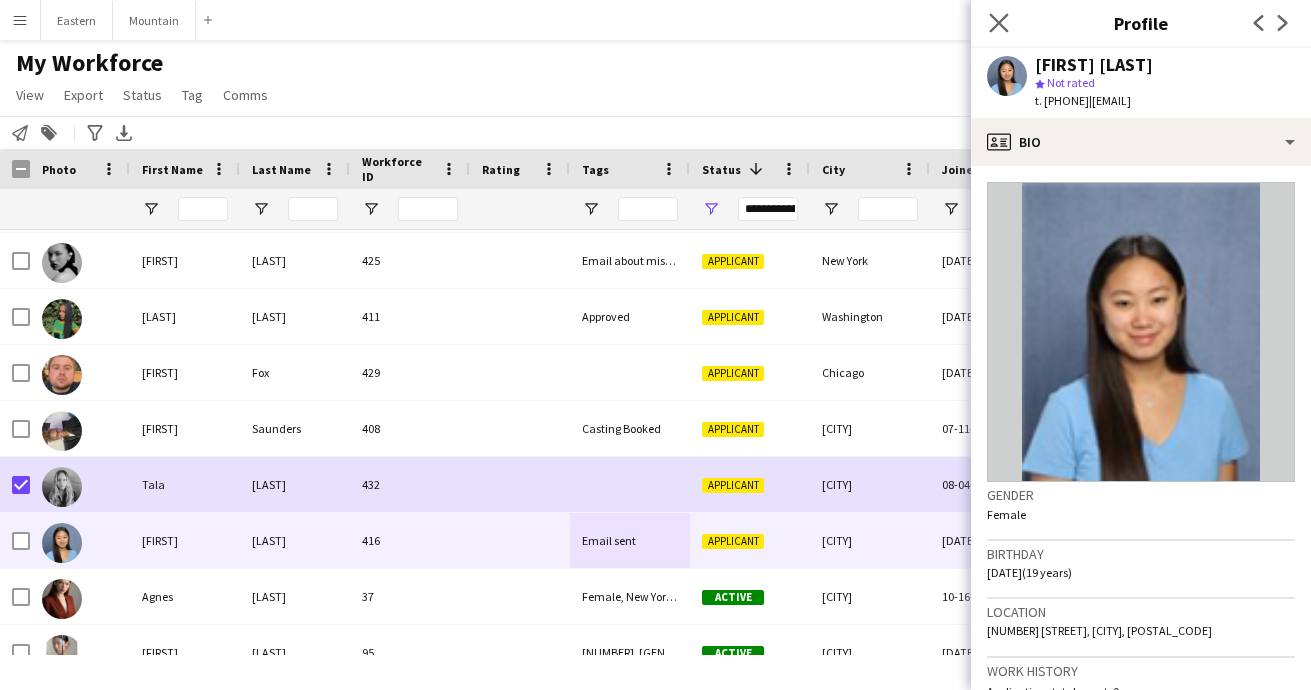 click on "Close pop-in" 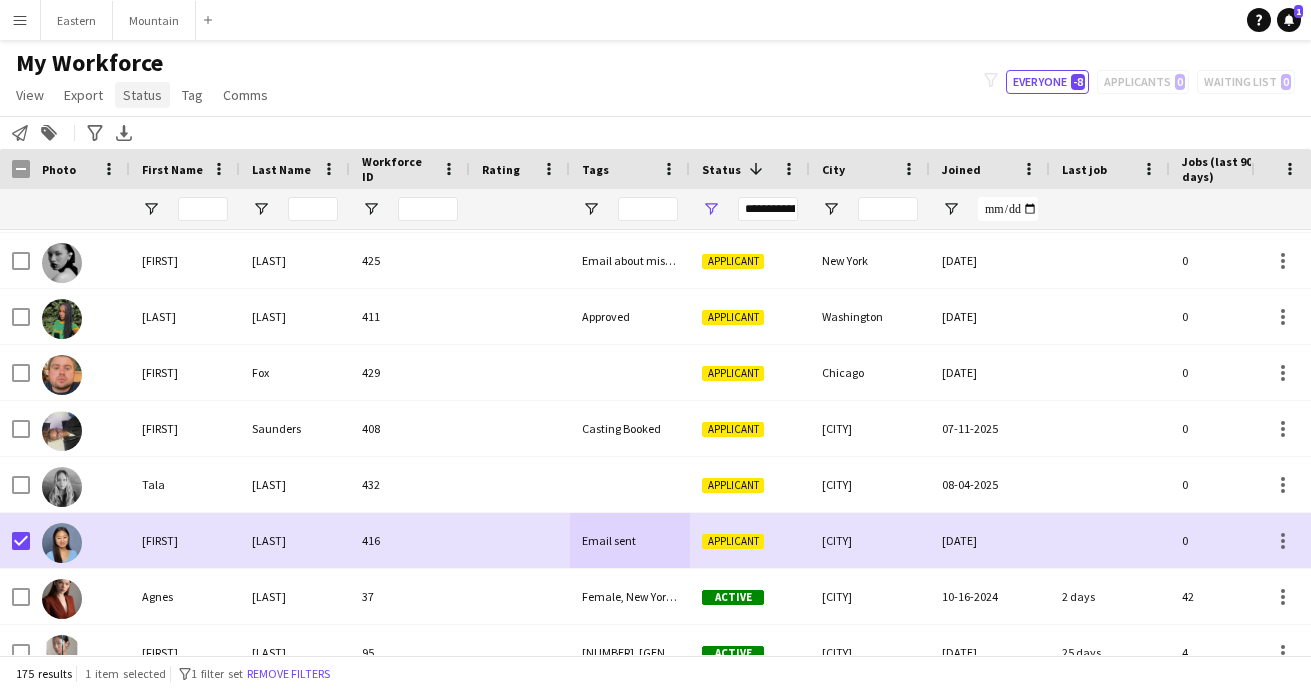click on "Status" 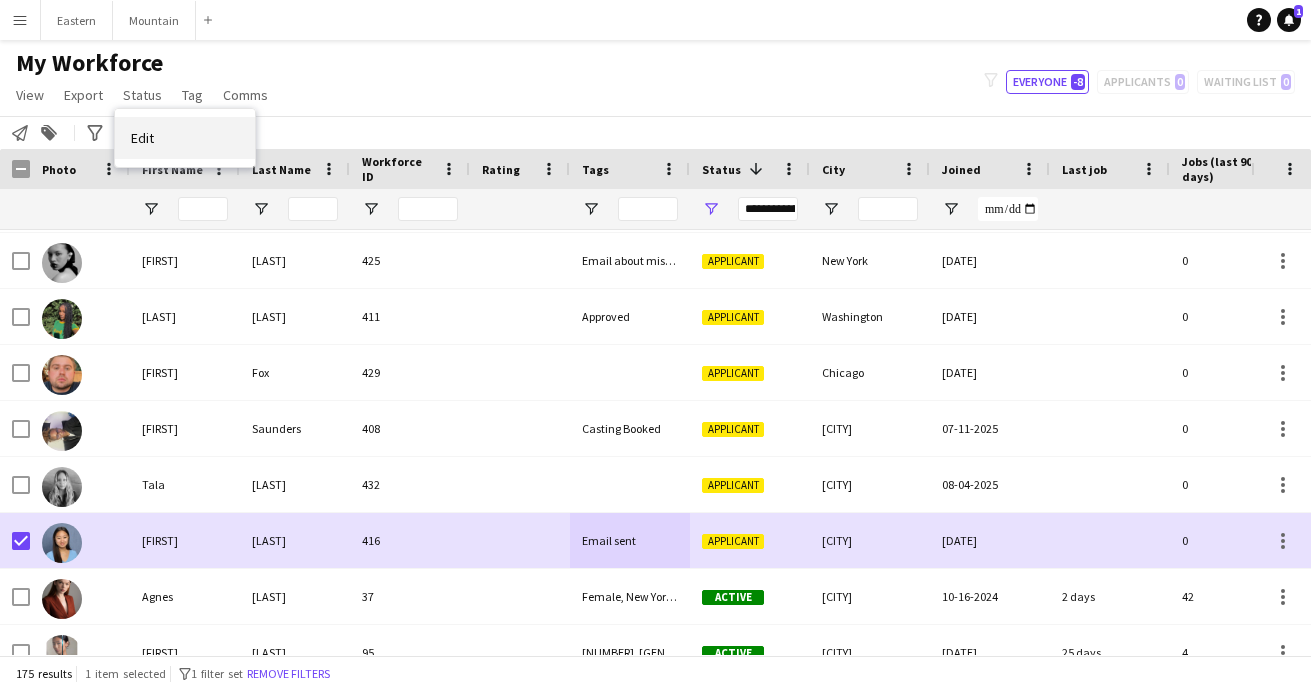 click on "Edit" at bounding box center (142, 138) 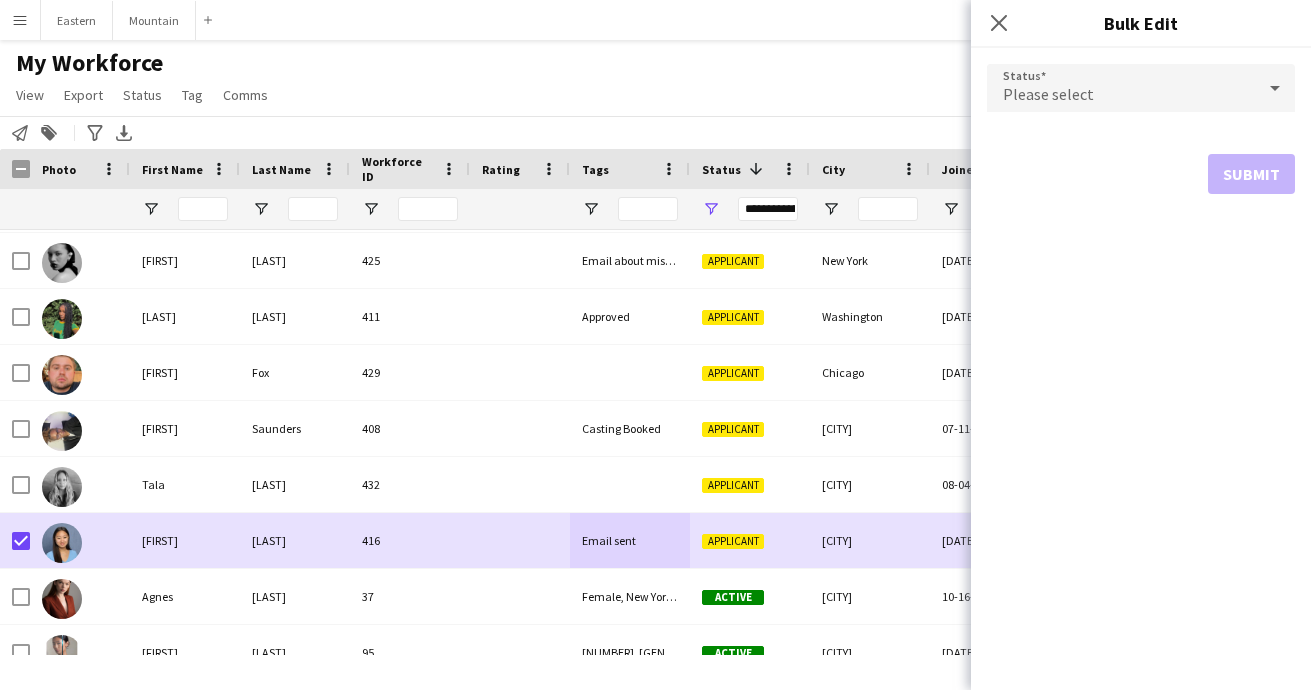 click on "Please select" at bounding box center [1121, 88] 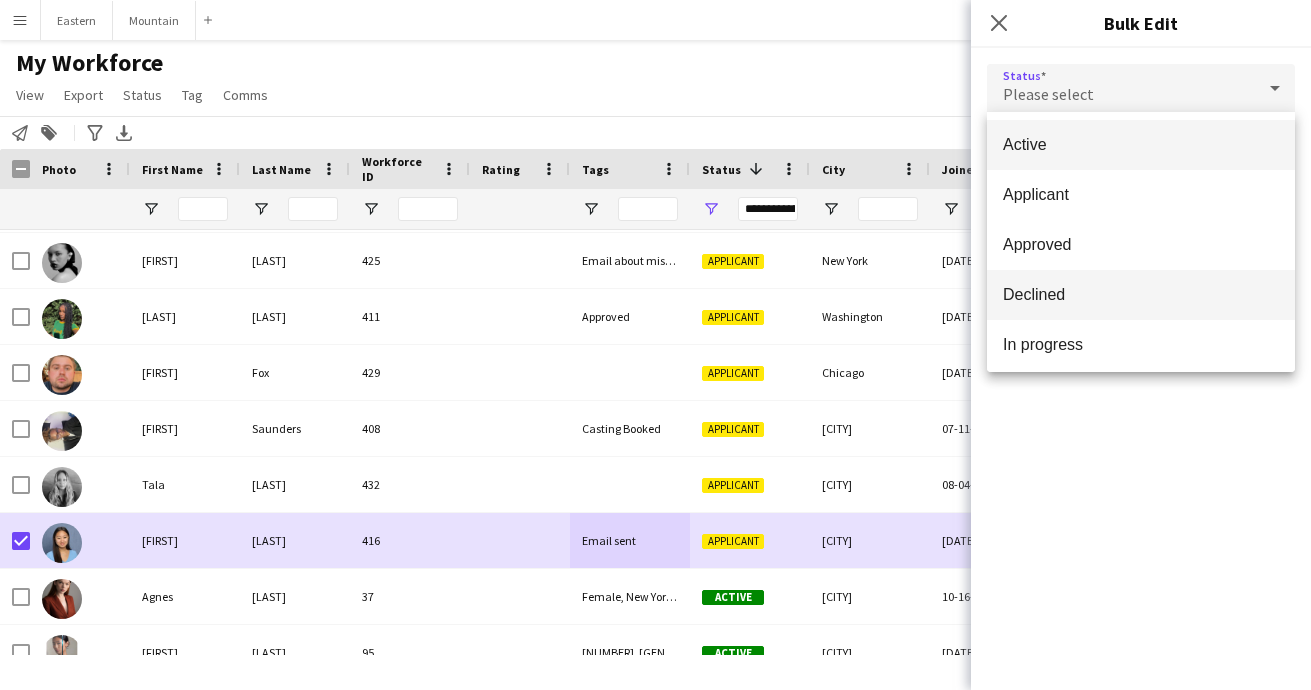 click on "Declined" at bounding box center (1141, 295) 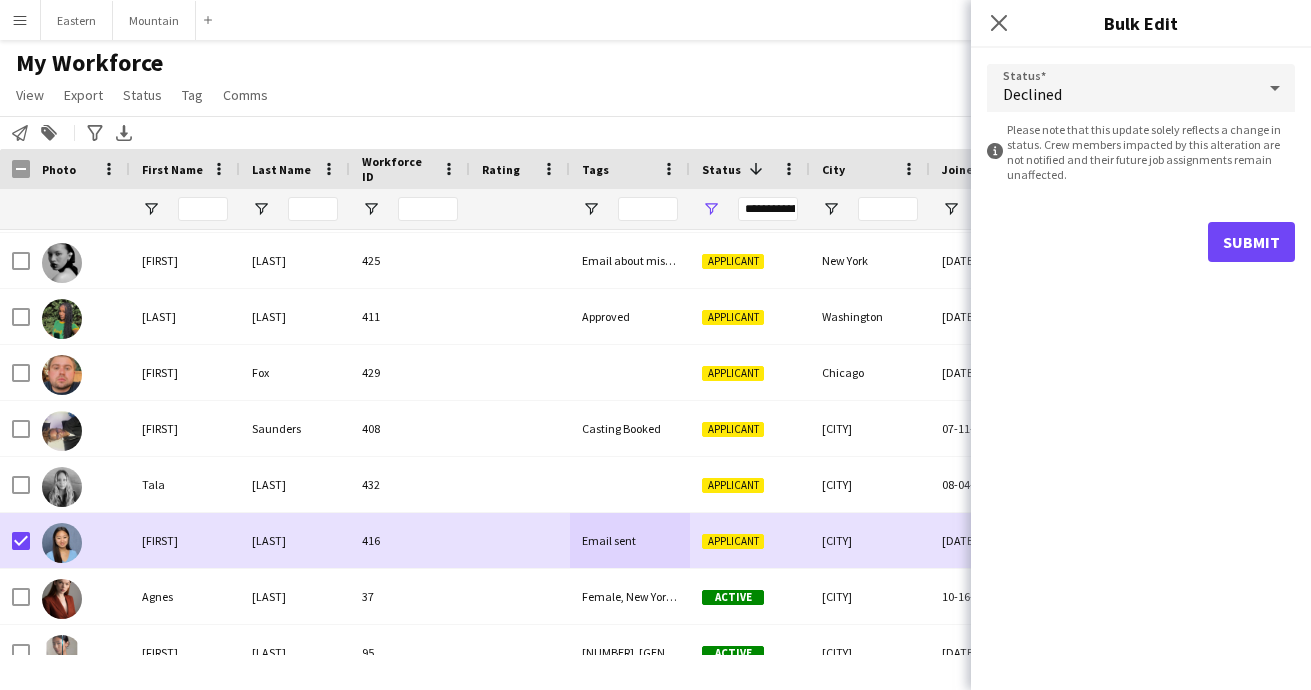 click on "Submit" 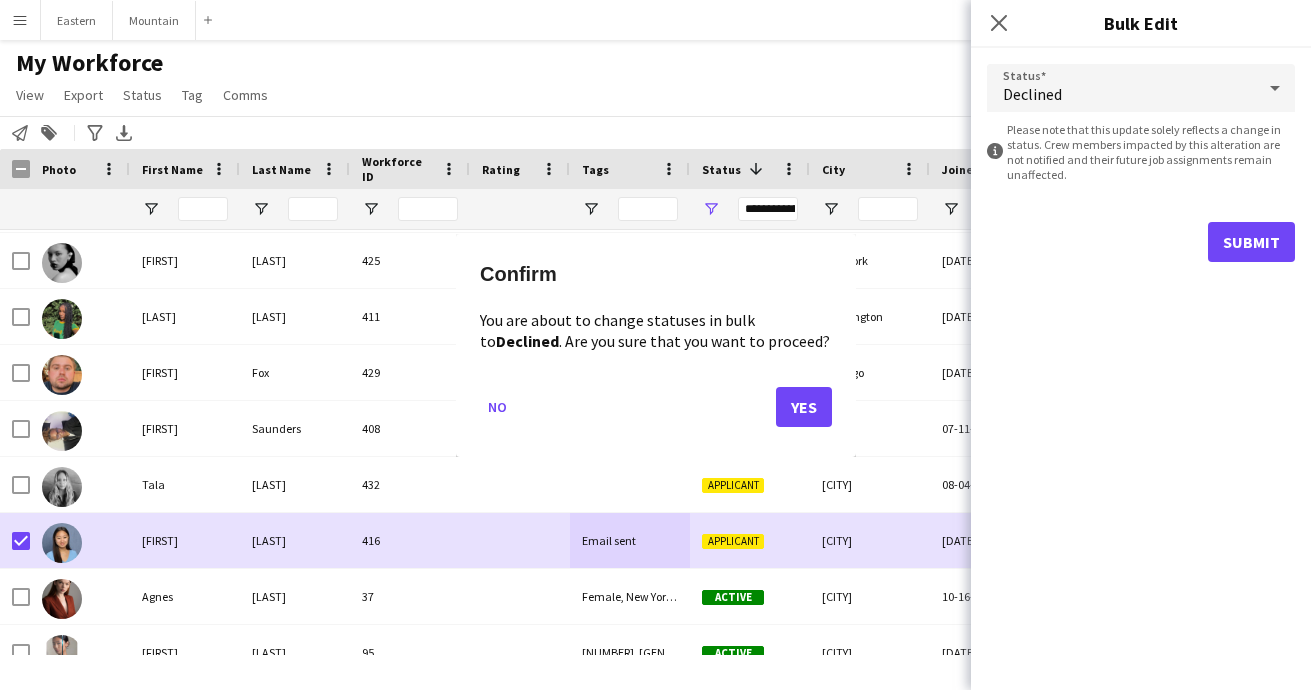 click on "Yes" 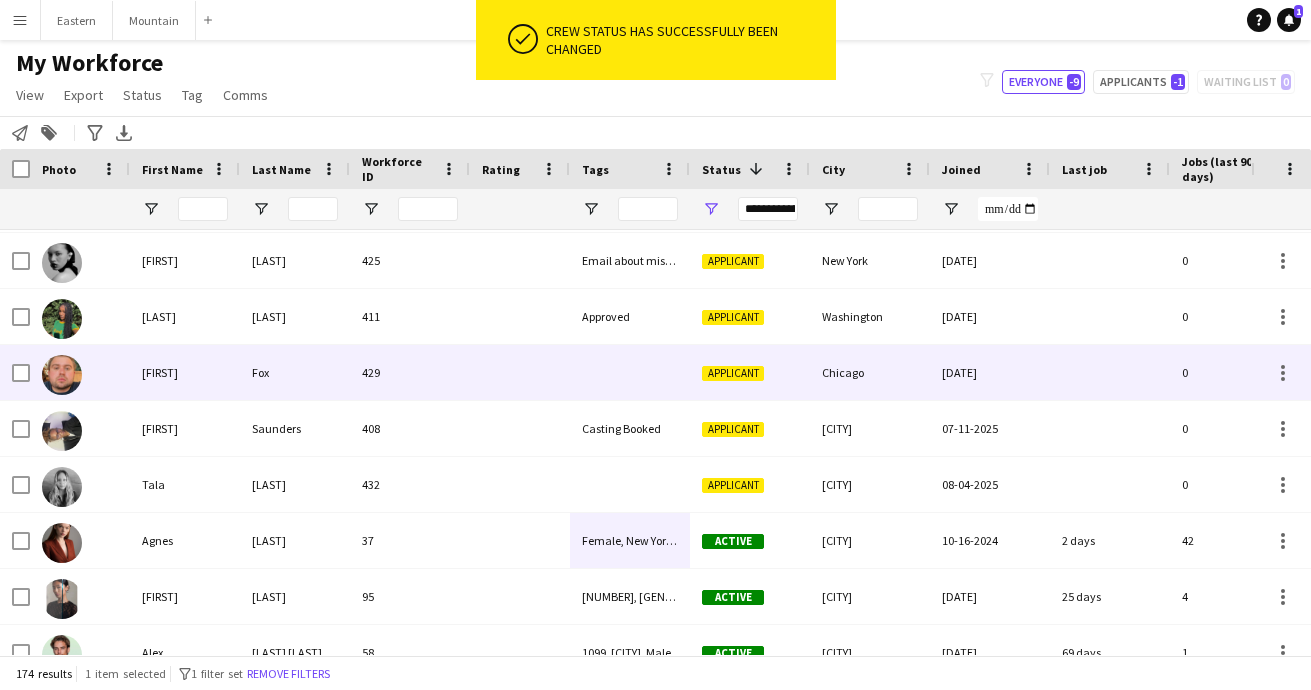 click at bounding box center [520, 372] 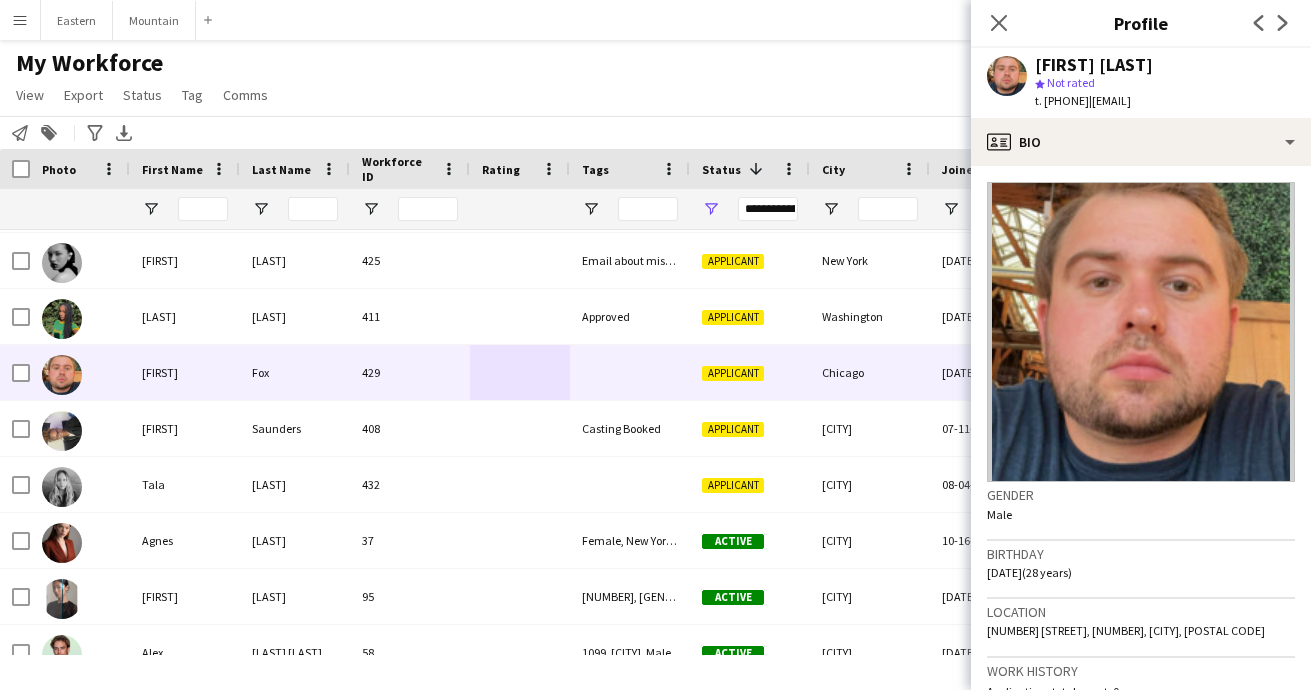 drag, startPoint x: 1125, startPoint y: 100, endPoint x: 1285, endPoint y: 99, distance: 160.00313 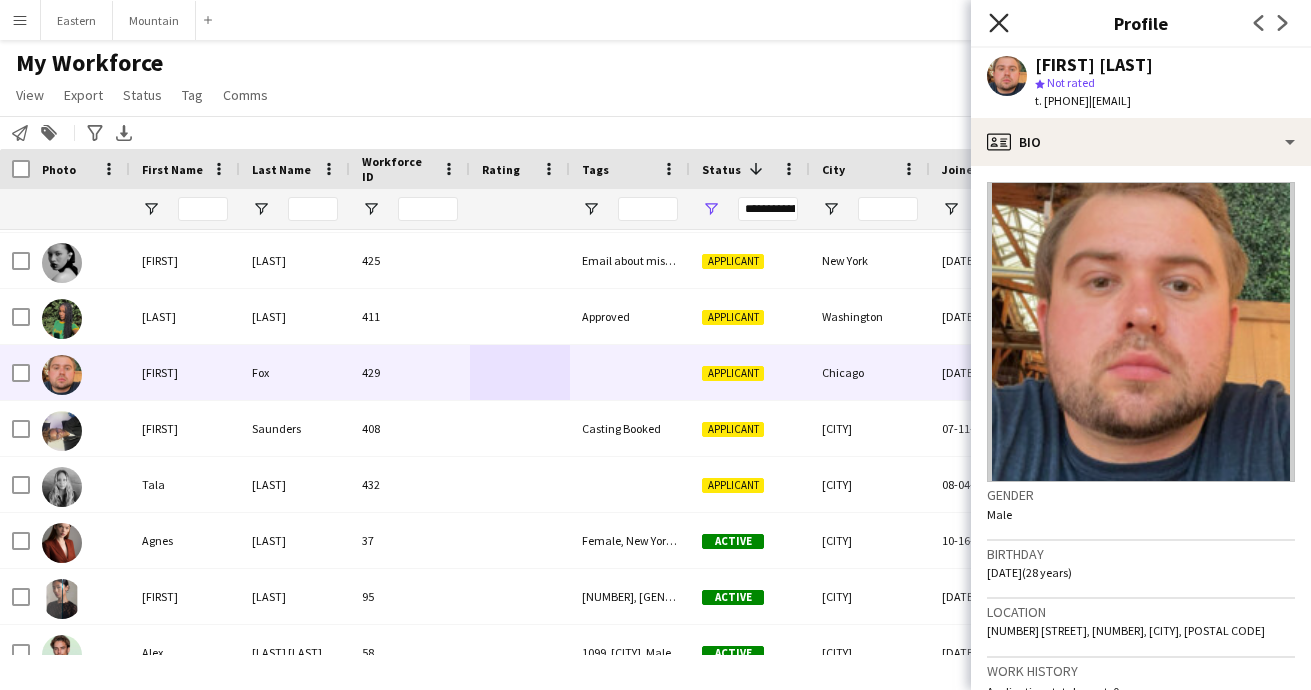 click 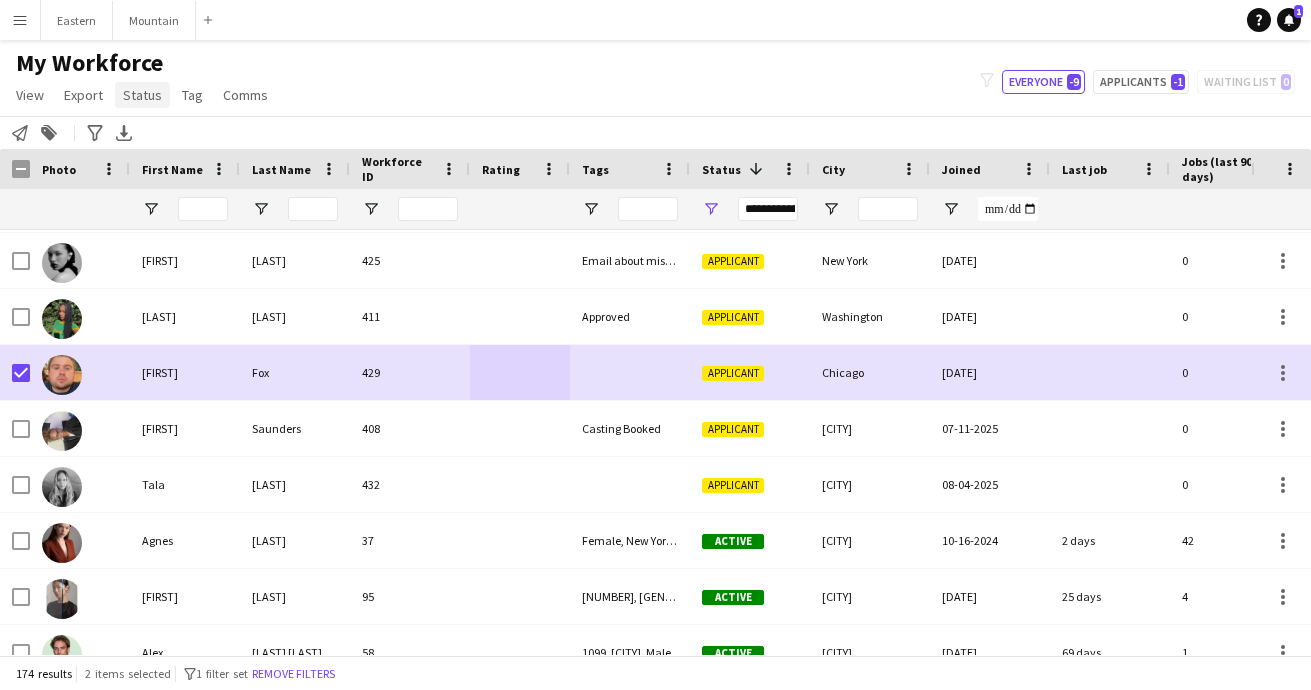 click on "Status" 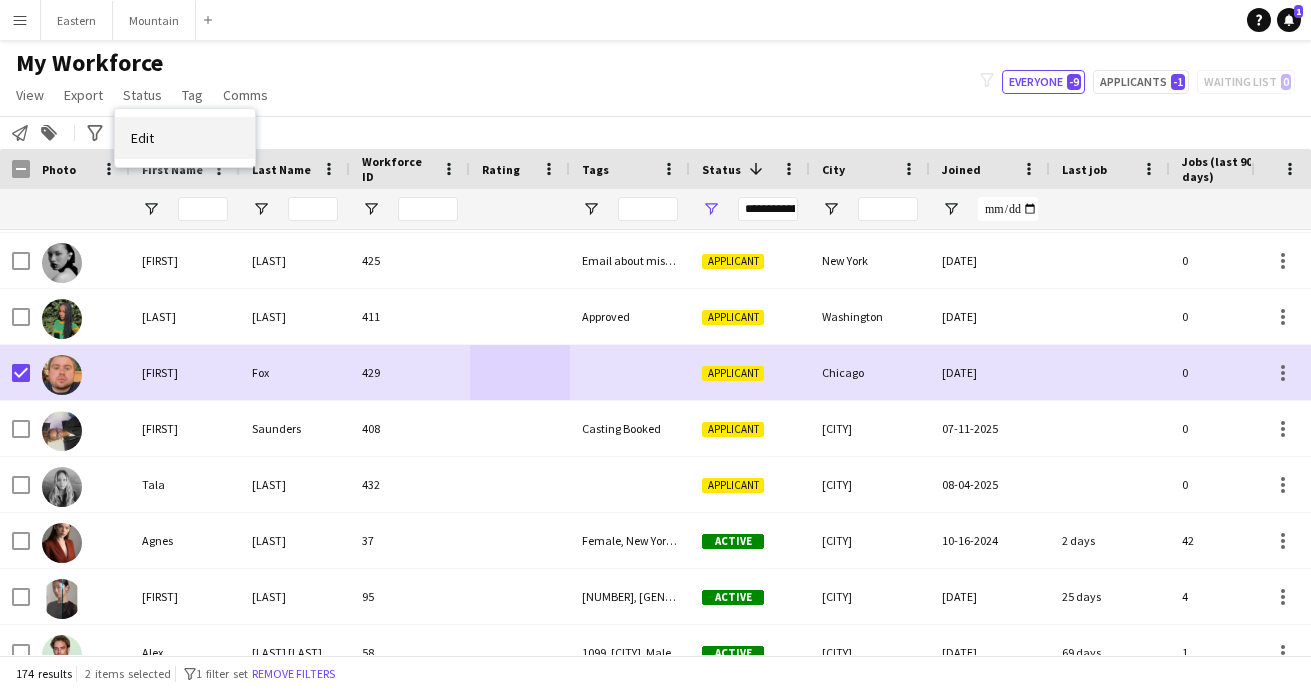 click on "Edit" at bounding box center (185, 138) 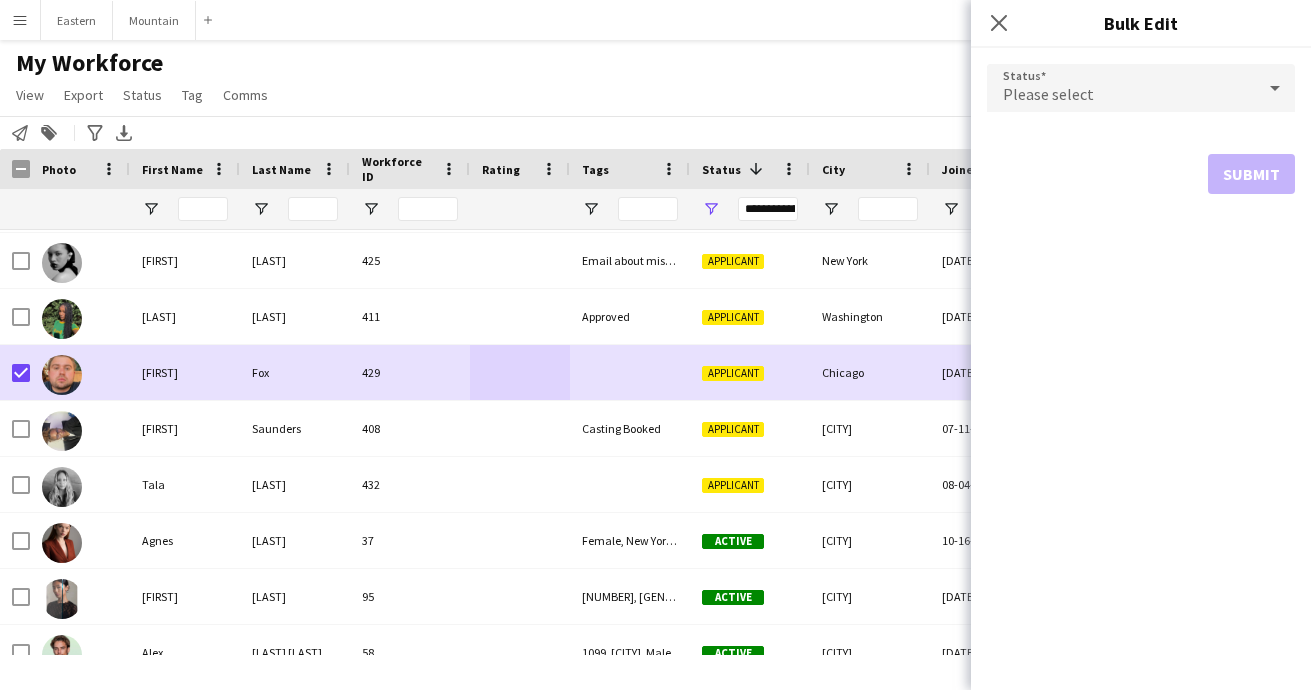 click on "Please select" at bounding box center [1048, 94] 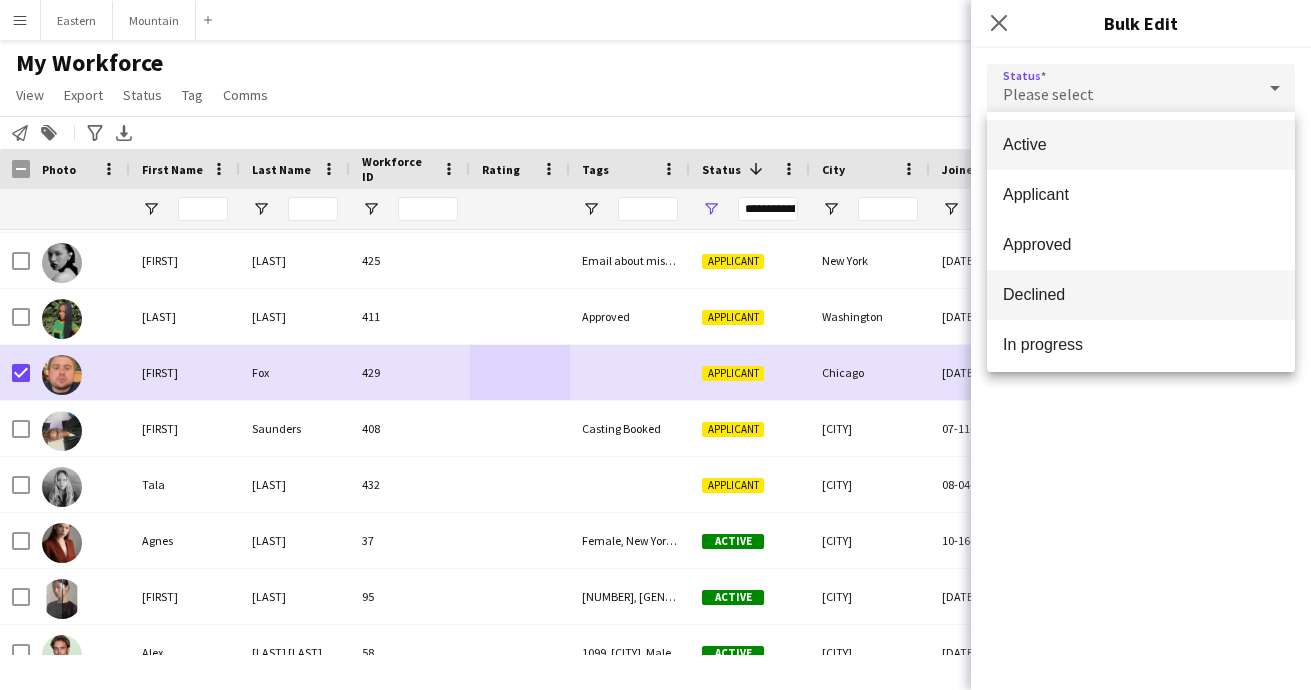click on "Declined" at bounding box center [1141, 294] 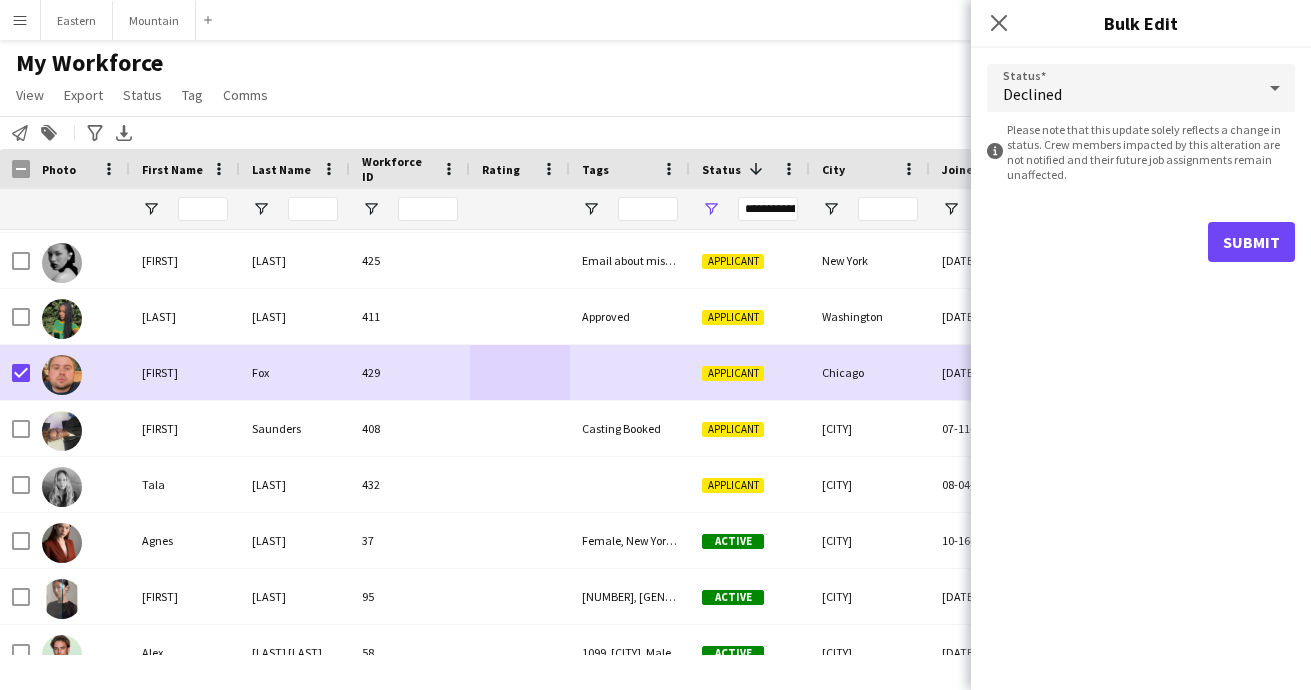 click on "Submit" 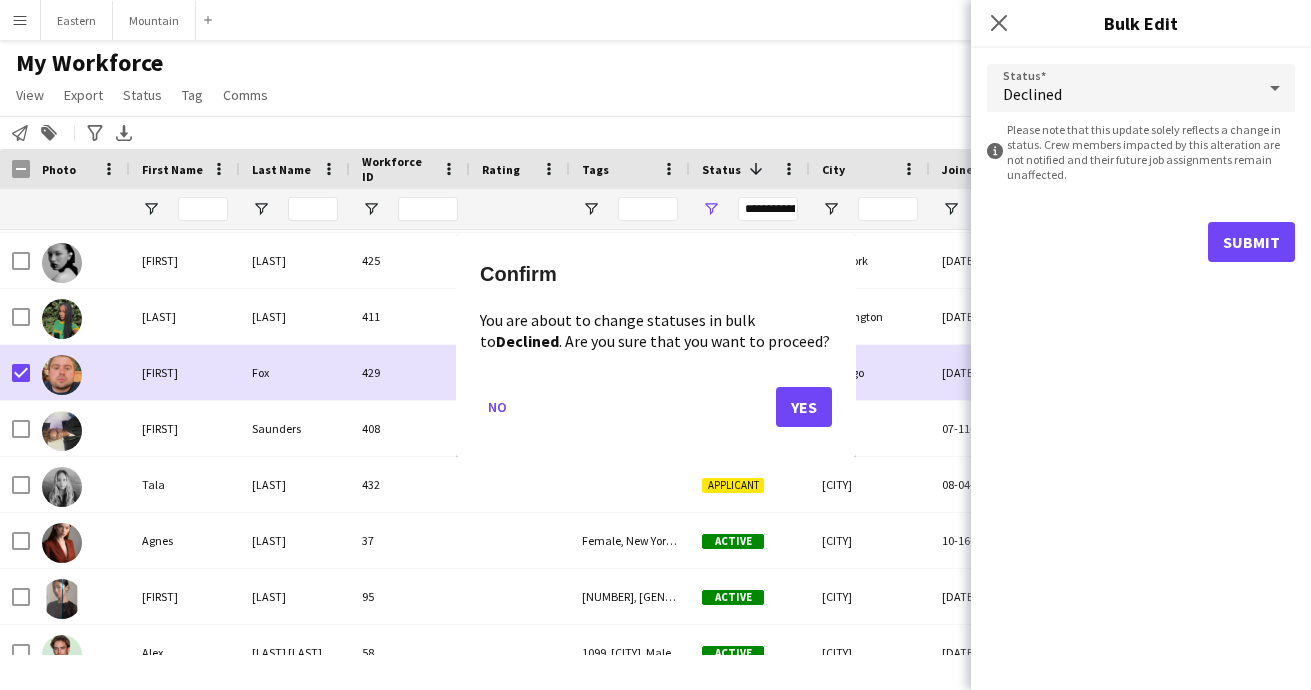 click on "Yes" 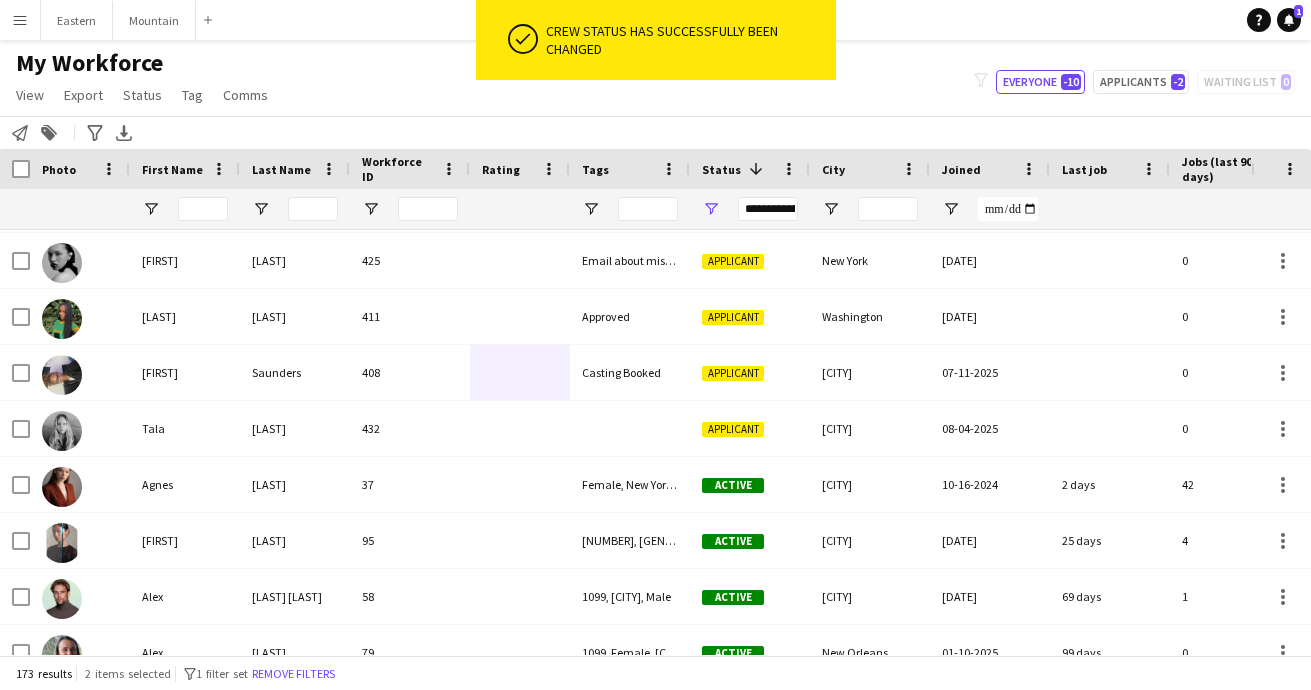 click on "**********" at bounding box center [768, 209] 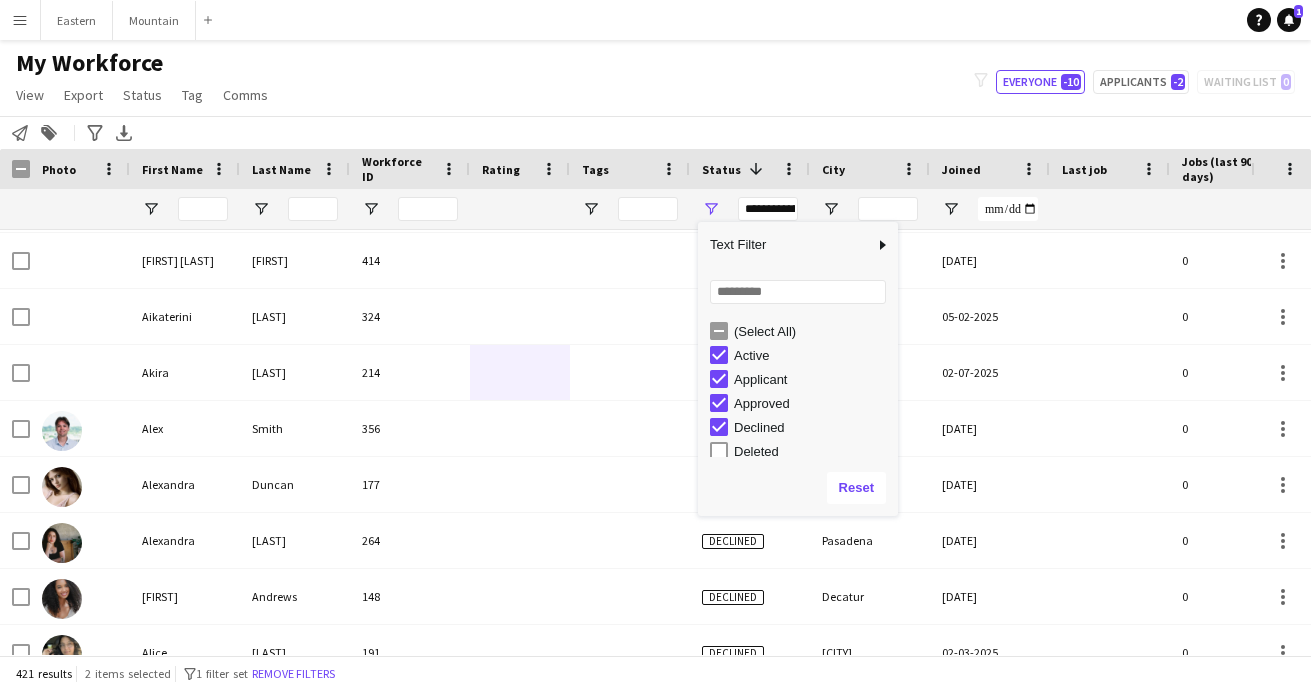 click on "My Workforce   View   Views  Default view New view Update view Delete view Edit name Customise view Customise filters Reset Filters Reset View Reset All  Export  New starters report Export as XLSX Export as PDF  Status  Edit  Tag  New tag  Edit tag  1099 (108) Approved (4) [CITY] (12) Casting Booked (2) [CITY] (13) Email about missing information (5) Email sent (1) Email Zoom Class (11) Female (103) Las Vegas (2) Los Angeles (20) Male (29) Miami (9) New Orleans (7) New York (48) Philadelphia (3) San Francisco (11) Tampa (2) Training Scheduled (2) Travel Team (13) W2 (23) Washington, DC (11) Zoom Class Completed (9) Zoom Class Email (0)  Add to tag  1099 (108) Approved (4) [CITY] (12) Casting Booked (2) [CITY] (13) Email about missing information (5) Email sent (1) Email Zoom Class (11) Female (103) Las Vegas (2) Los Angeles (20) Male (29) Miami (9) New Orleans (7) New York (48) Philadelphia (3) San Francisco (11) Tampa (2) Training Scheduled (2) Travel Team (13) W2 (23) Washington, DC (11)  Untag" 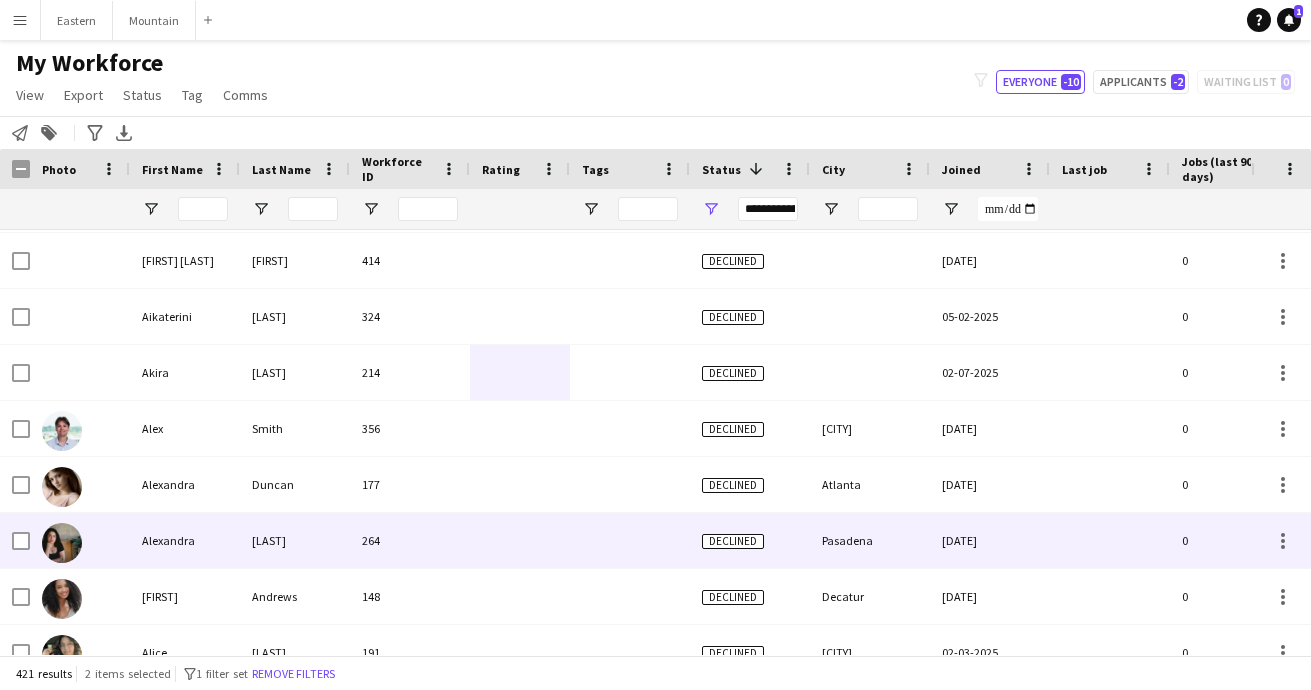scroll, scrollTop: 3481, scrollLeft: 0, axis: vertical 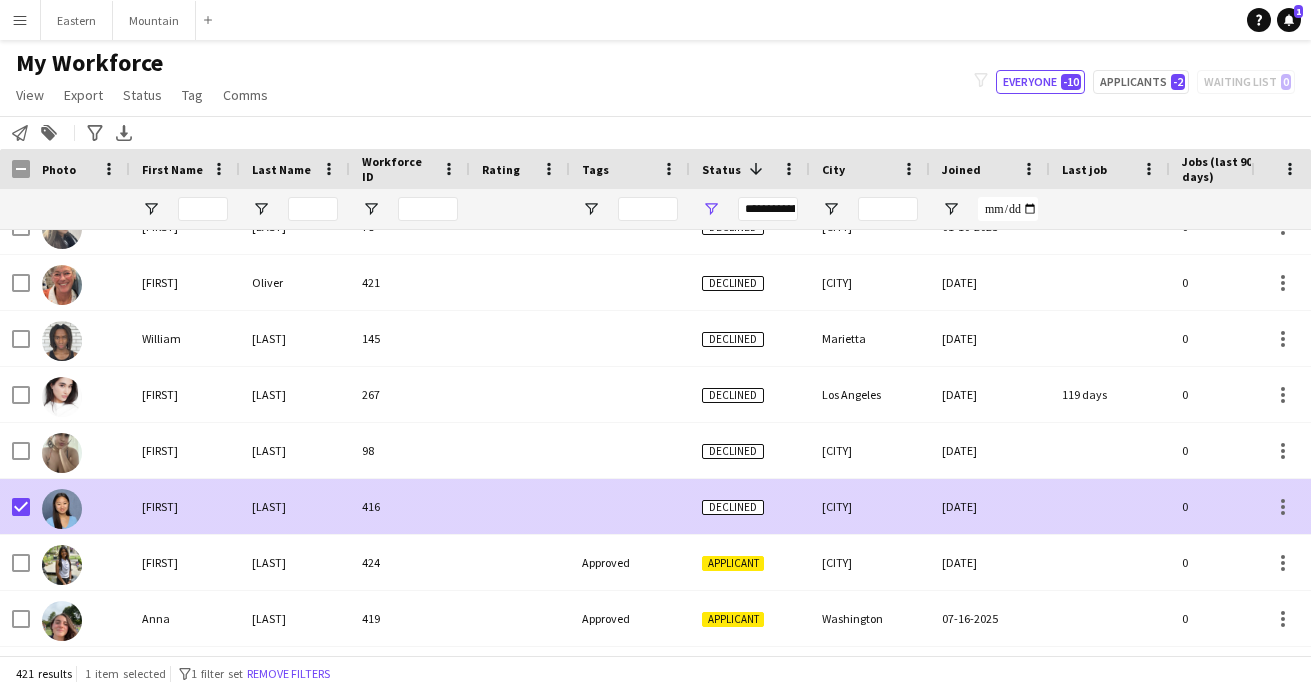 click at bounding box center (21, 507) 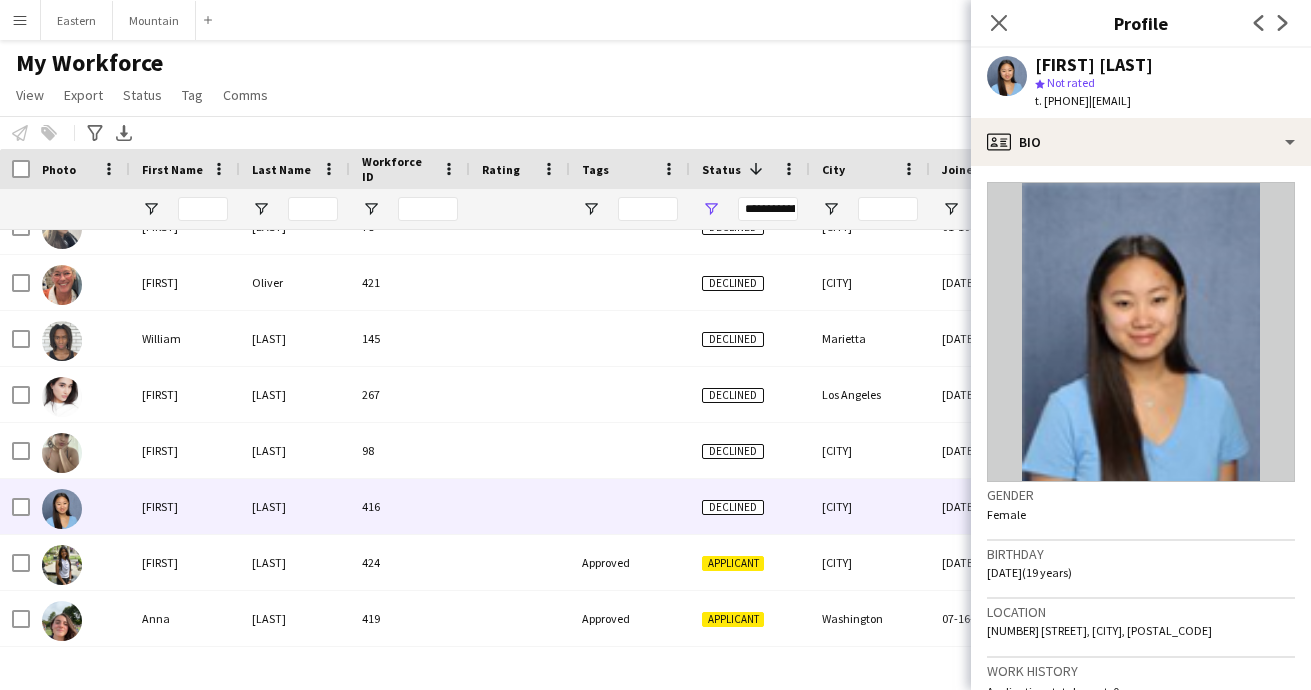 click on "**********" at bounding box center [768, 209] 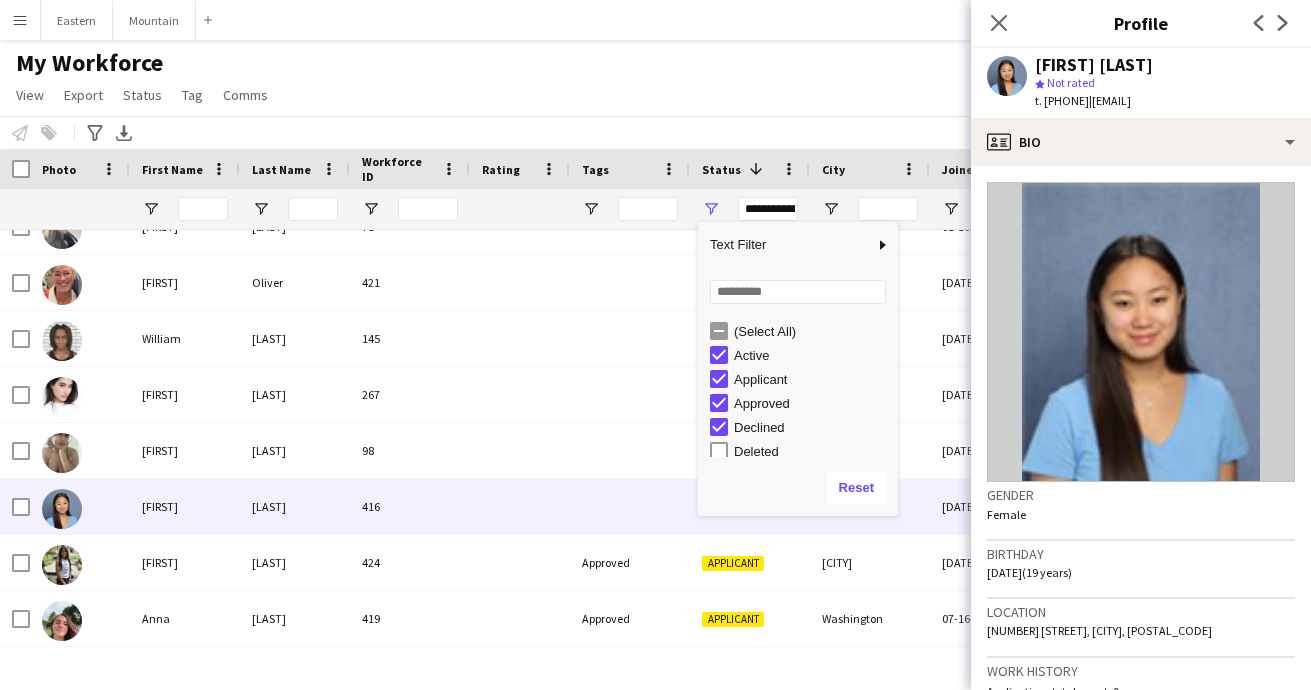 type on "**********" 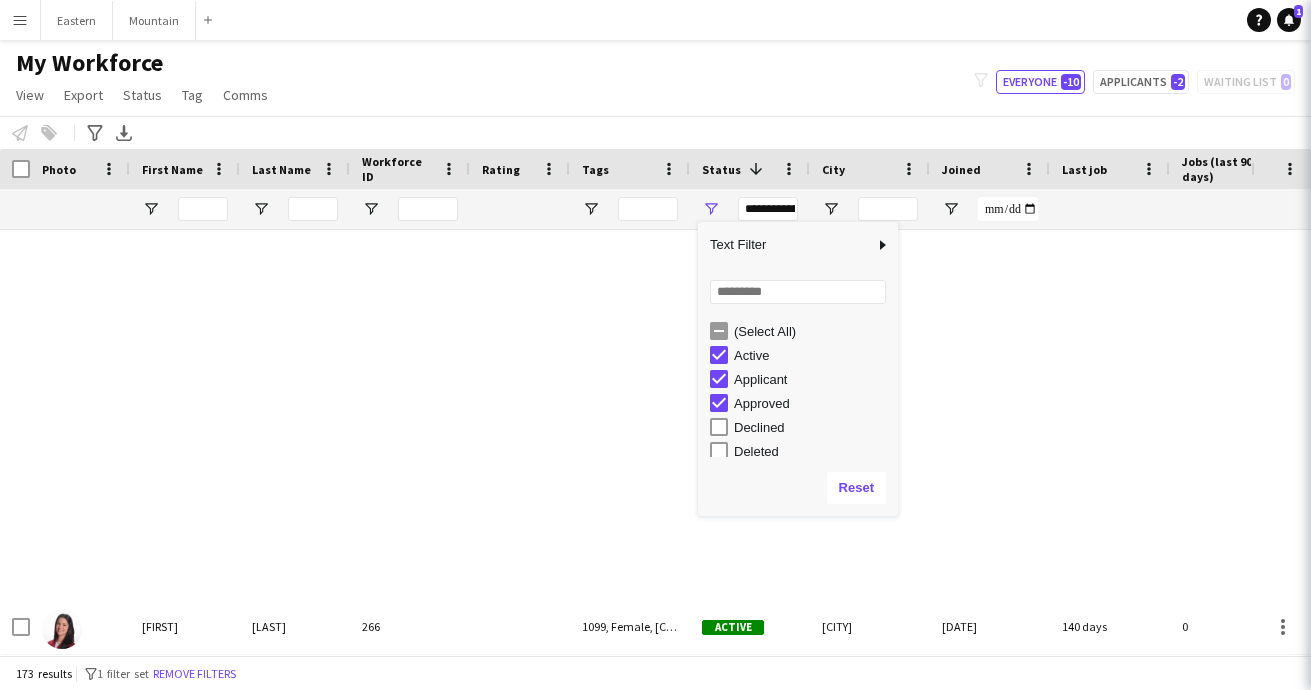 click on "My Workforce   View   Views  Default view New view Update view Delete view Edit name Customise view Customise filters Reset Filters Reset View Reset All  Export  New starters report Export as XLSX Export as PDF  Status  Edit  Tag  New tag  Edit tag  1099 (108) Approved (4) [CITY] (12) Casting Booked (2) [CITY] (13) Email about missing information (5) Email sent (1) Email Zoom Class (11) Female (103) Las Vegas (2) Los Angeles (20) Male (29) Miami (9) New Orleans (7) New York (48) Philadelphia (3) San Francisco (11) Tampa (2) Training Scheduled (2) Travel Team (13) W2 (23) Washington, DC (11) Zoom Class Completed (9) Zoom Class Email (0)  Add to tag  1099 (108) Approved (4) [CITY] (12) Casting Booked (2) [CITY] (13) Email about missing information (5) Email sent (1) Email Zoom Class (11) Female (103) Las Vegas (2) Los Angeles (20) Male (29) Miami (9) New Orleans (7) New York (48) Philadelphia (3) San Francisco (11) Tampa (2) Training Scheduled (2) Travel Team (13) W2 (23) Washington, DC (11)  Untag" 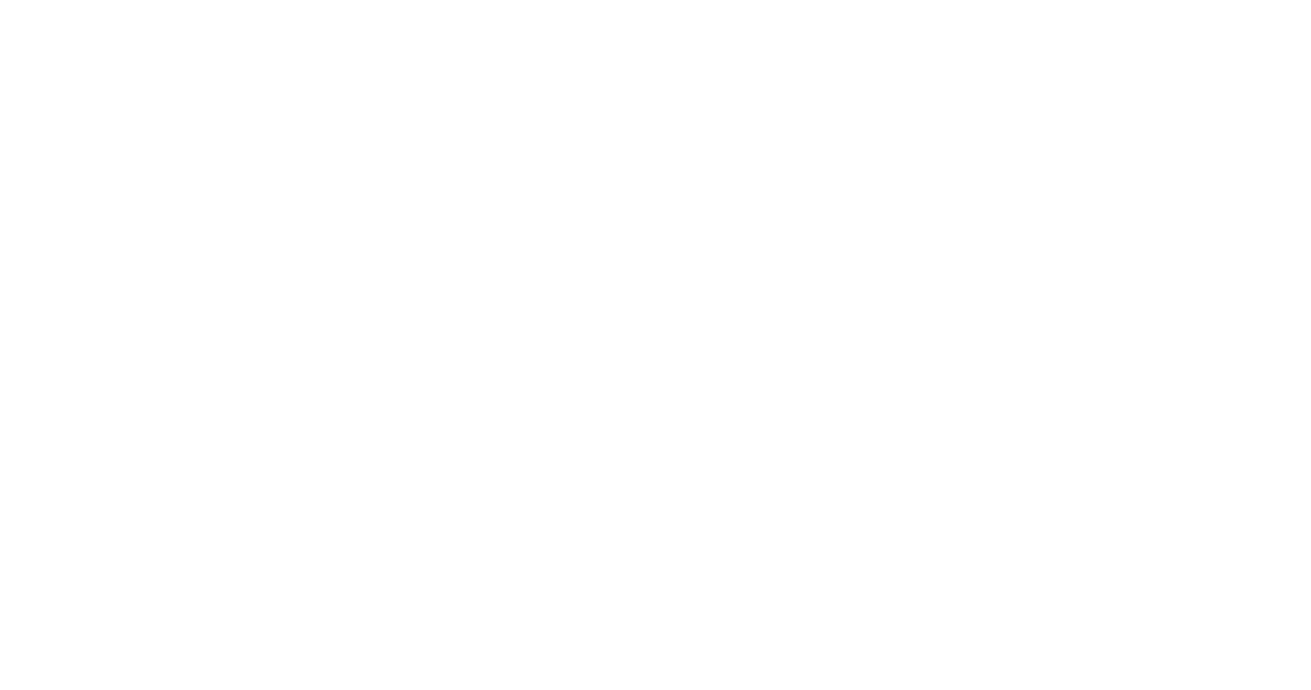 scroll, scrollTop: 0, scrollLeft: 0, axis: both 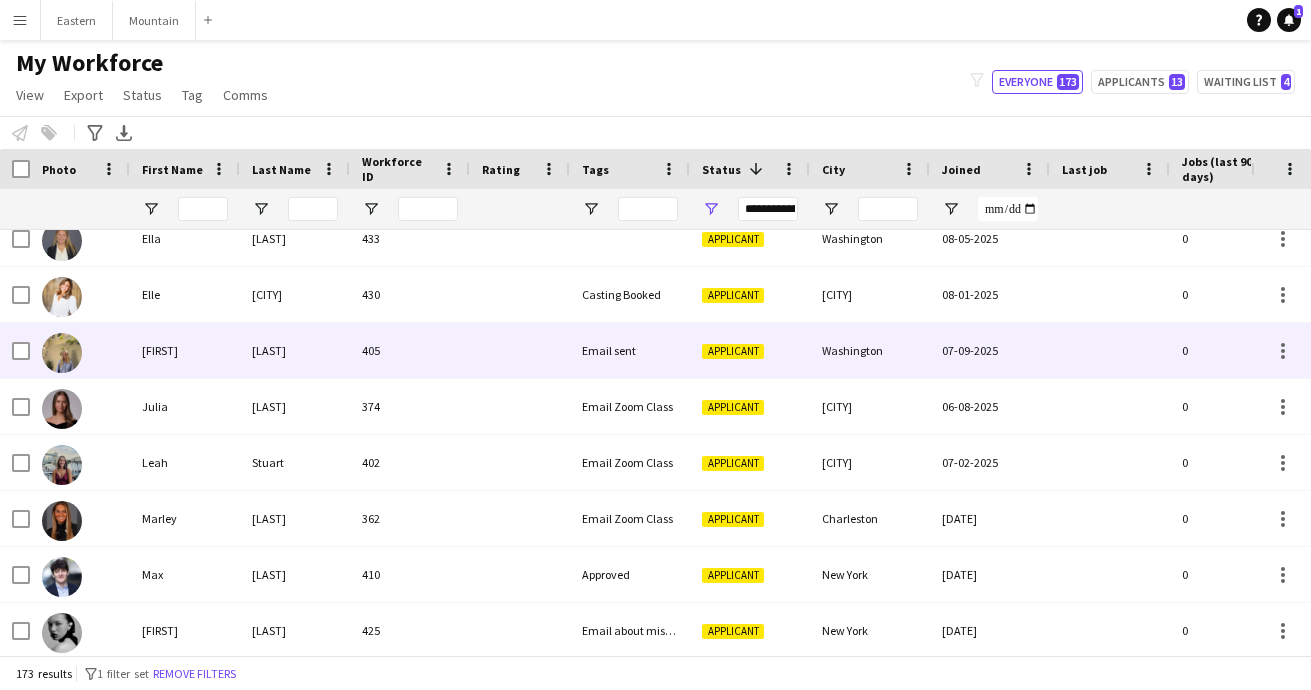 click on "Email sent" at bounding box center (630, 350) 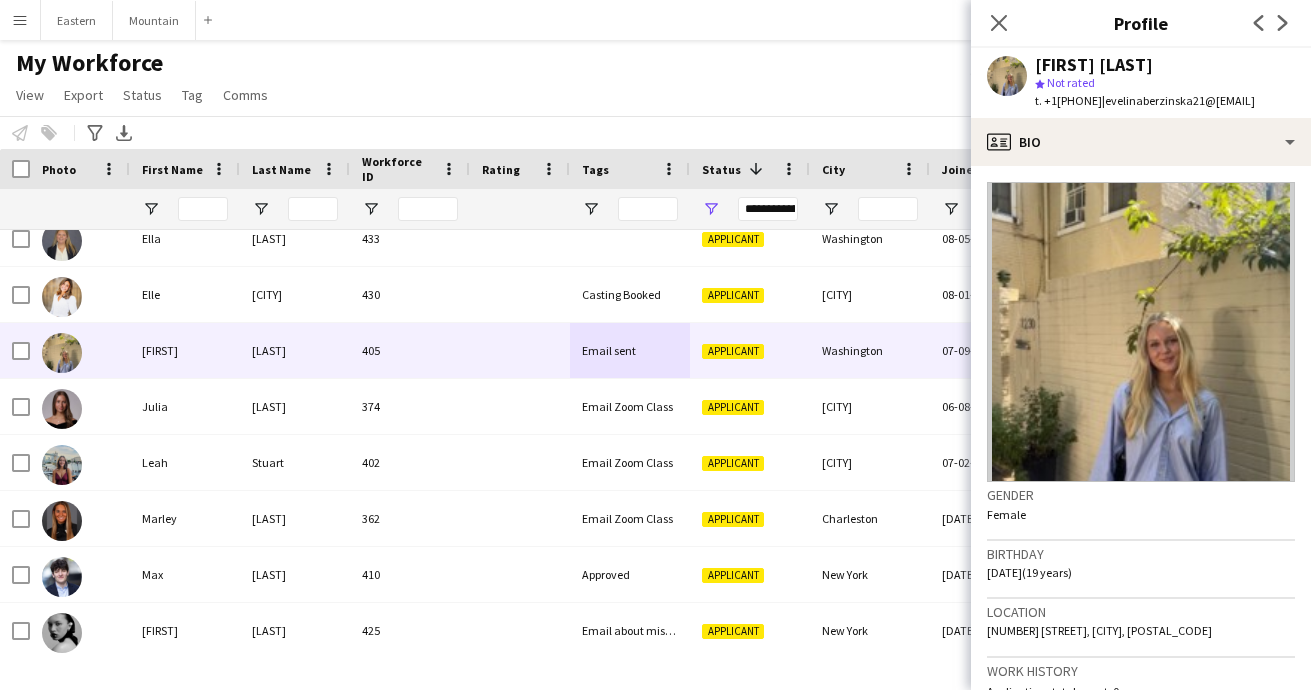 drag, startPoint x: 1123, startPoint y: 101, endPoint x: 1294, endPoint y: 101, distance: 171 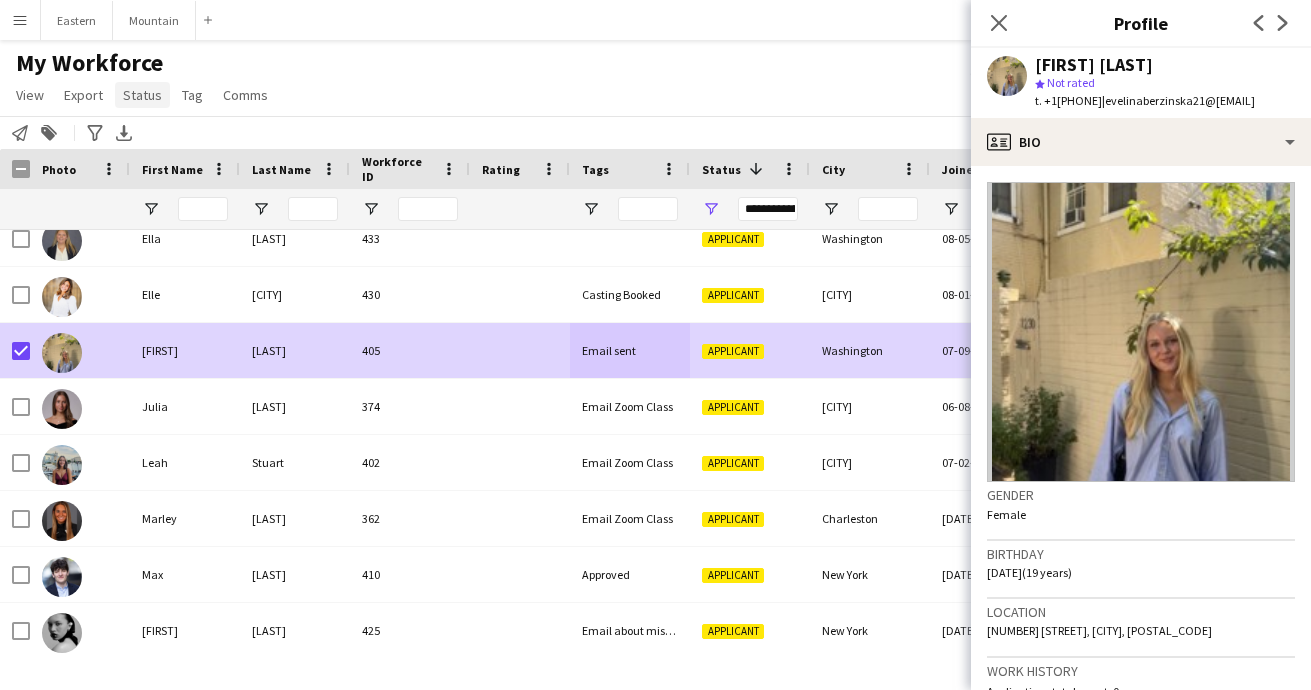 click on "Status" 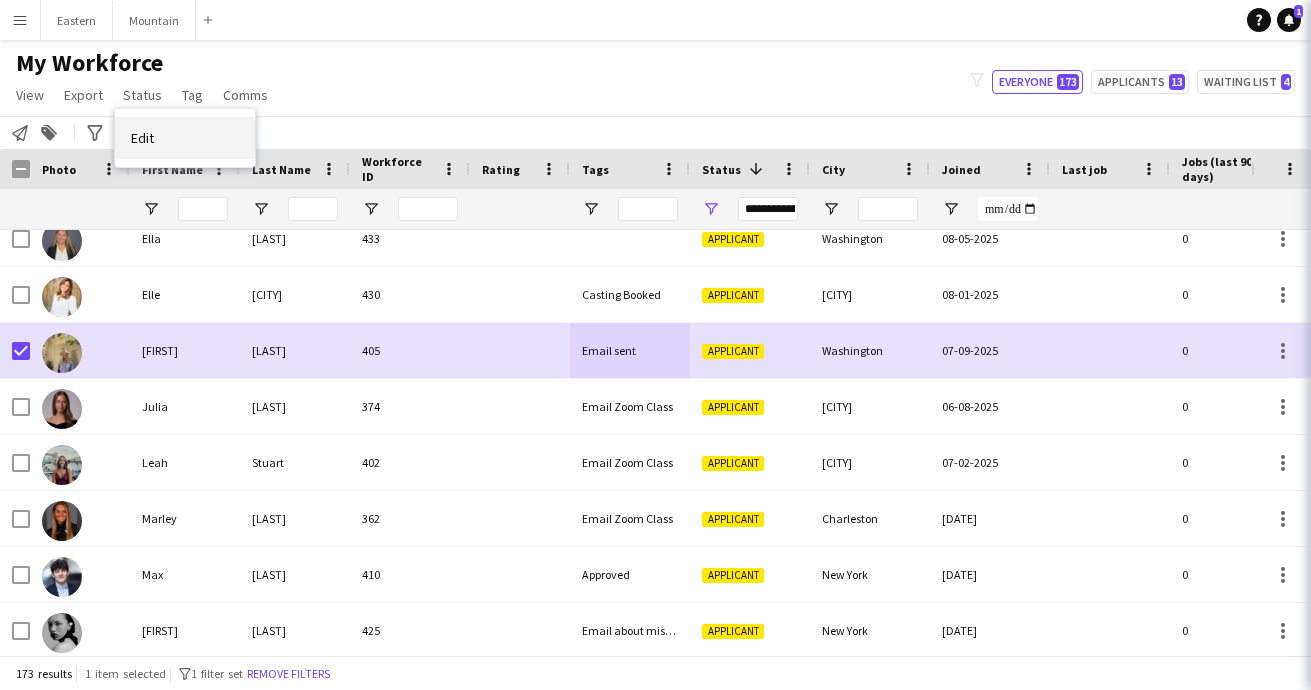 click on "Edit" at bounding box center [185, 138] 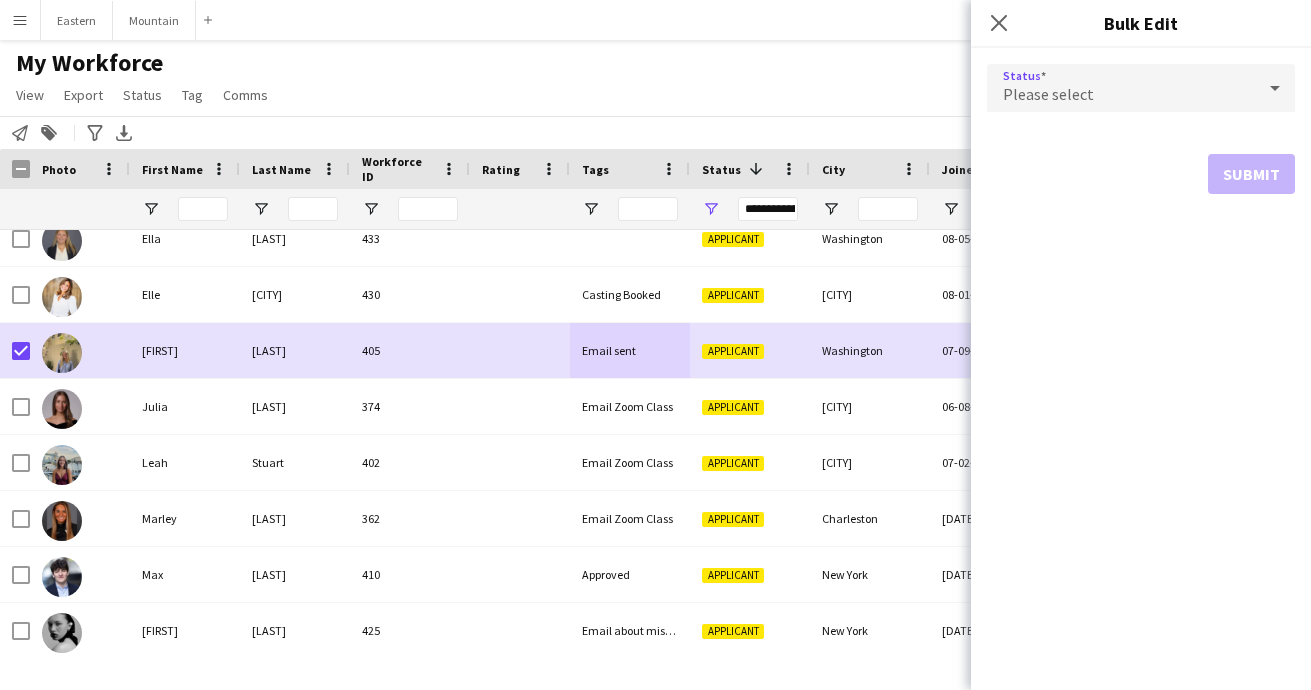 click on "Please select" at bounding box center [1048, 94] 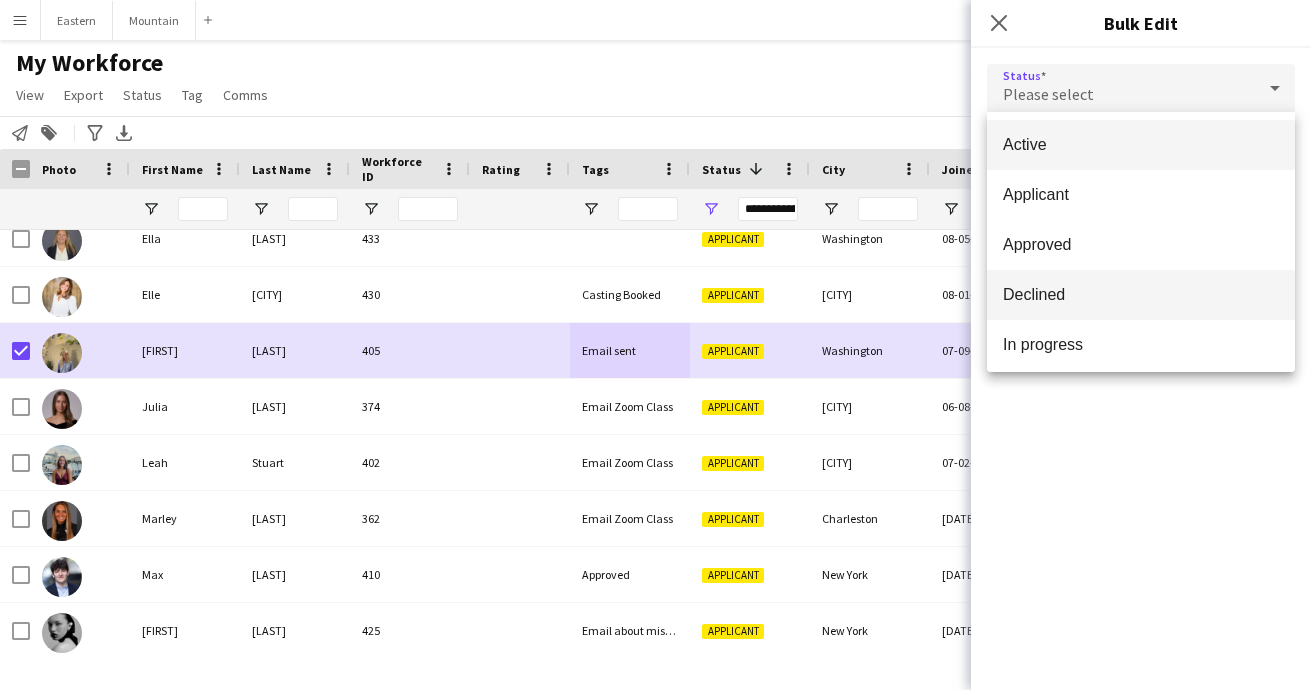 click on "Declined" at bounding box center (1141, 294) 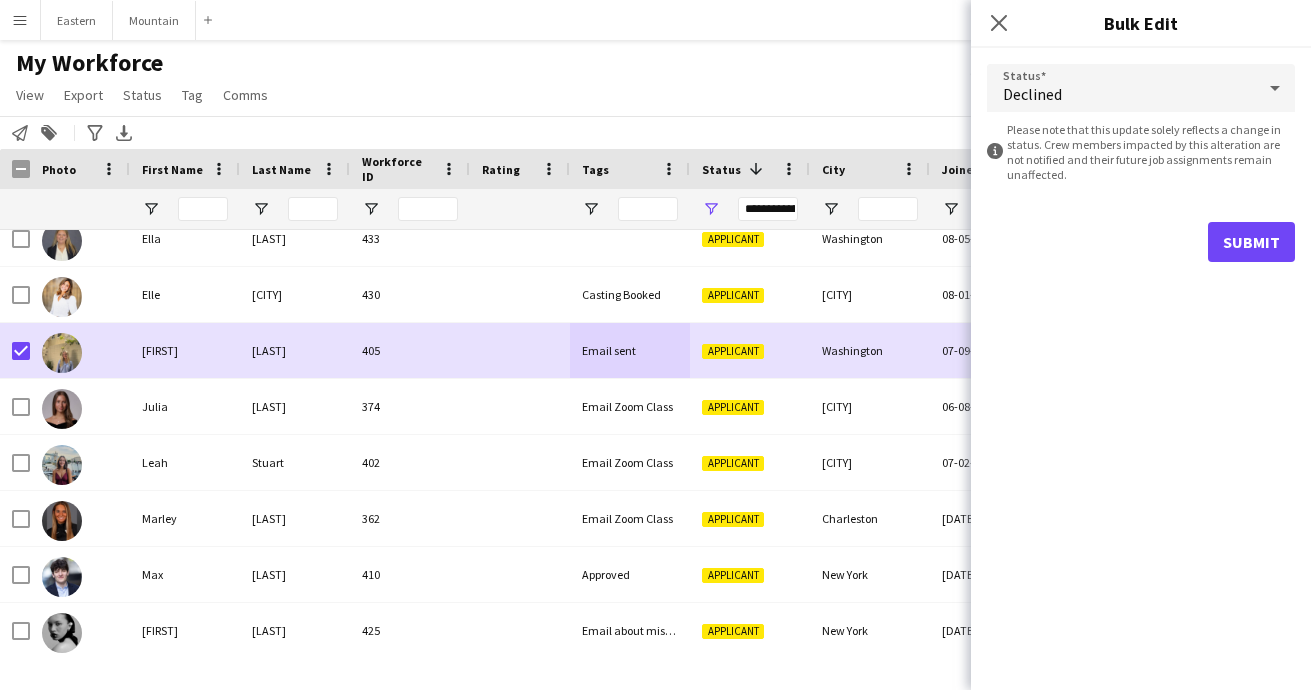 click on "Submit" 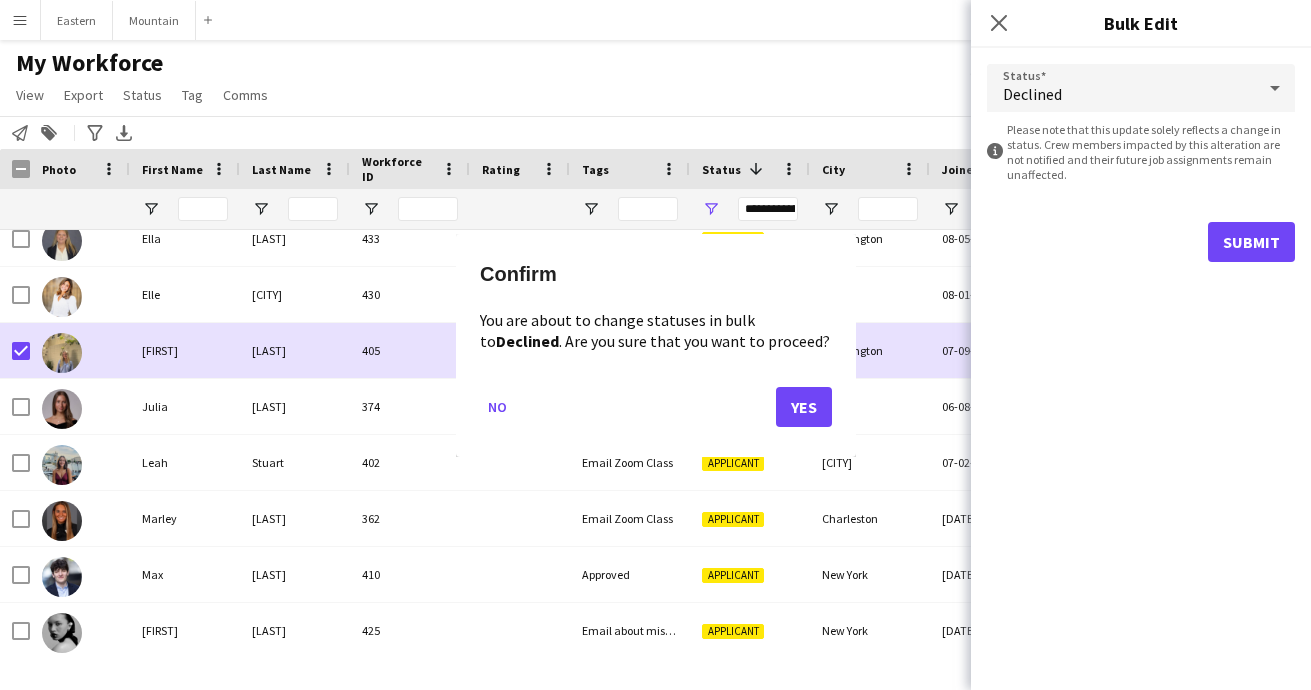 click on "Yes" 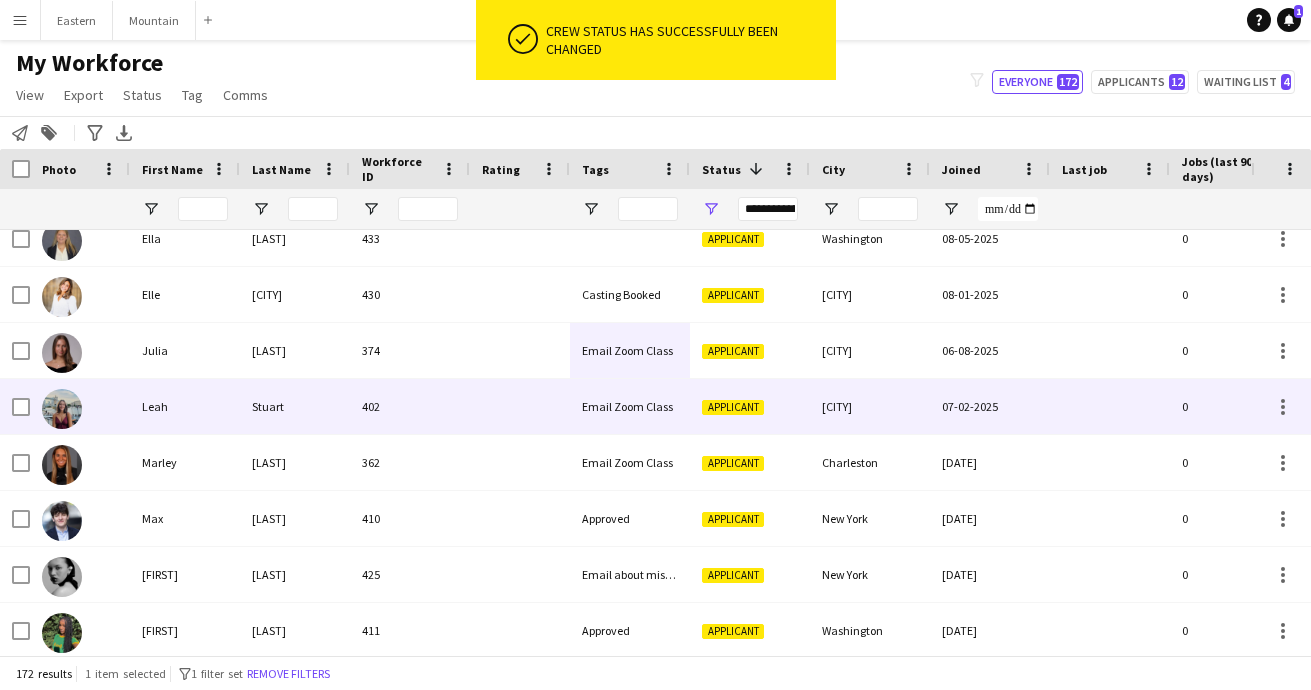 scroll, scrollTop: 2366, scrollLeft: 0, axis: vertical 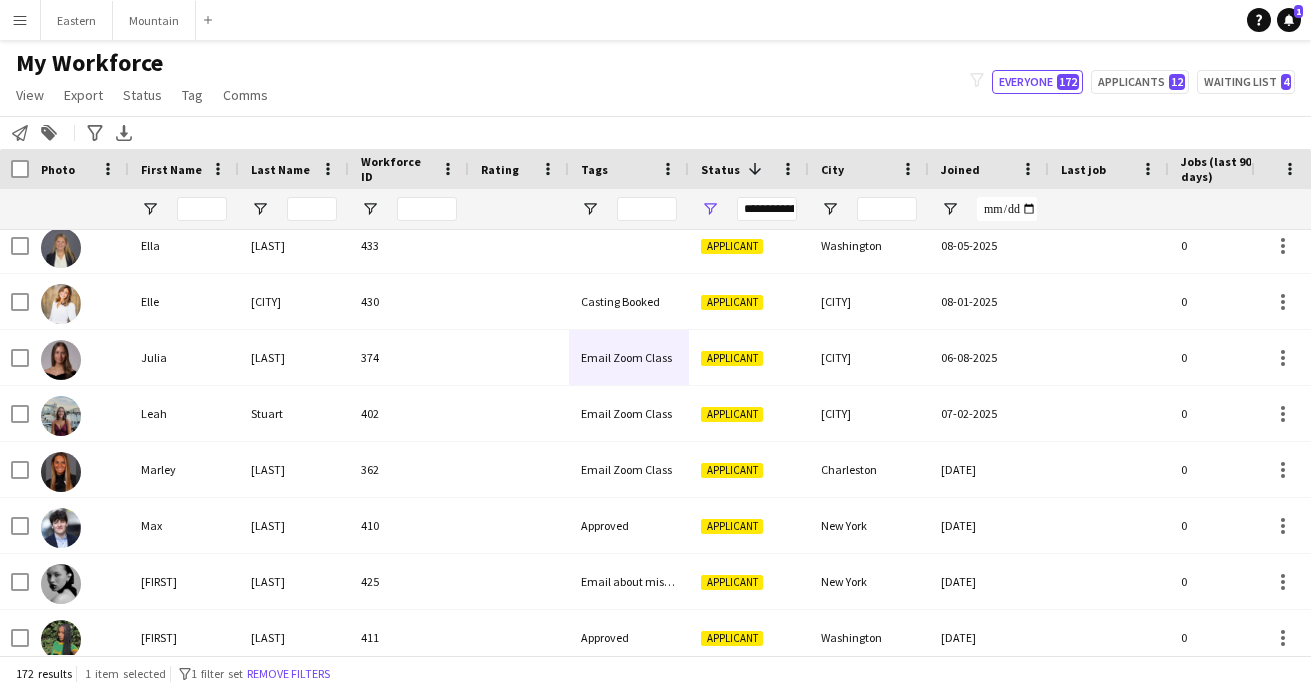 click on "**********" at bounding box center [767, 209] 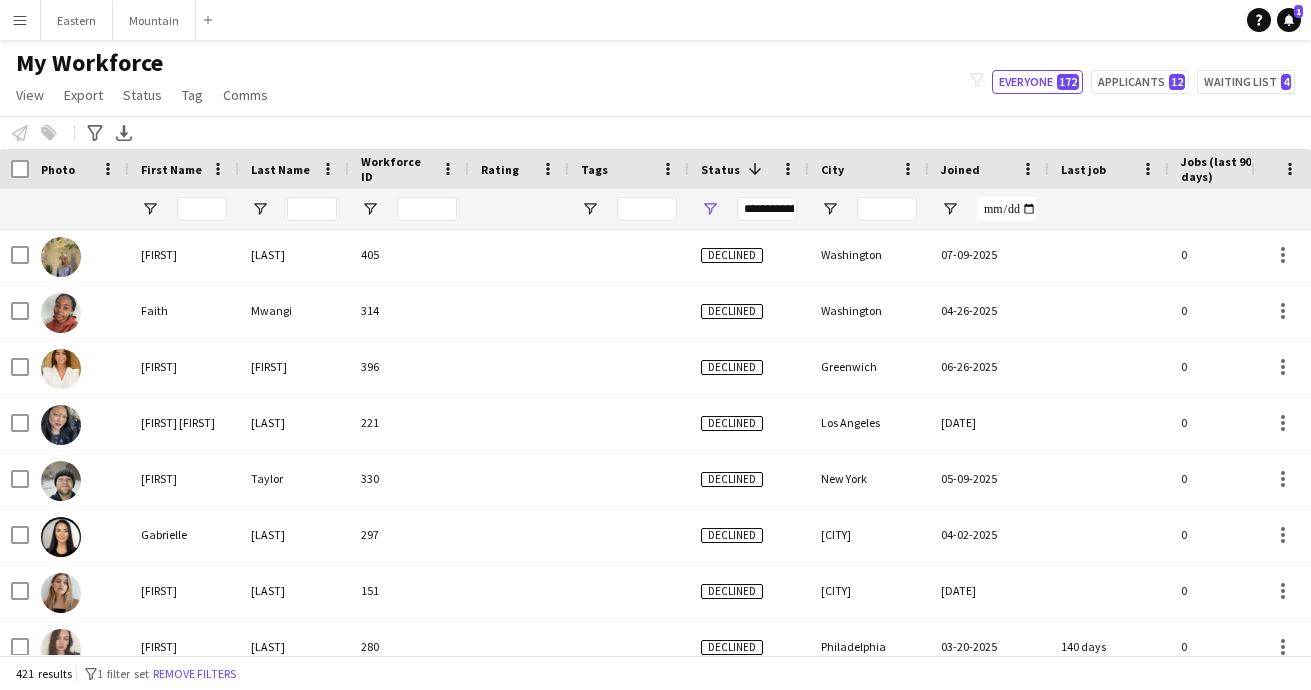 click on "**********" at bounding box center (767, 209) 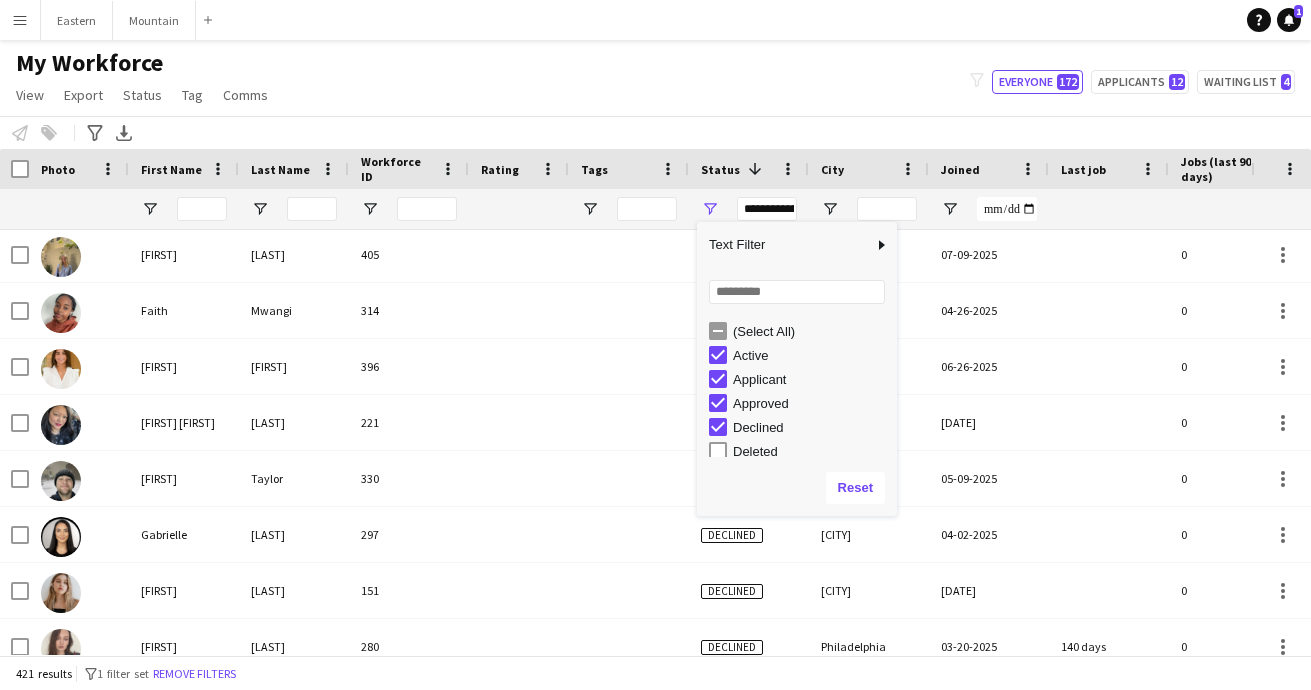 type on "**********" 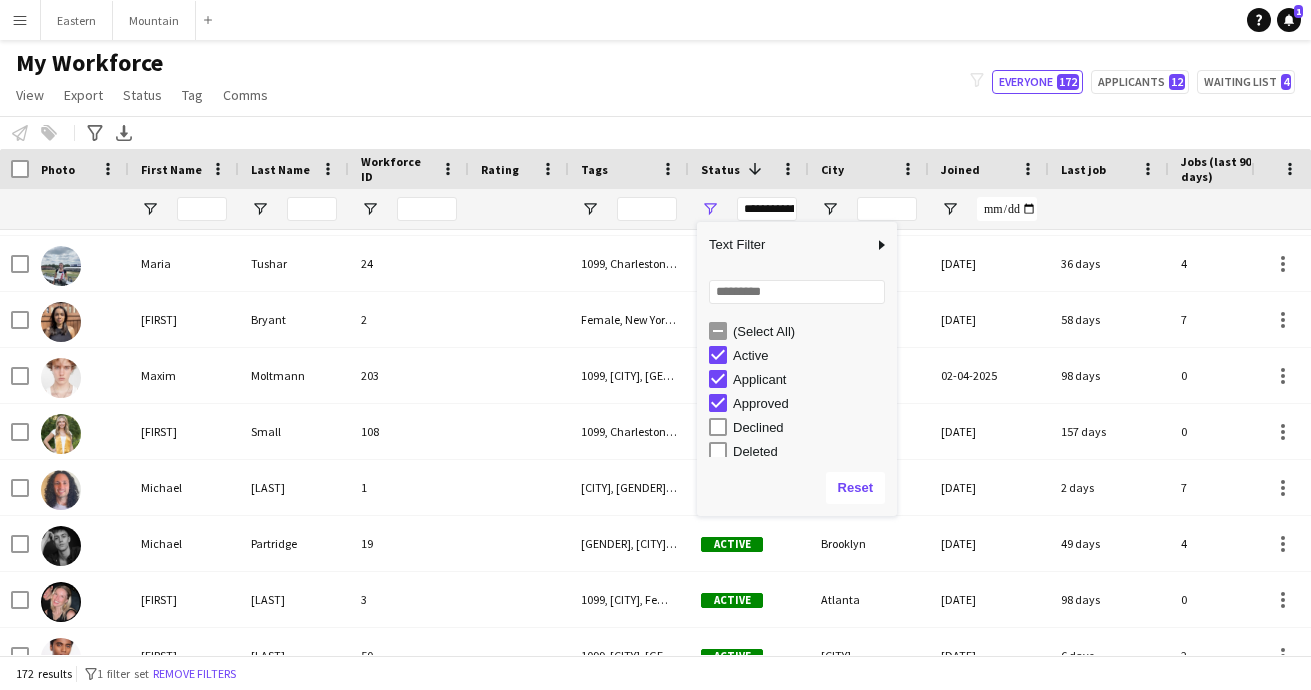 click on "My Workforce   View   Views  Default view New view Update view Delete view Edit name Customise view Customise filters Reset Filters Reset View Reset All  Export  New starters report Export as XLSX Export as PDF  Status  Edit  Tag  New tag  Edit tag  1099 (108) Approved (4) Atlanta (12) Casting Booked (3) Charleston (13) Email about missing information (5) Email sent (1) Email Zoom Class (11) Female (103) Las Vegas (2) Los Angeles (20) Male (29) Miami (9) New Orleans (7) New York (48) Philadelphia (3) San Francisco (11) Tampa (2) Training Scheduled (2) Travel Team (13) W2 (23) Washington, DC (11) Zoom Class Completed (9) Zoom Class Email (0)  Add to tag  1099 (108) Approved (4) Atlanta (12) Casting Booked (3) Charleston (13) Email about missing information (5) Email sent (1) Email Zoom Class (11) Female (103) Las Vegas (2) Los Angeles (20) Male (29) Miami (9) New Orleans (7) New York (48) Philadelphia (3) San Francisco (11) Tampa (2) Training Scheduled (2) Travel Team (13) W2 (23) Washington, DC (11)  Untag" 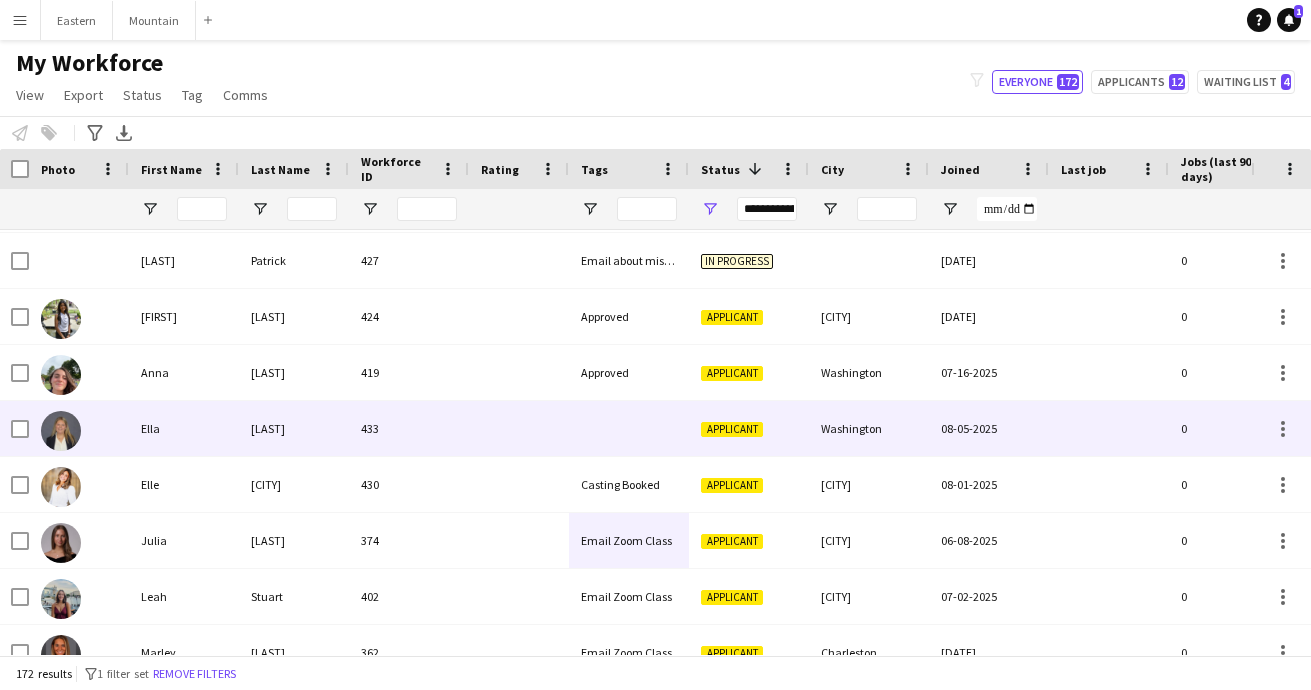 click at bounding box center (629, 428) 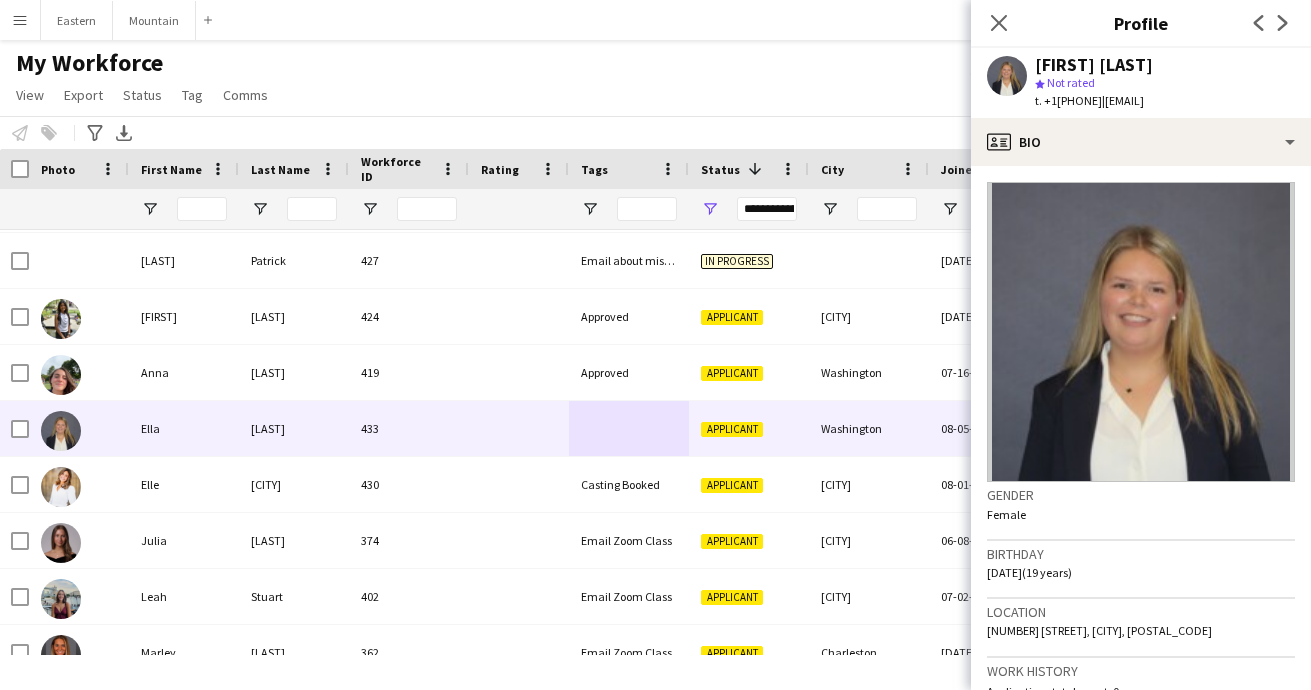 drag, startPoint x: 1123, startPoint y: 102, endPoint x: 1262, endPoint y: 98, distance: 139.05754 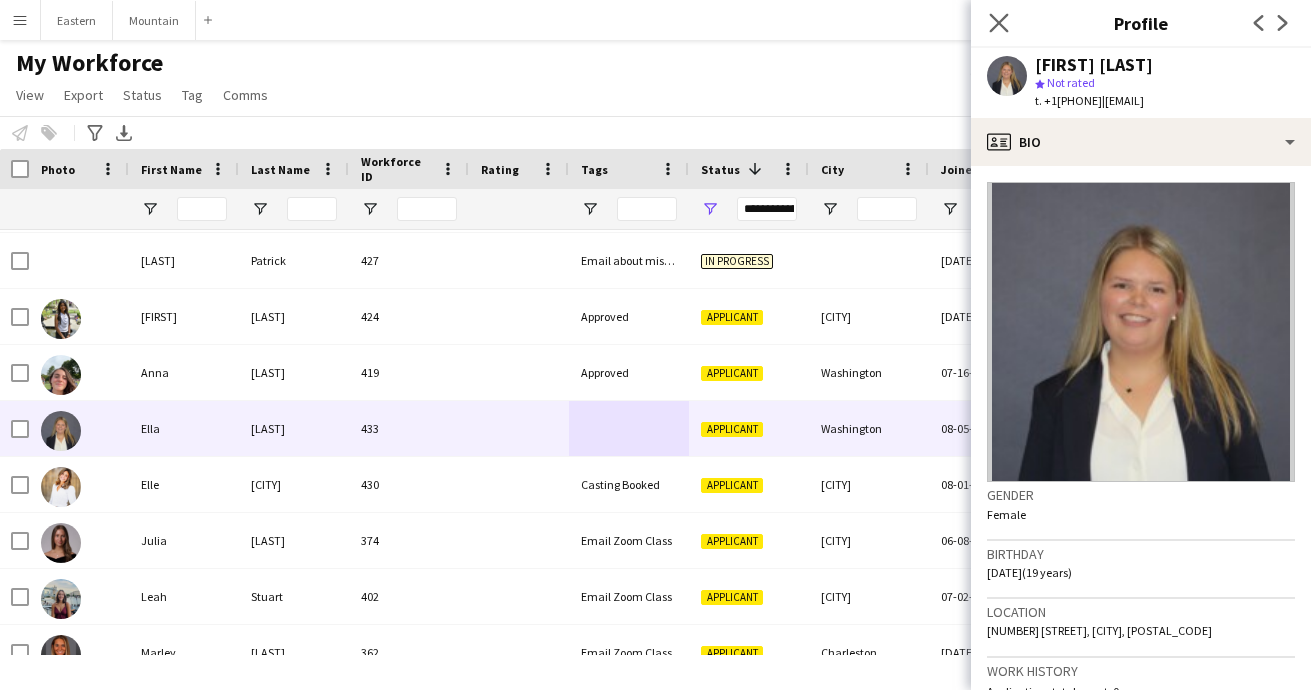 click on "Close pop-in" 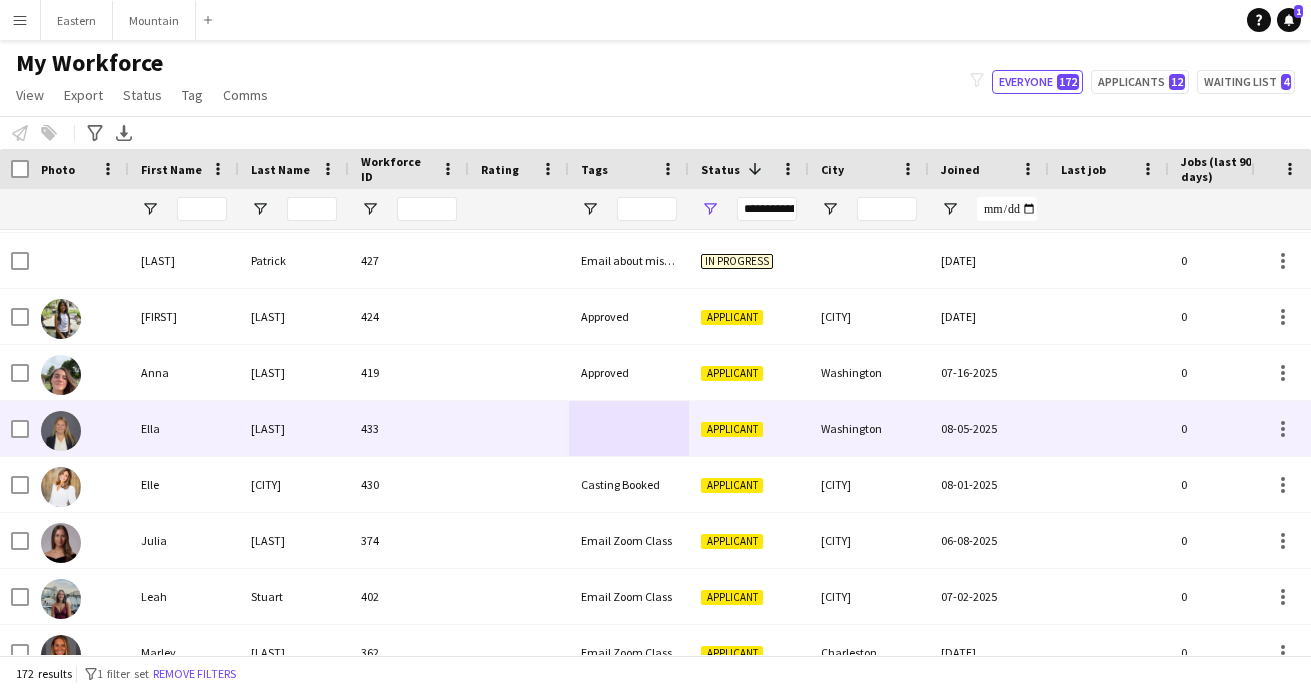 click at bounding box center [519, 428] 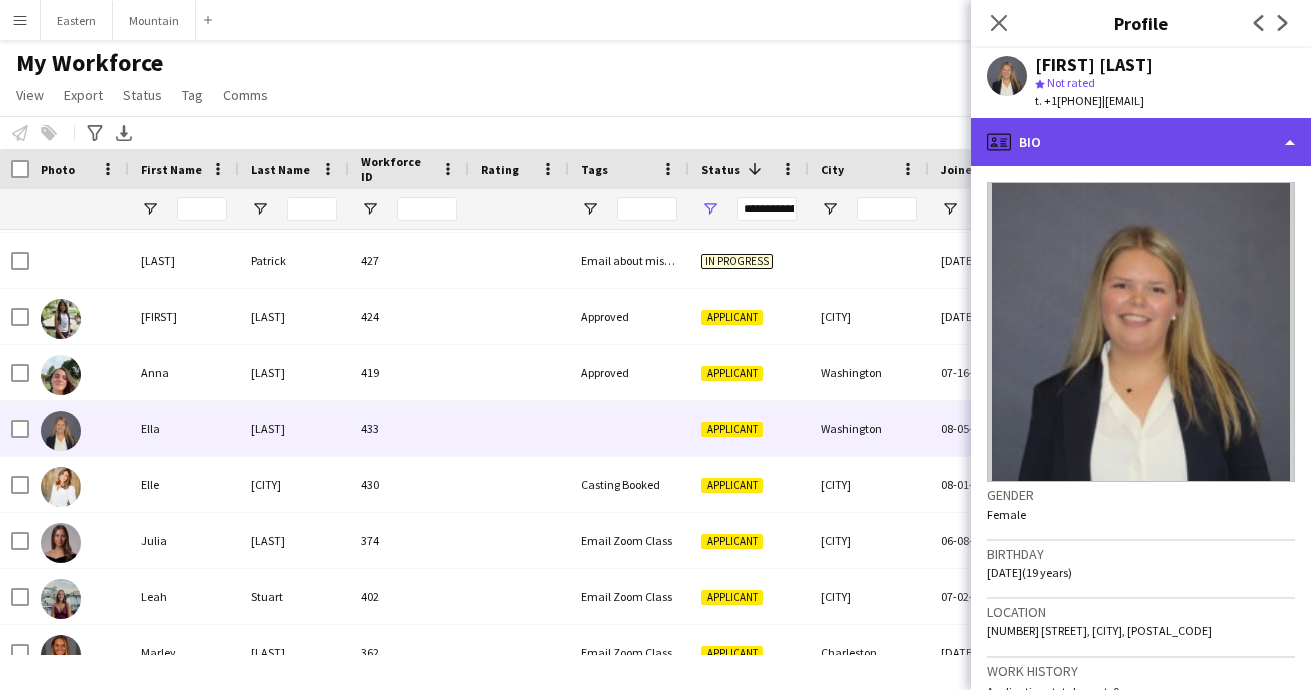 click on "profile
Bio" 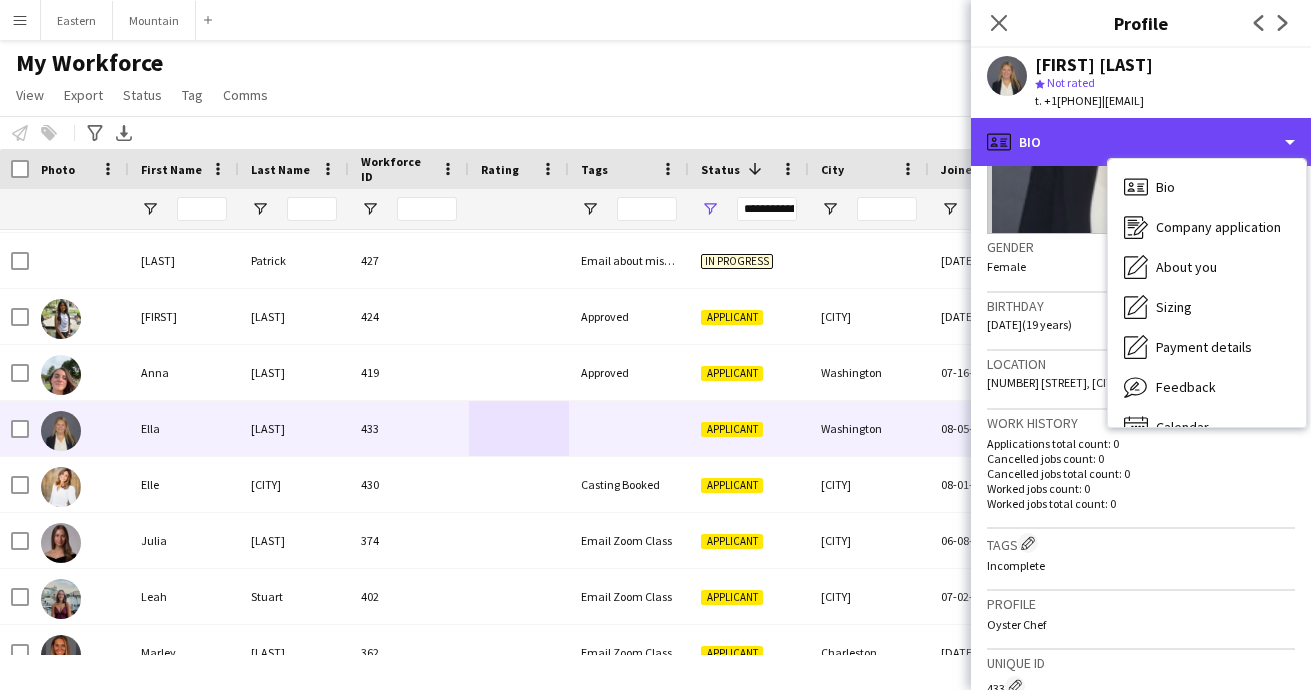 scroll, scrollTop: 247, scrollLeft: 0, axis: vertical 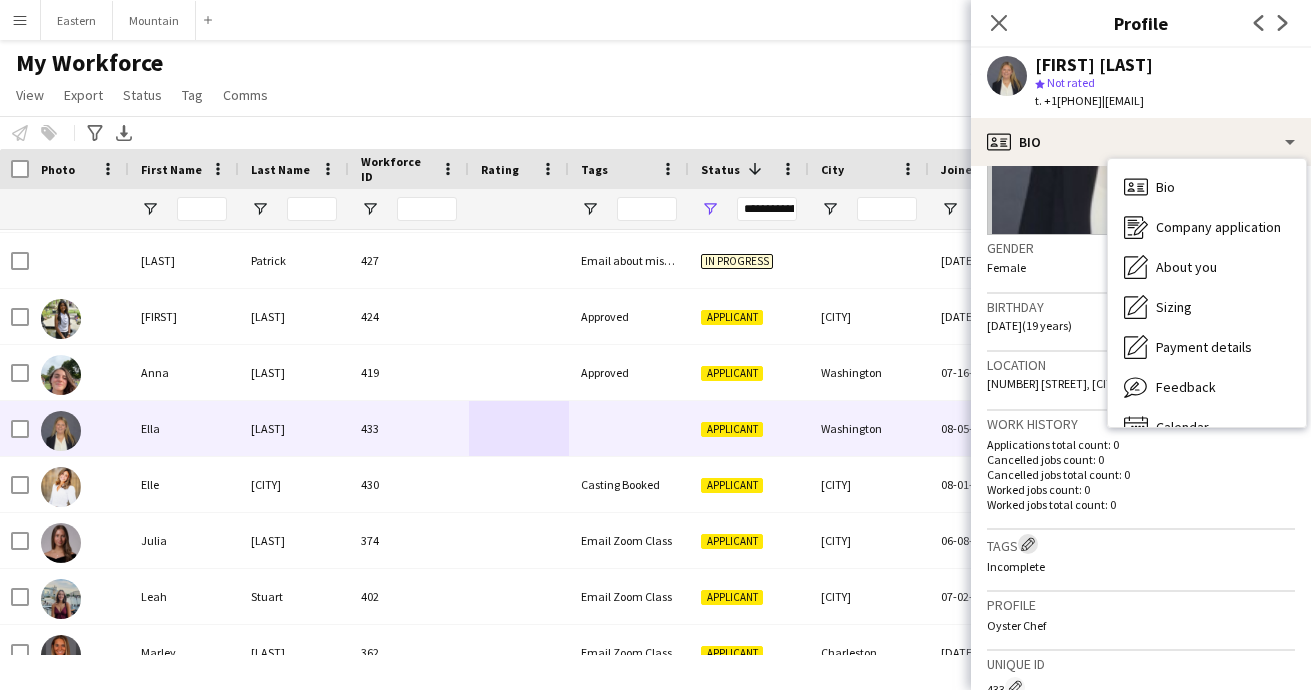 click on "Edit crew company tags" 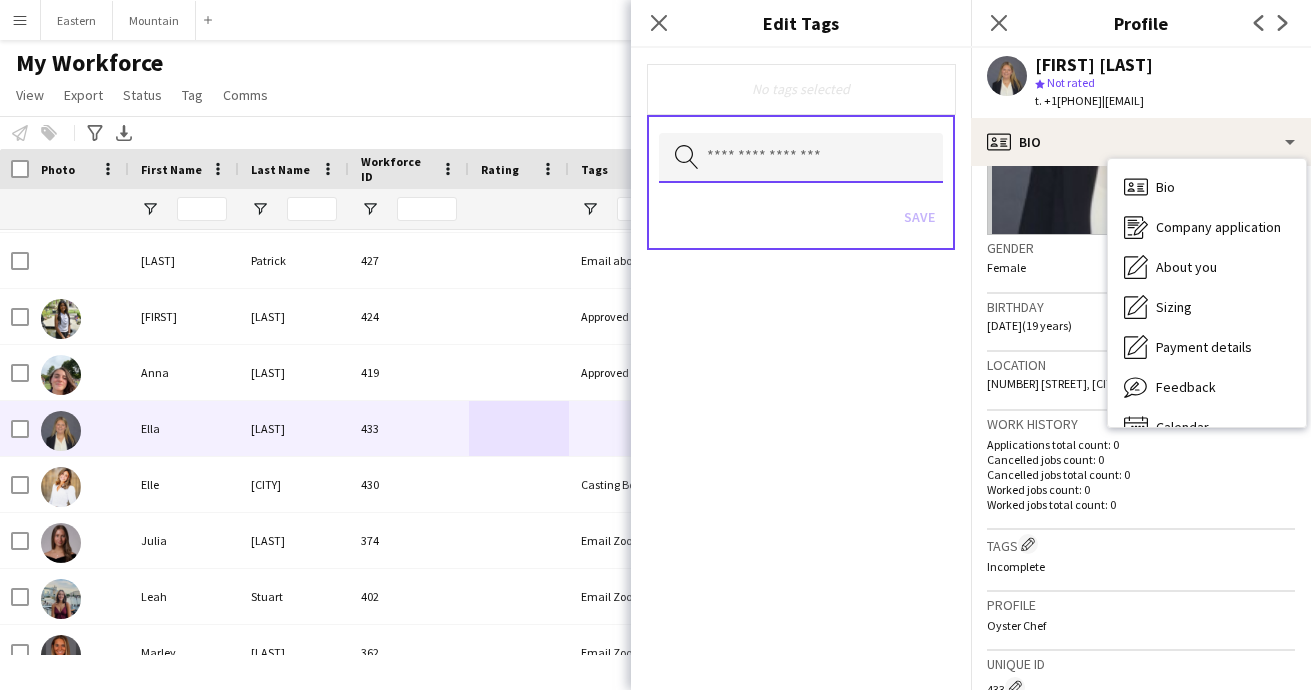 click at bounding box center [801, 158] 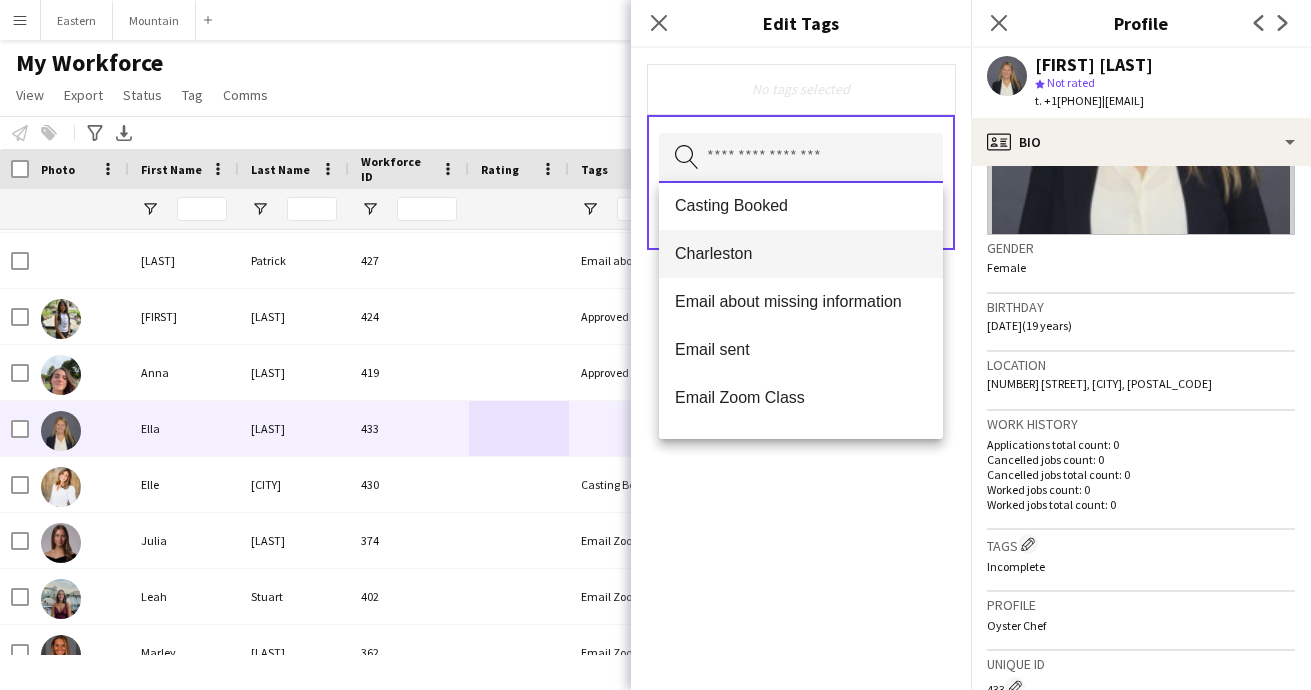 scroll, scrollTop: 189, scrollLeft: 0, axis: vertical 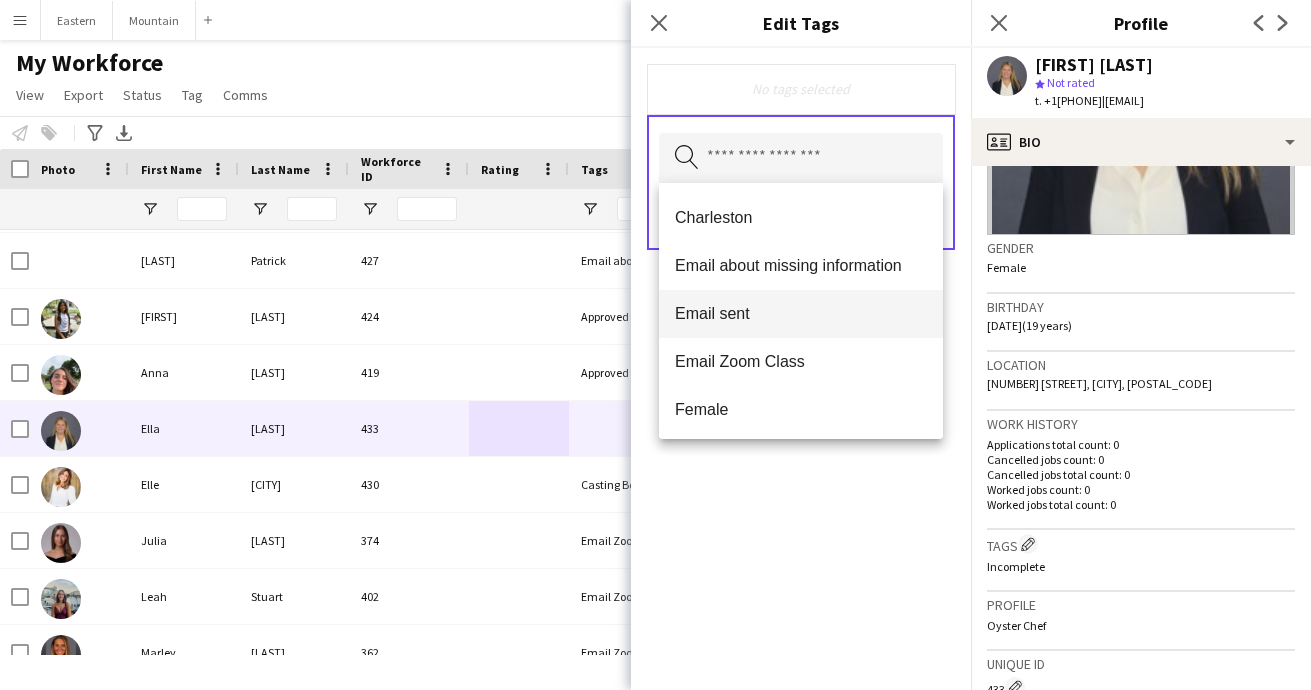 click on "Email sent" at bounding box center [801, 313] 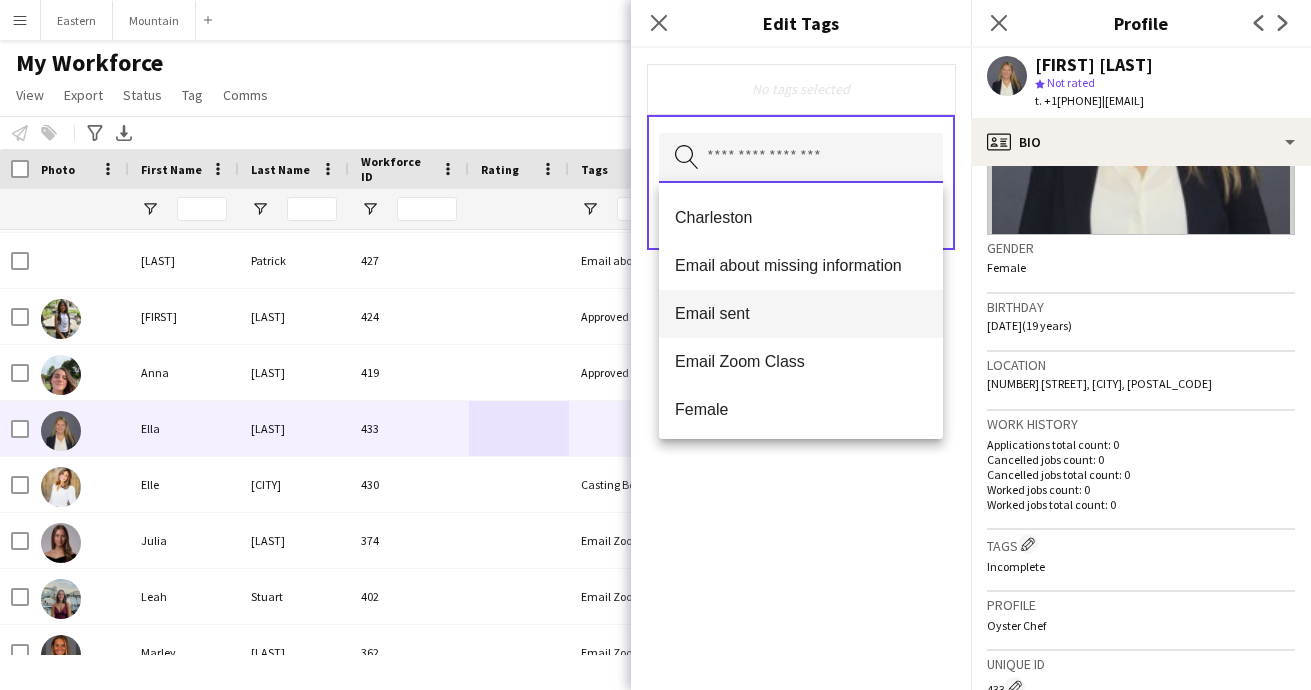 type 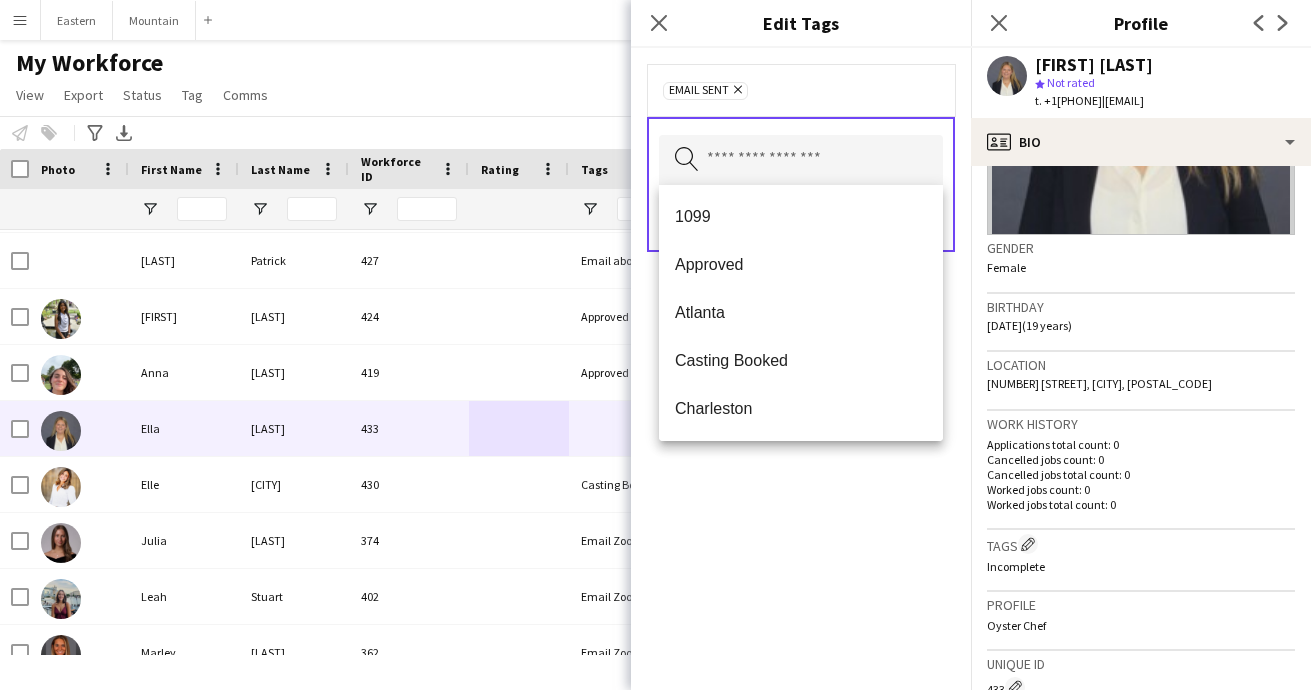 click on "Email sent
Remove
Search by tag name
Save" 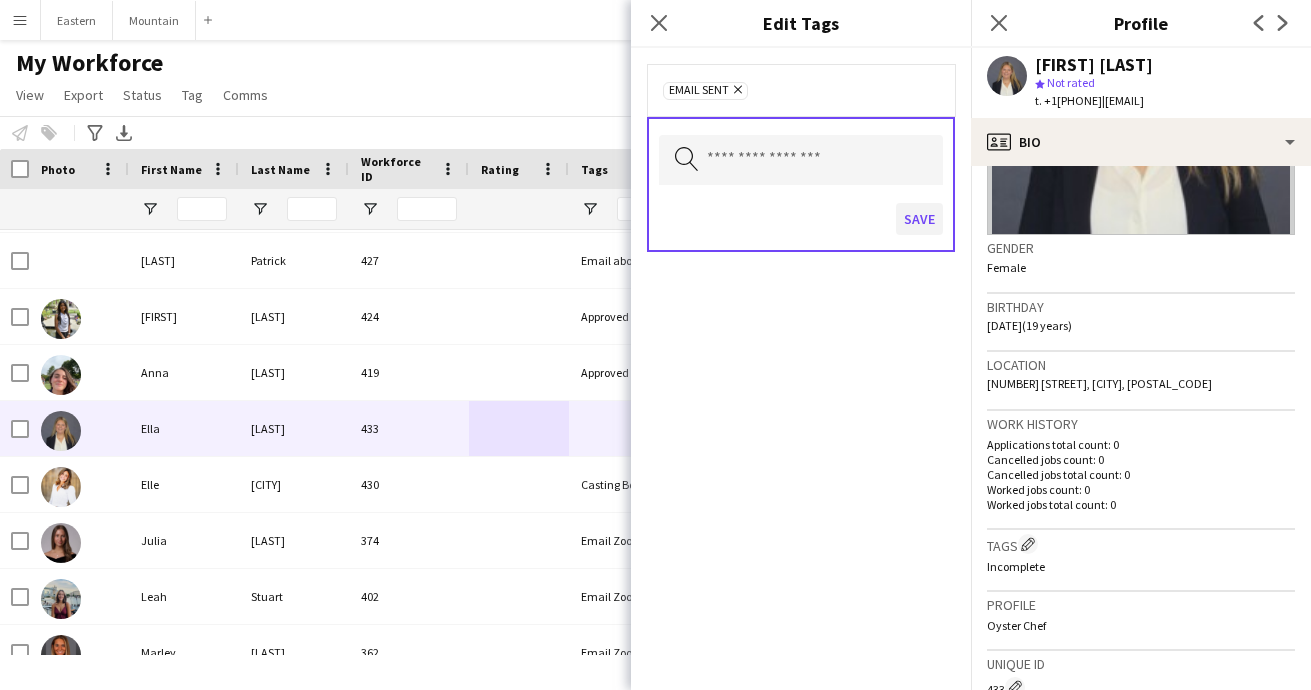 click on "Save" 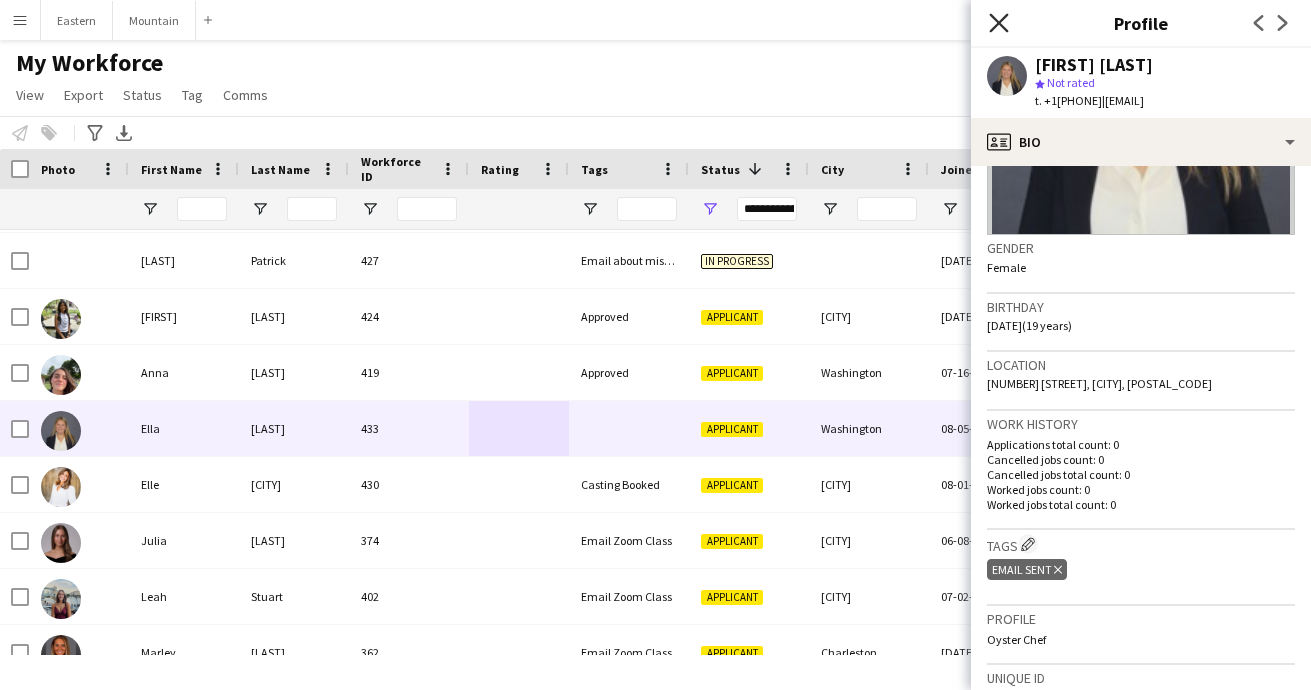 click on "Close pop-in" 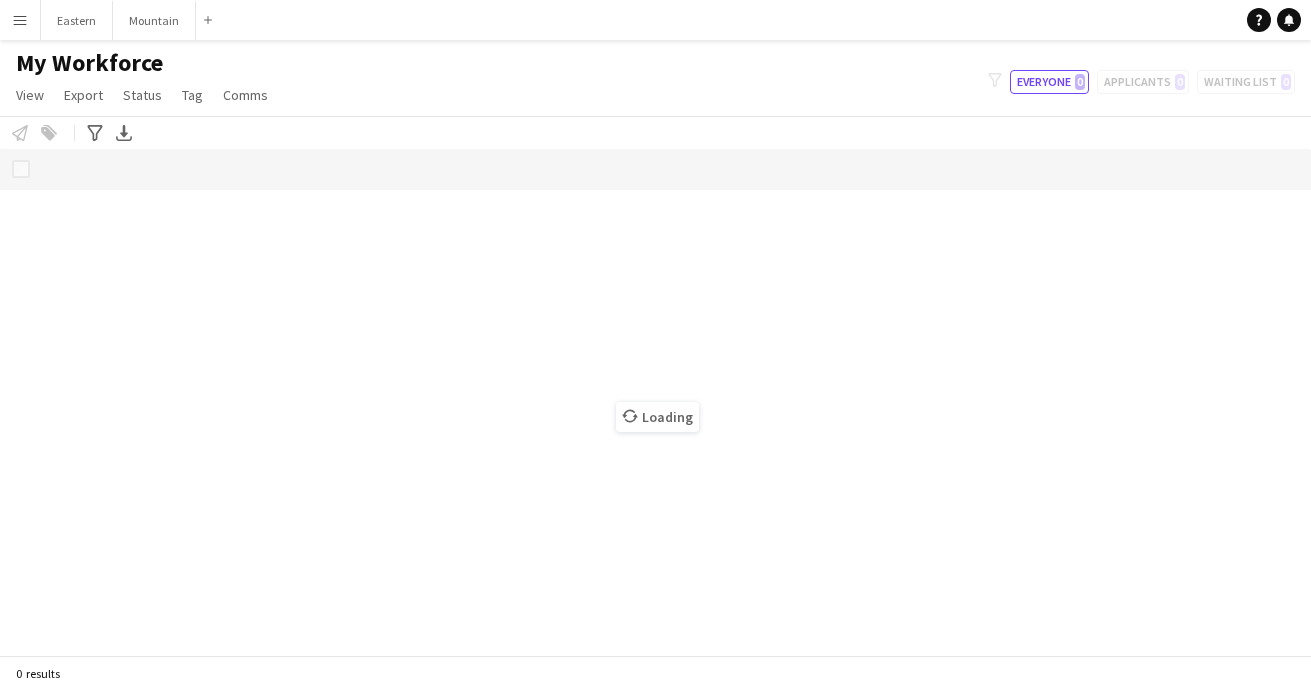 scroll, scrollTop: 0, scrollLeft: 0, axis: both 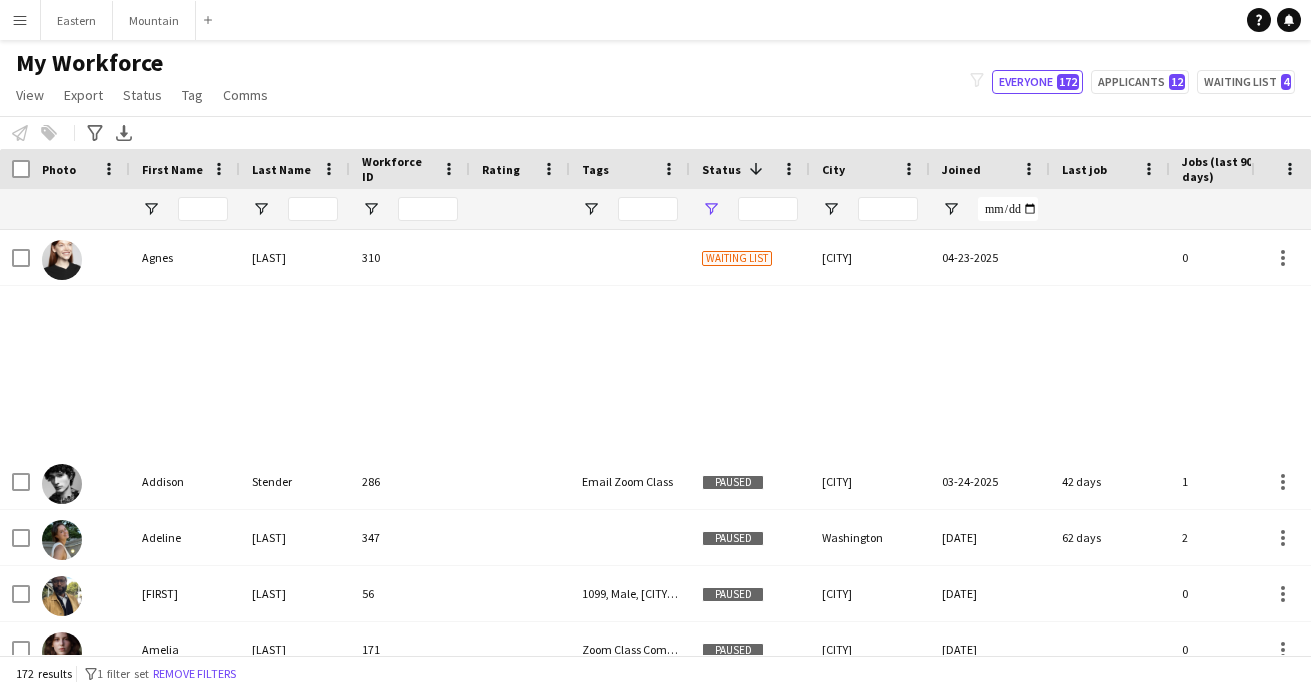 type on "**********" 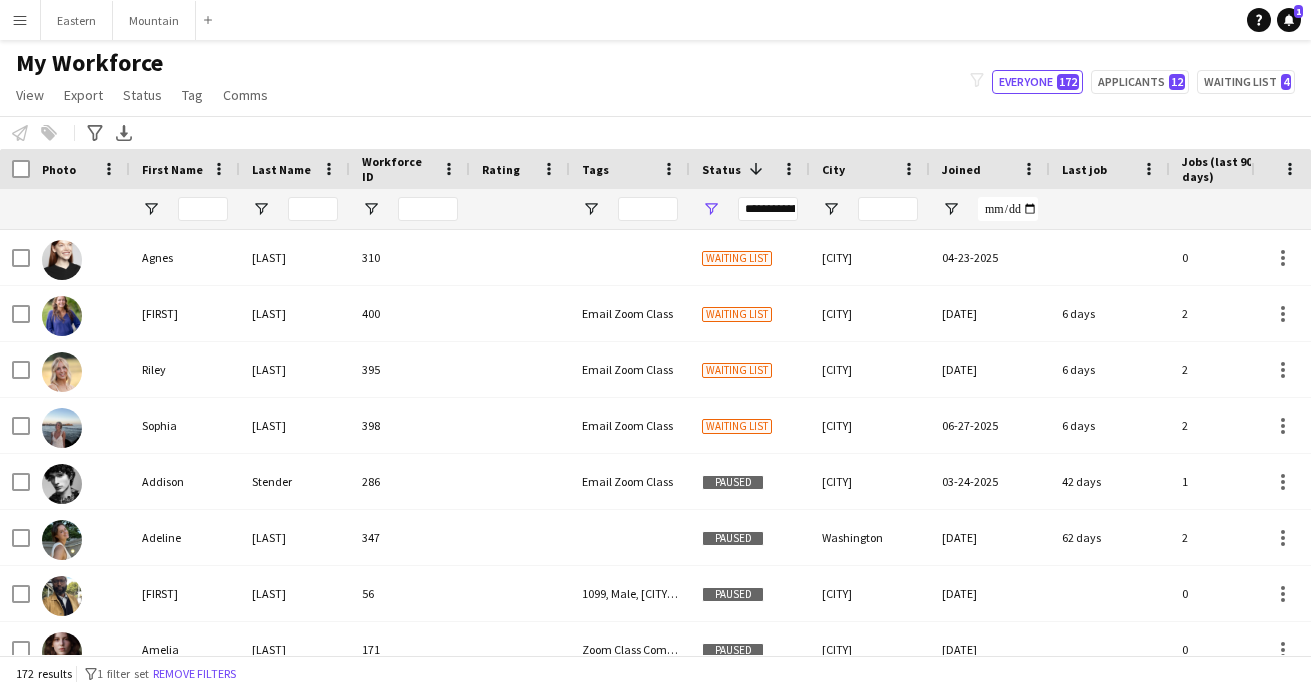 scroll, scrollTop: 0, scrollLeft: 0, axis: both 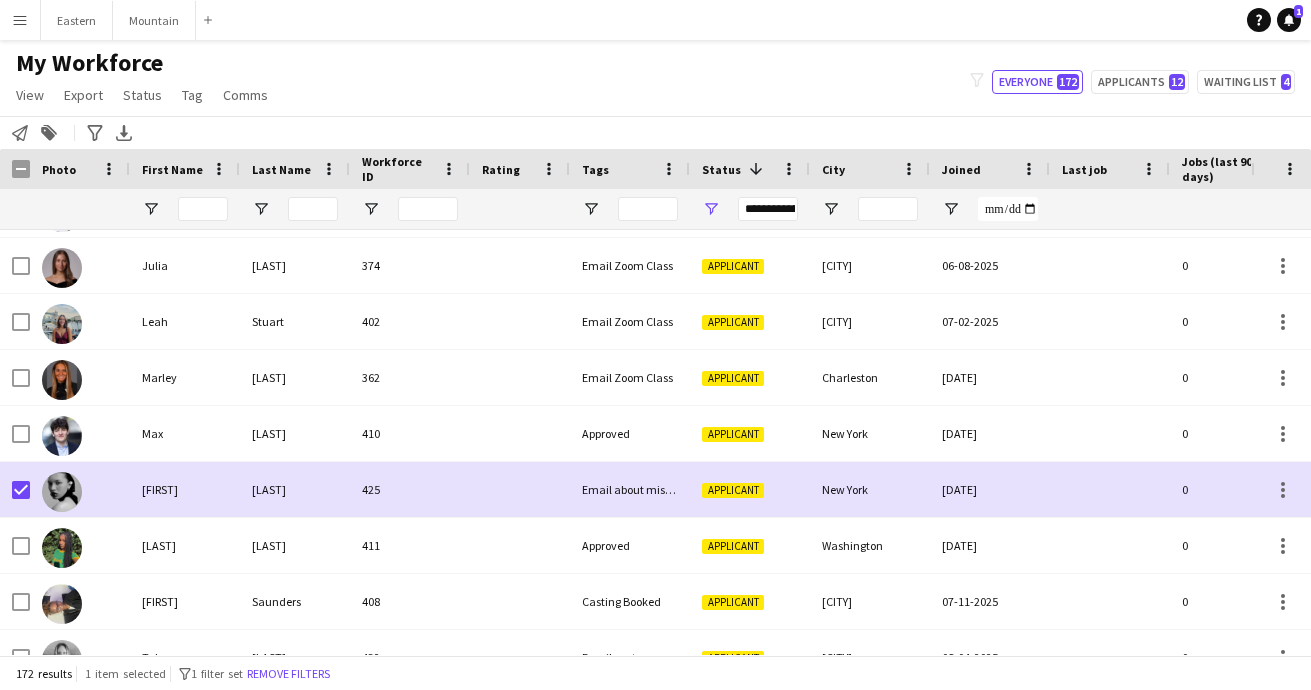 click on "View   Views  Default view New view Update view Delete view Edit name Customise view Customise filters Reset Filters Reset View Reset All  Export  New starters report Export as XLSX Export as PDF  Status  Edit  Tag  New tag  Edit tag  1099 (108) Approved (4) Atlanta (12) Casting Booked (3) Charleston (13) Email about missing information (5) Email sent (2) Email Zoom Class (11) Female (103) Las Vegas (2) Los Angeles (20) Male (29) Miami (9) New Orleans (7) New York (48) Philadelphia (3) San Francisco (11) Tampa (2) Training Scheduled (2) Travel Team (13) W2 (23) Washington, DC (11) Zoom Class Completed (9) Zoom Class Email (0)  Add to tag  1099 (108) Approved (4) Atlanta (12) Casting Booked (3) Charleston (13) Email about missing information (5) Email sent (2) Email Zoom Class (11) Female (103) Las Vegas (2) Los Angeles (20) Male (29) Miami (9) New Orleans (7) New York (48) Philadelphia (3) San Francisco (11) Tampa (2) Training Scheduled (2) Travel Team (13) W2 (23) Washington, DC (11) Zoom Class Email (0)" 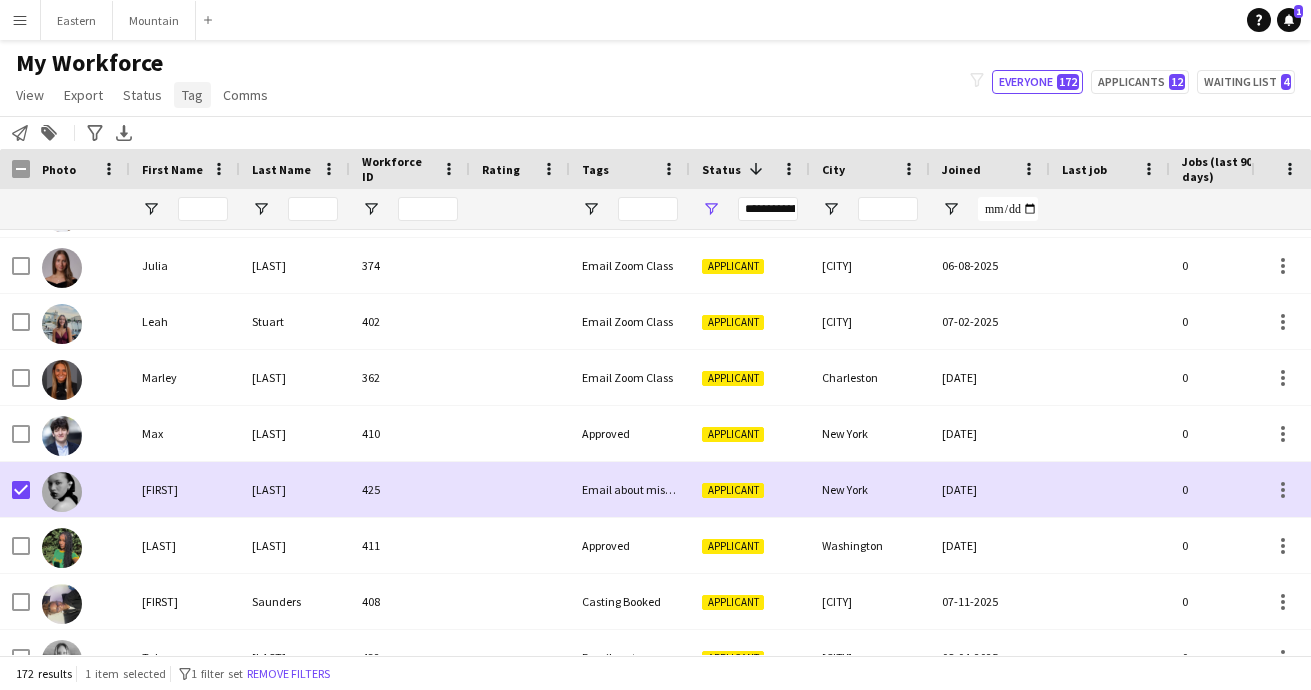 click on "Tag" 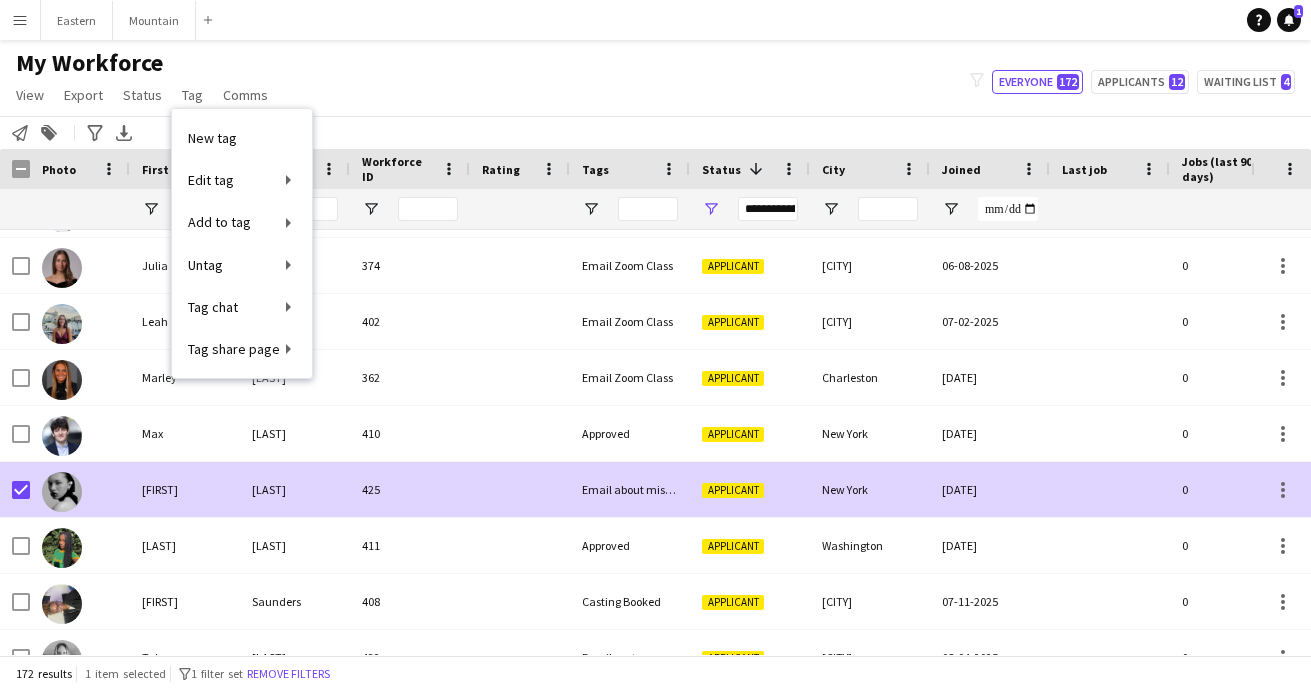 click on "Email about missing information" at bounding box center (630, 489) 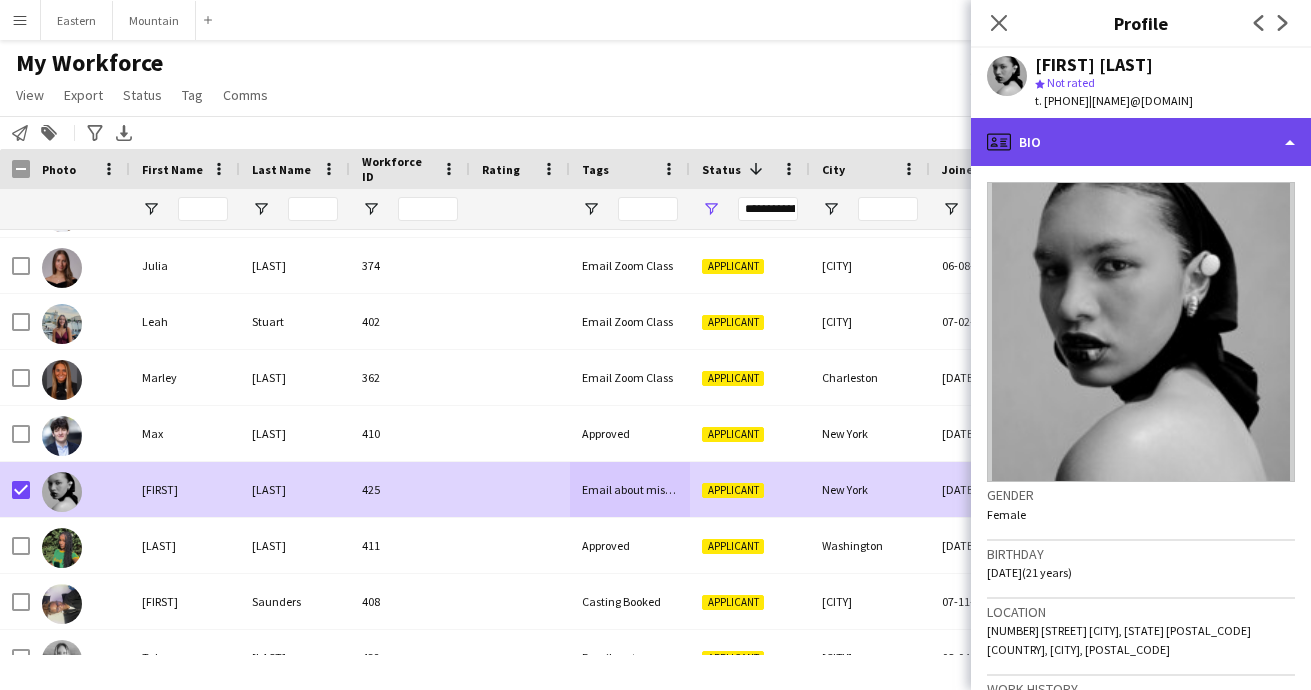 click on "profile
Bio" 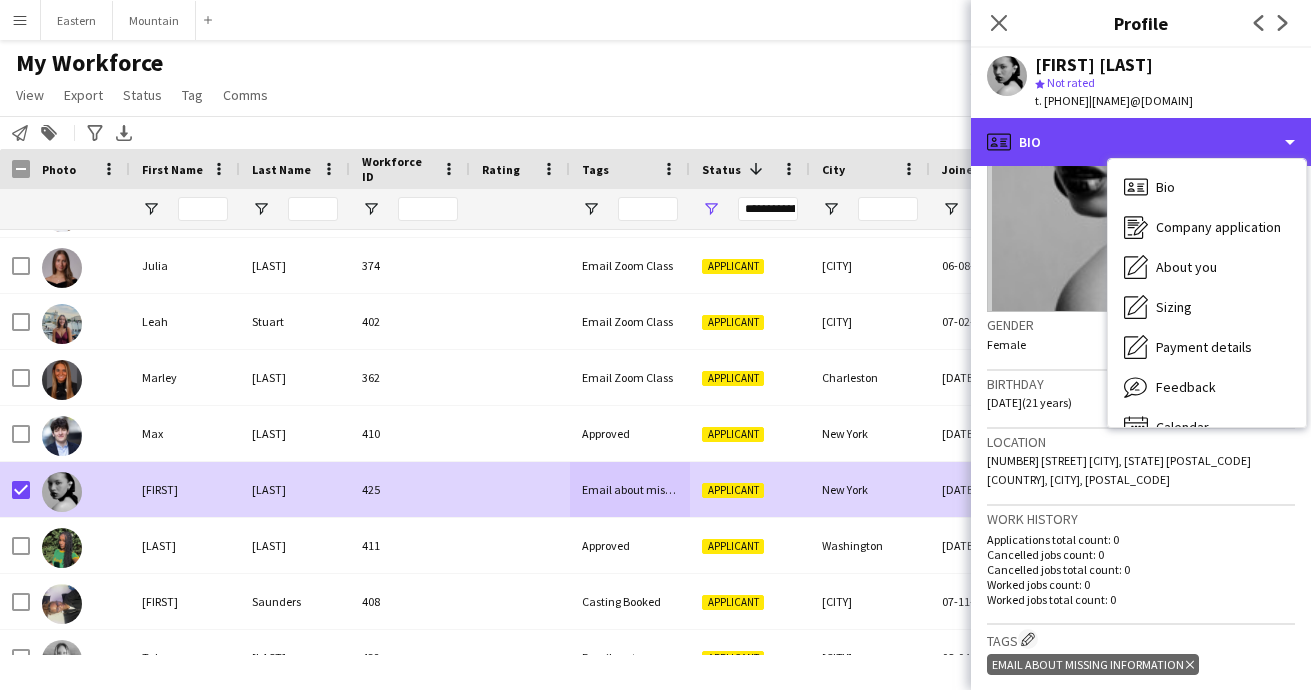 scroll, scrollTop: 192, scrollLeft: 0, axis: vertical 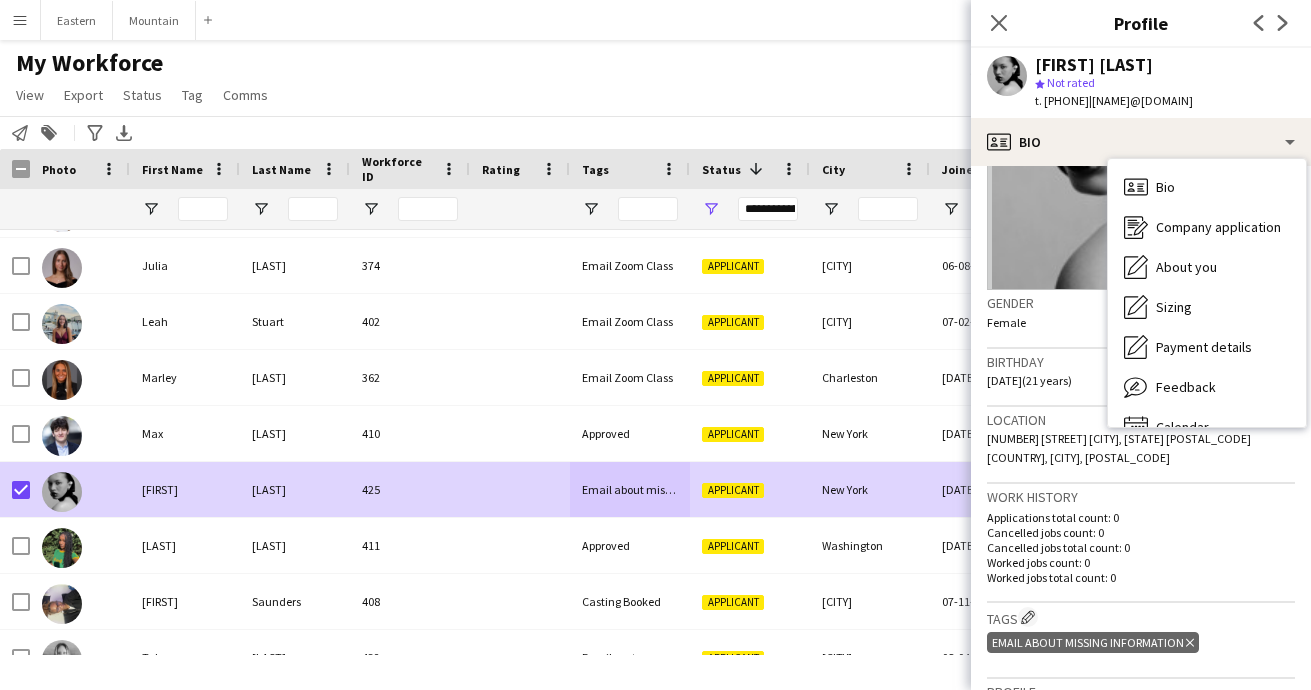 click 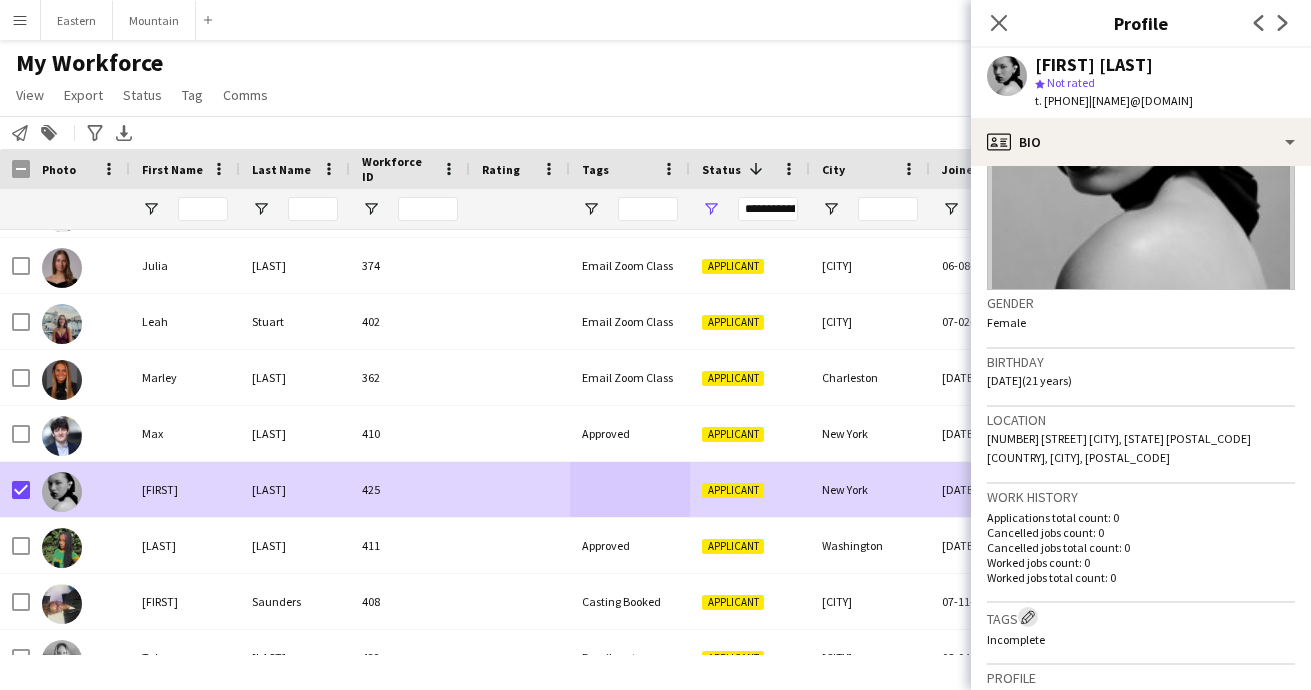 click on "Edit crew company tags" 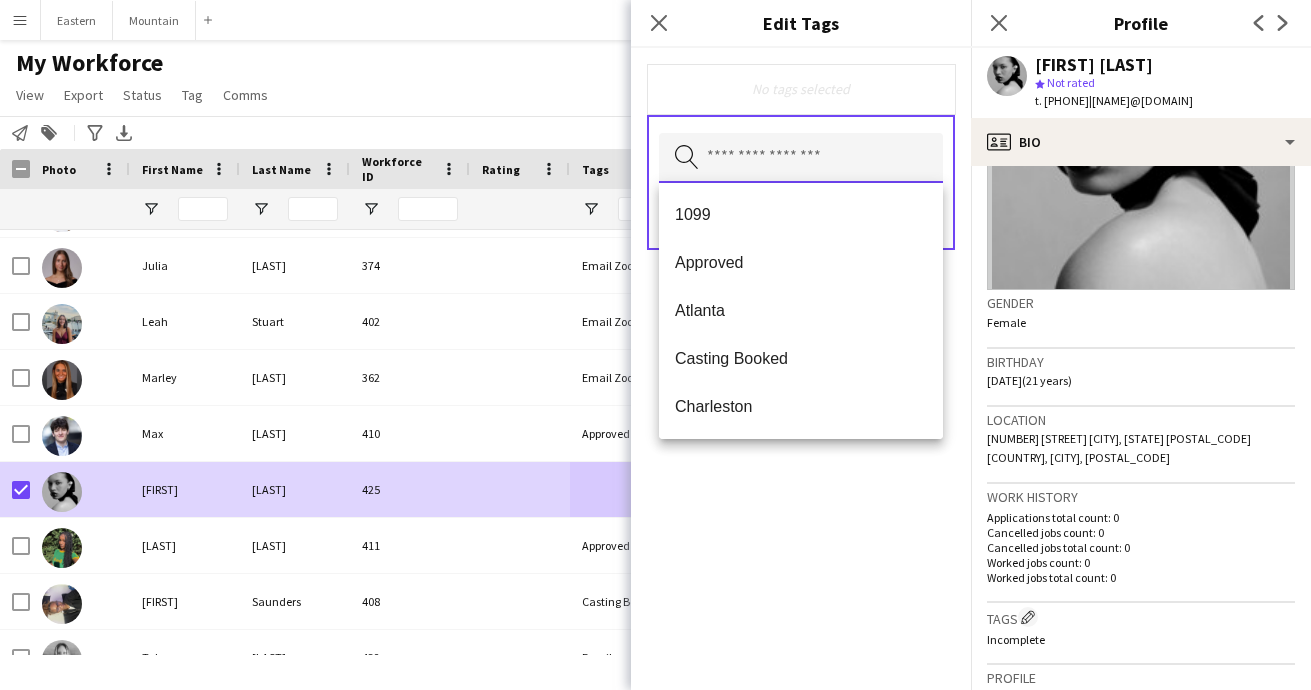 click at bounding box center (801, 158) 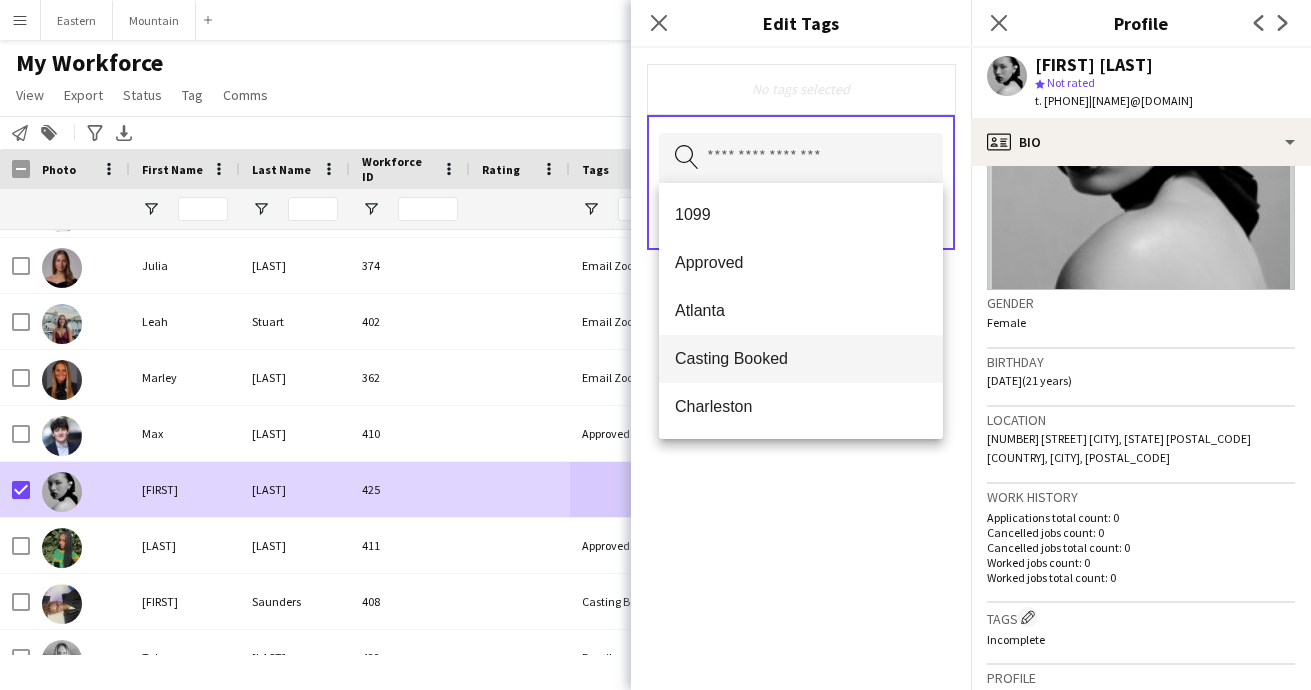 click on "Casting Booked" at bounding box center [801, 358] 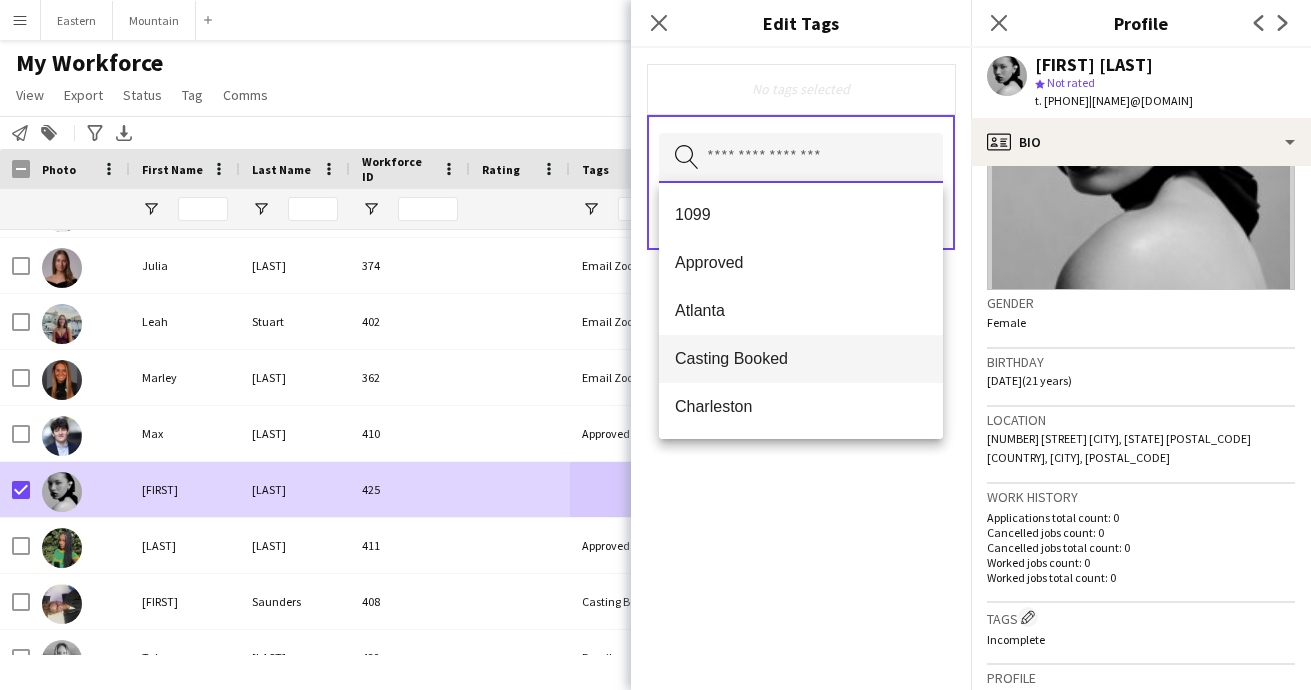 type 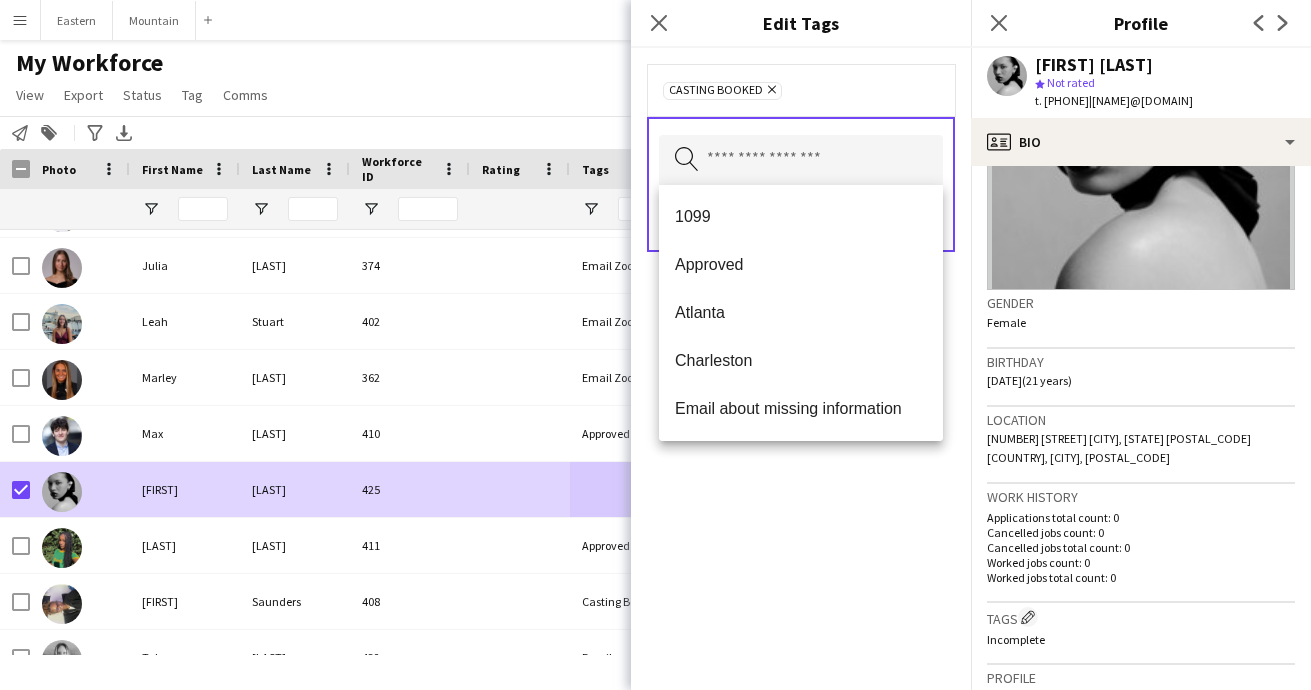 click on "Casting Booked
Remove
Search by tag name
Save" 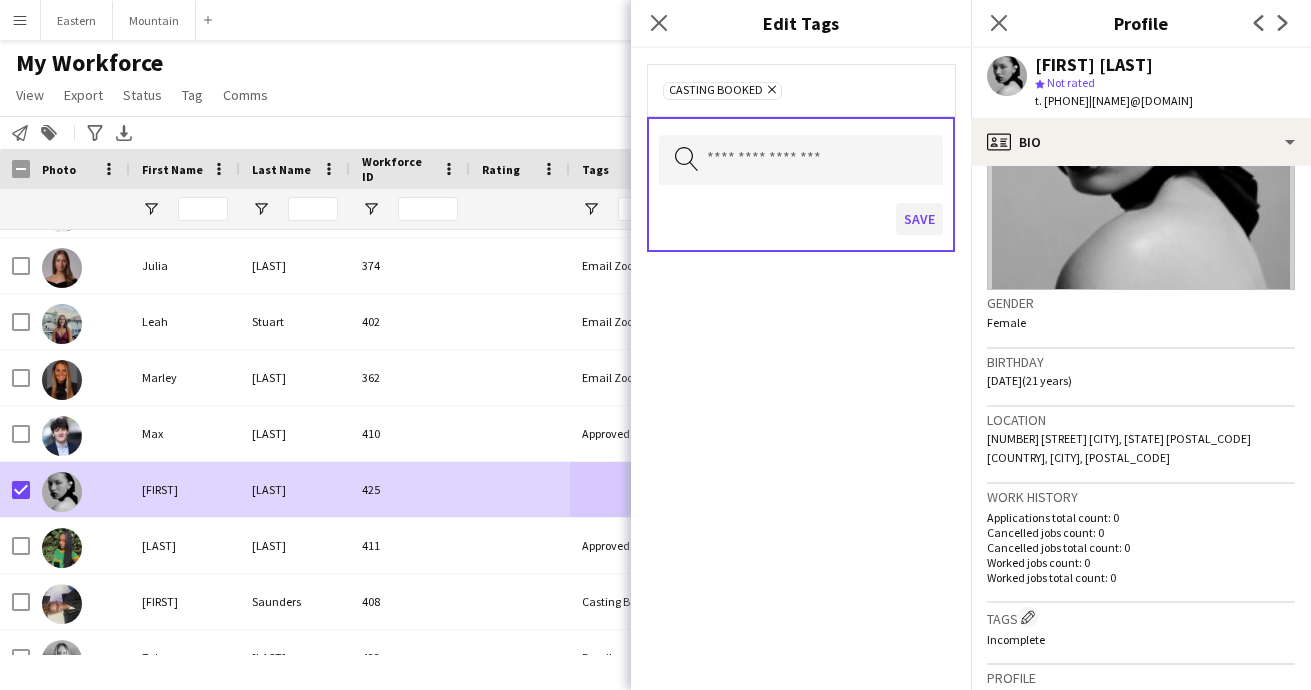 click on "Save" 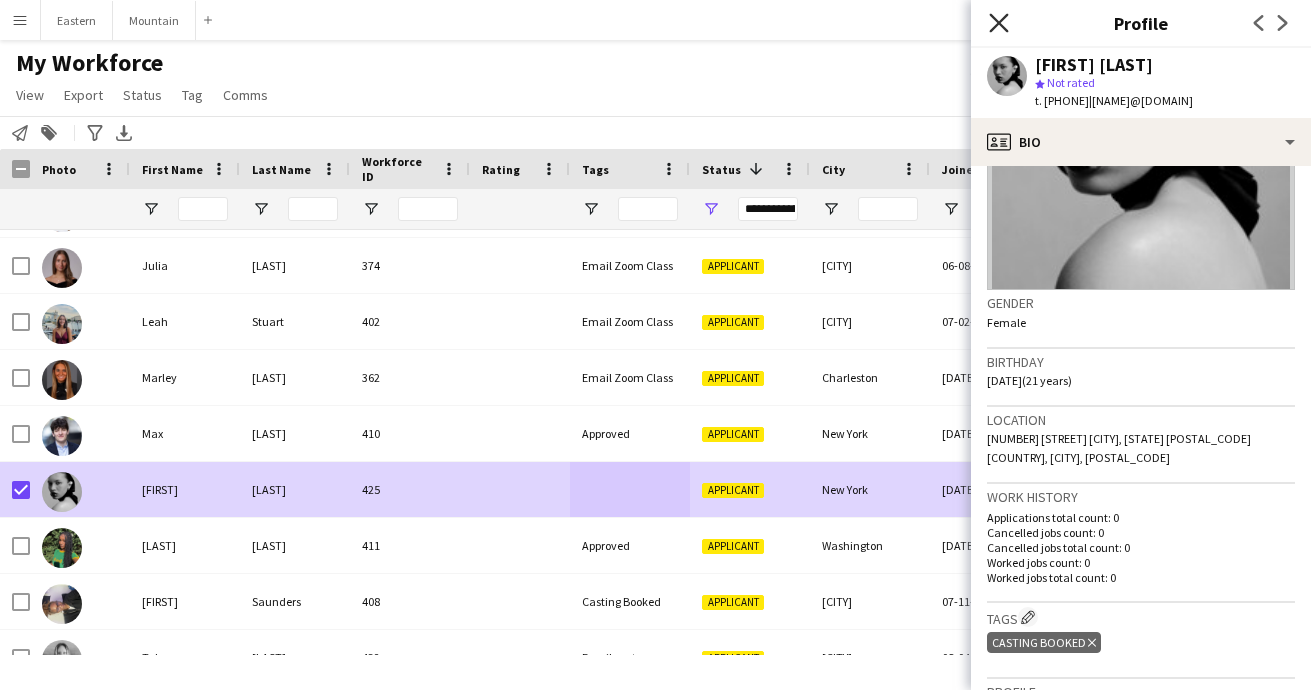 click 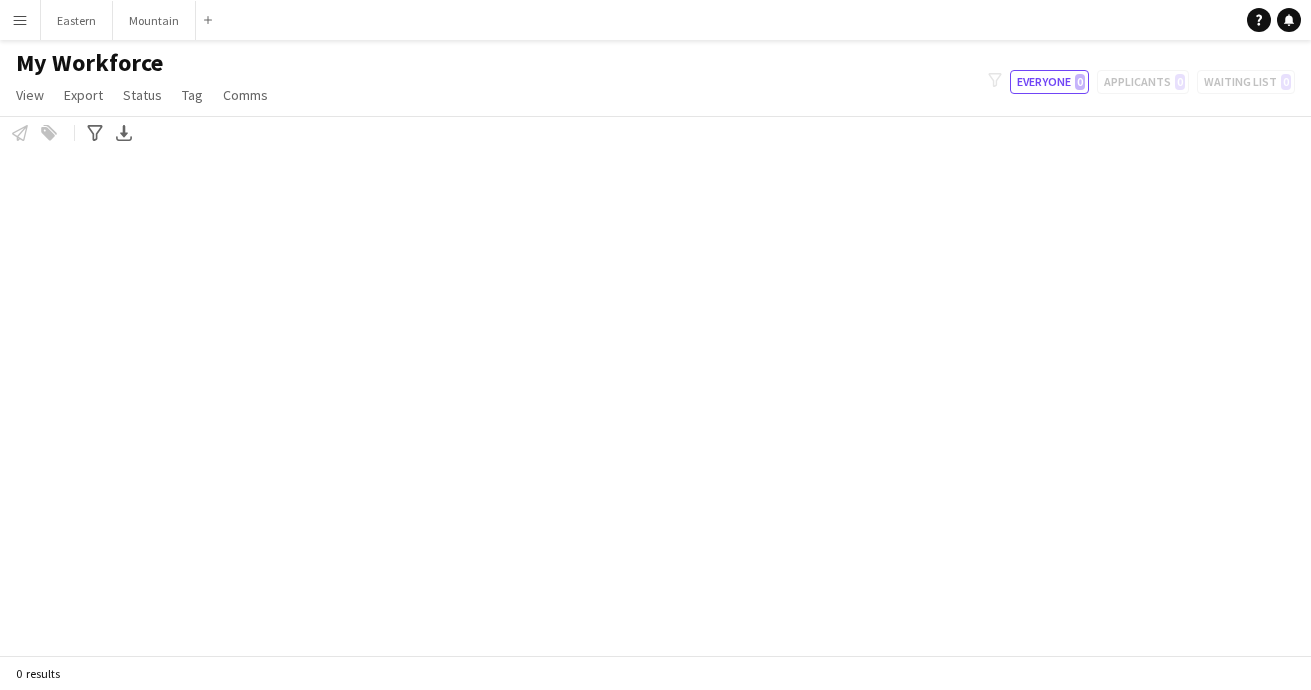 scroll, scrollTop: 0, scrollLeft: 0, axis: both 